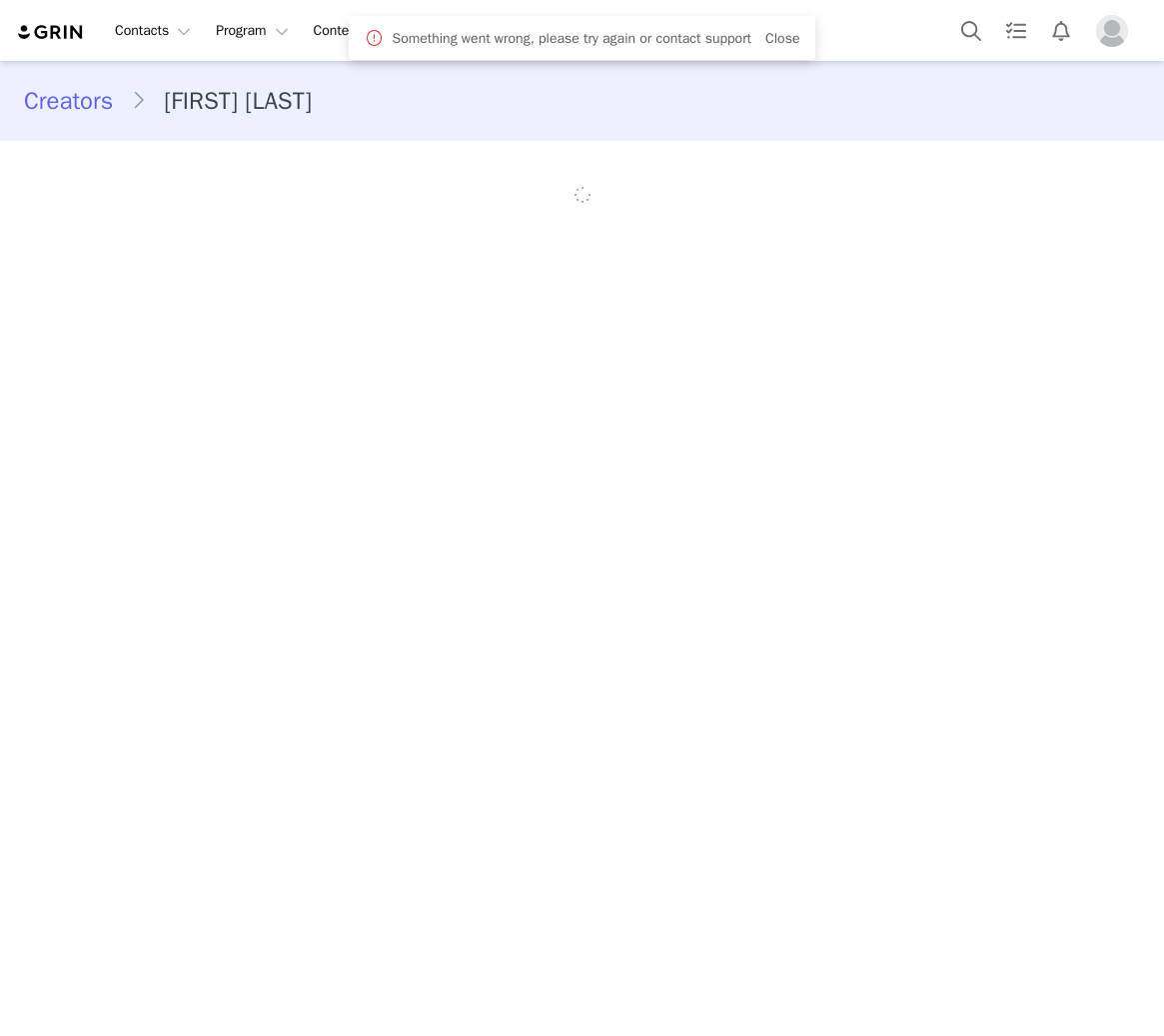 scroll, scrollTop: 0, scrollLeft: 0, axis: both 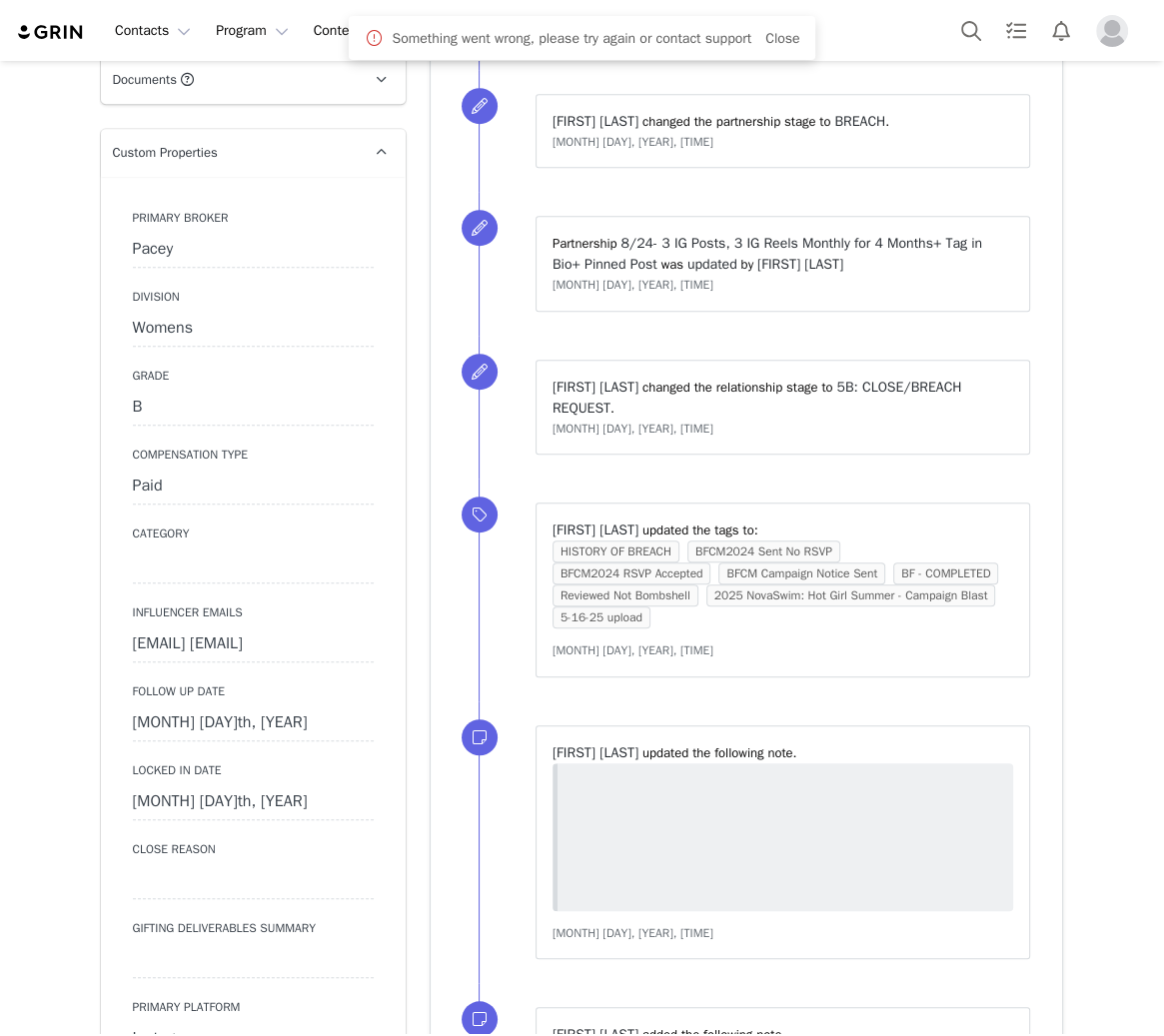 click on "[MONTH] [DAY]th, [YEAR]" at bounding box center [253, 723] 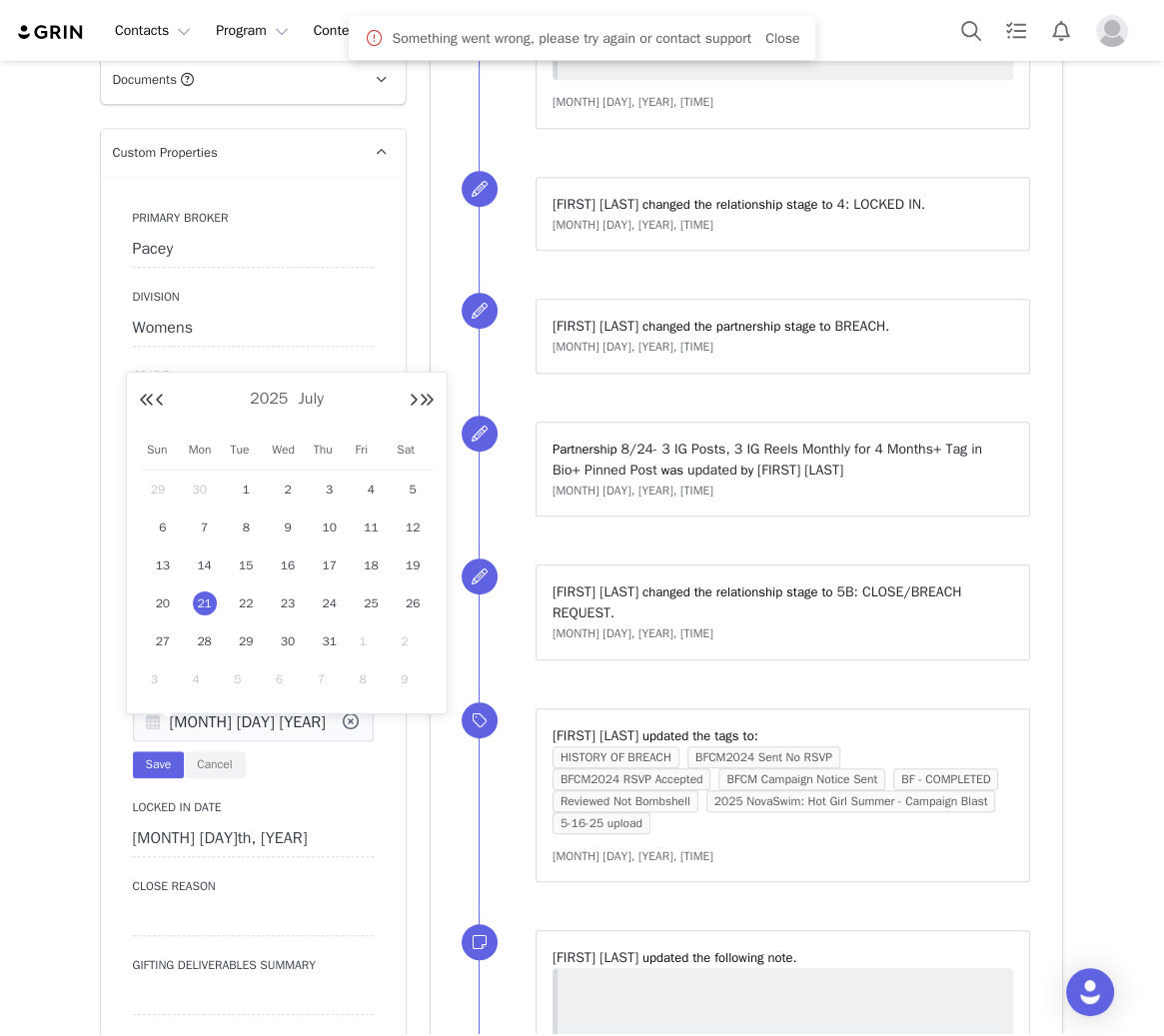 click on "[MONTH] [DAY] [YEAR]" at bounding box center [253, 723] 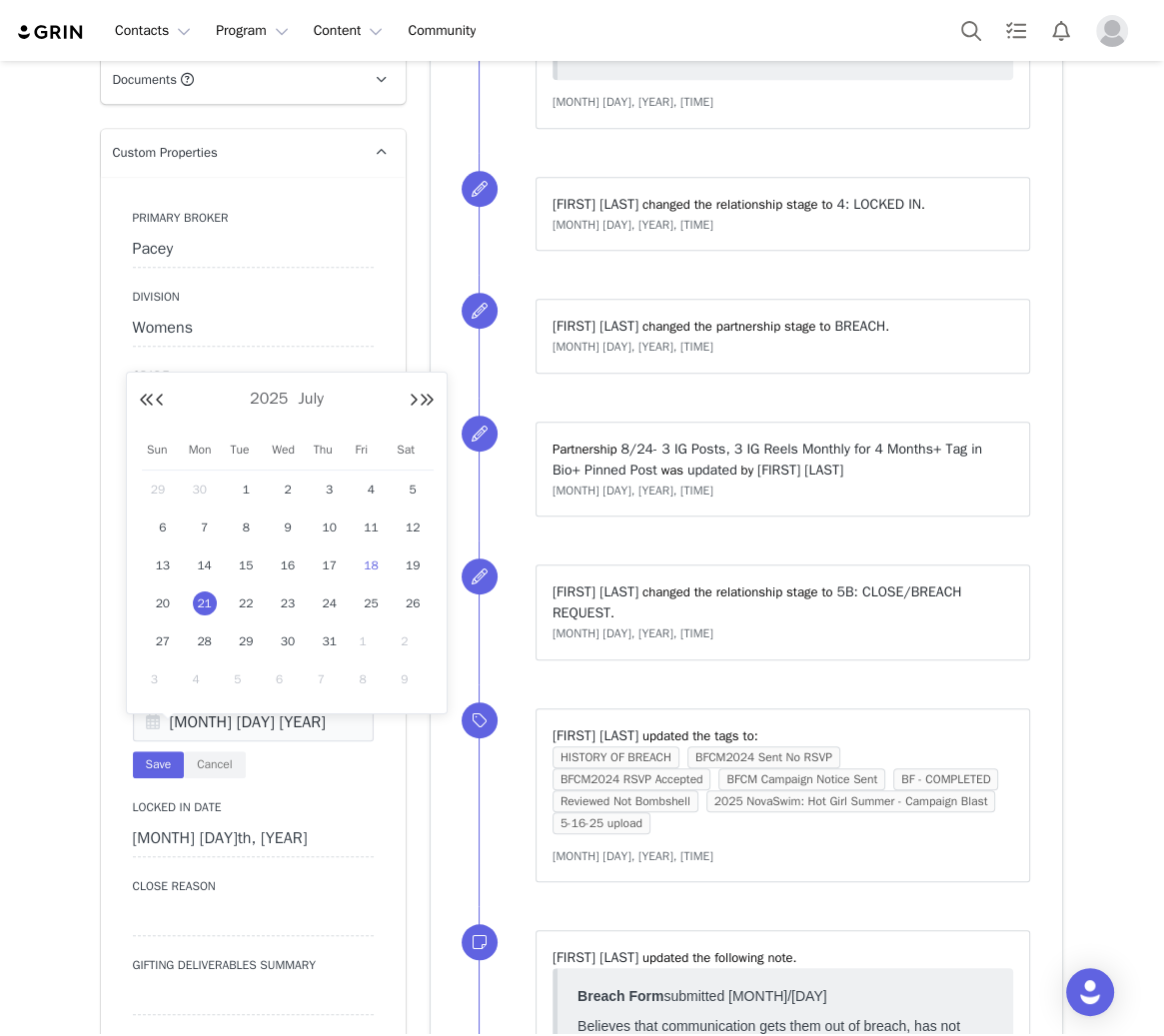 scroll, scrollTop: 0, scrollLeft: 0, axis: both 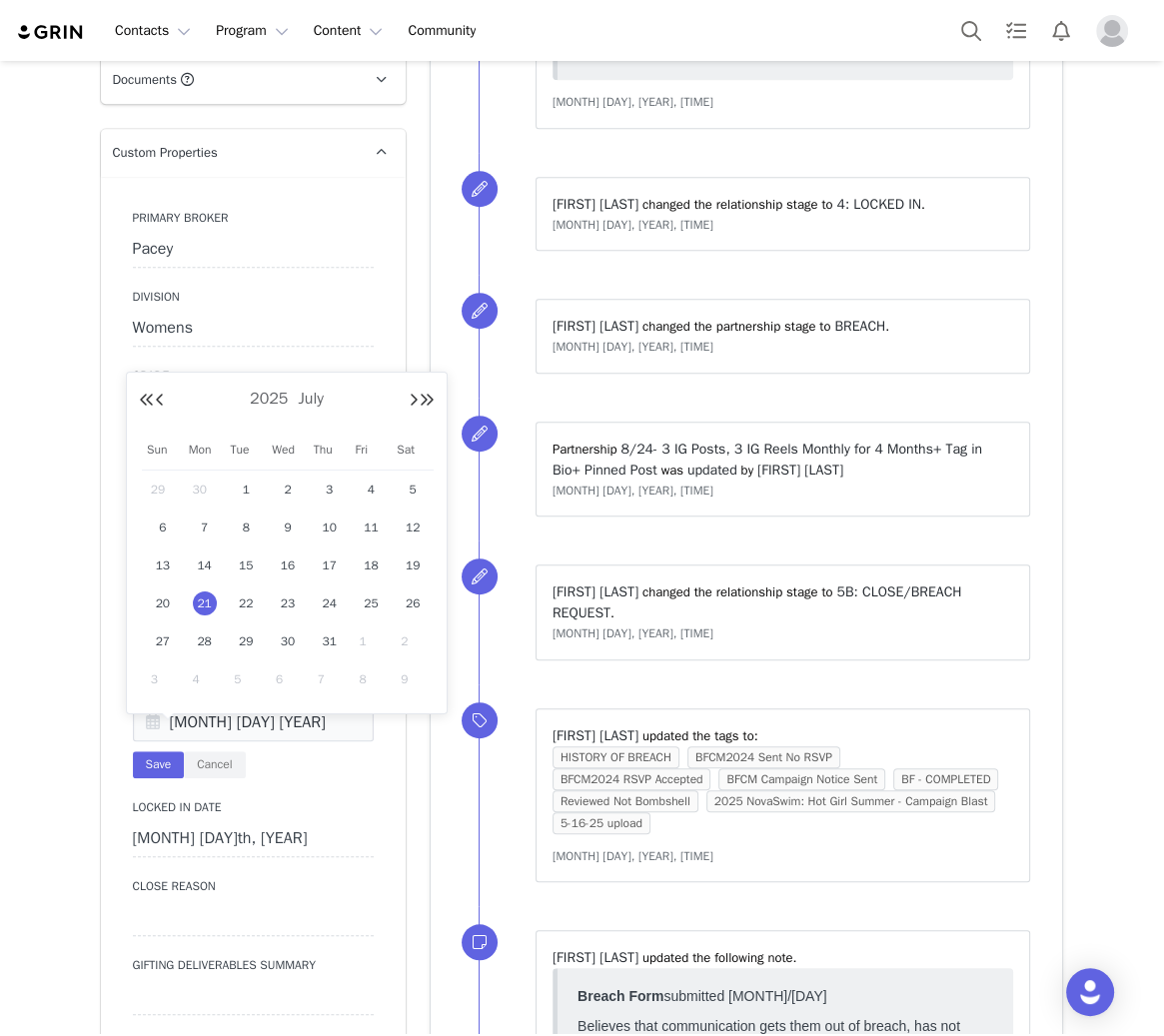 click on "1" at bounding box center [371, 641] 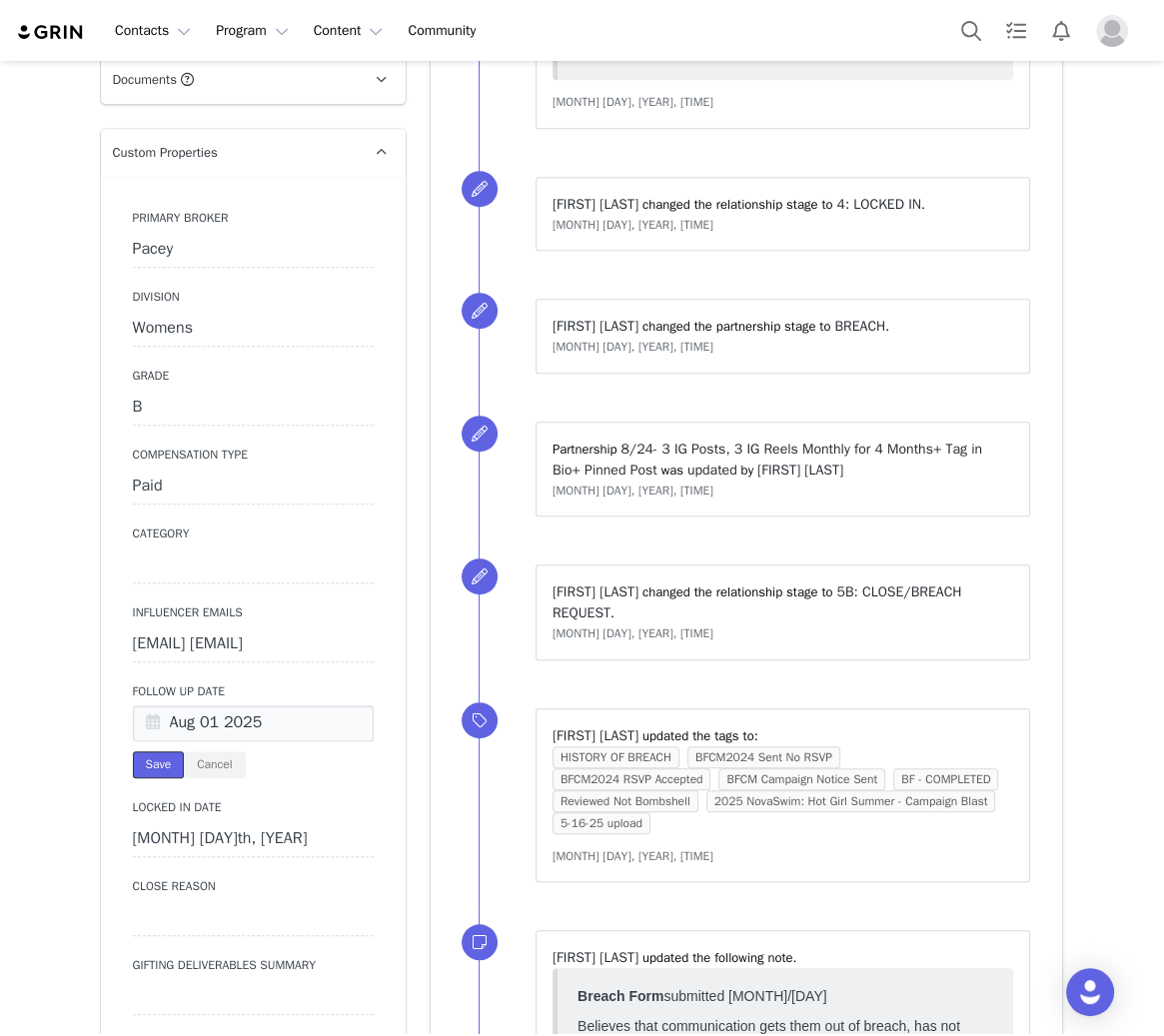 click on "Save" at bounding box center [159, 764] 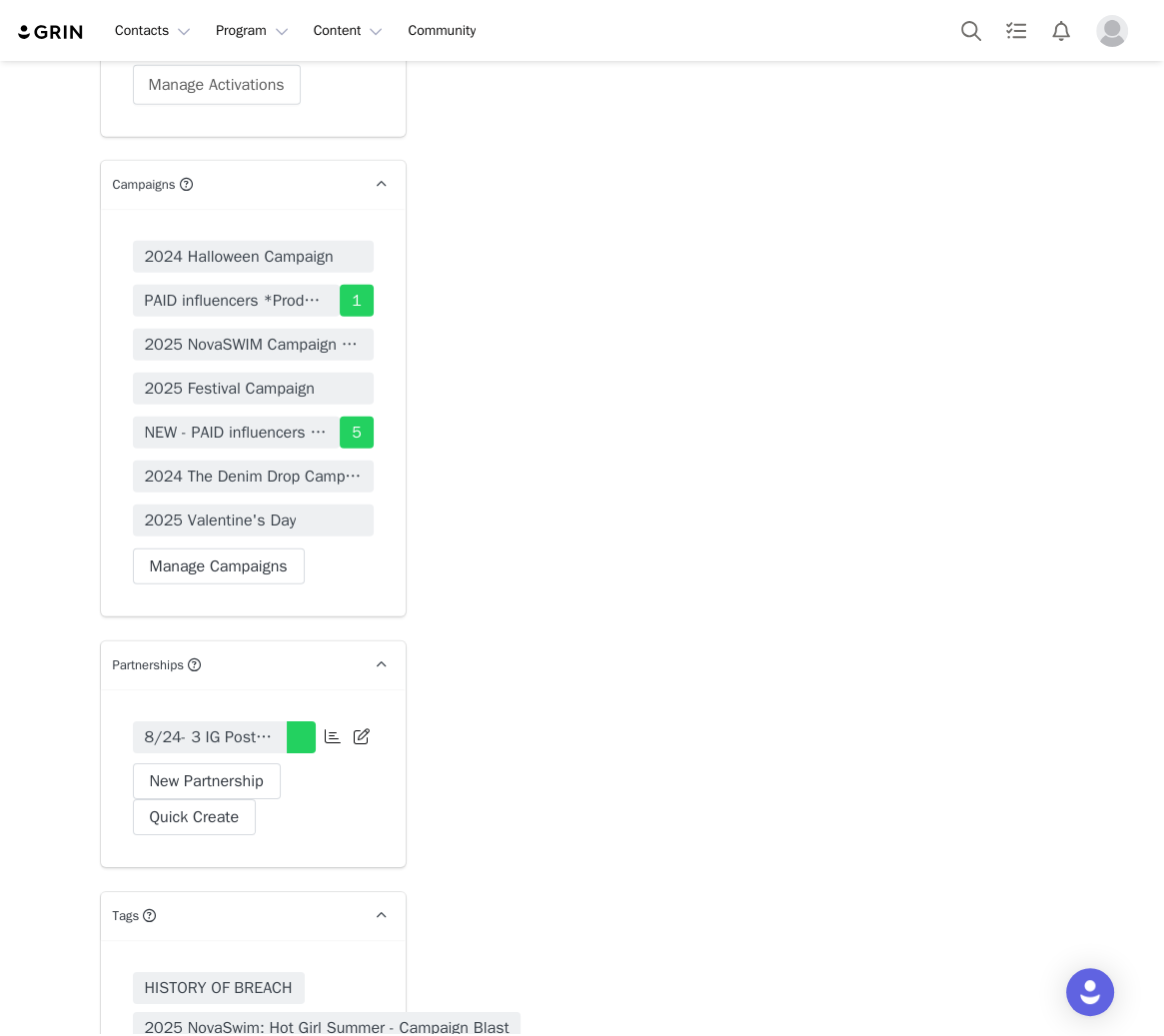 scroll, scrollTop: 4662, scrollLeft: 0, axis: vertical 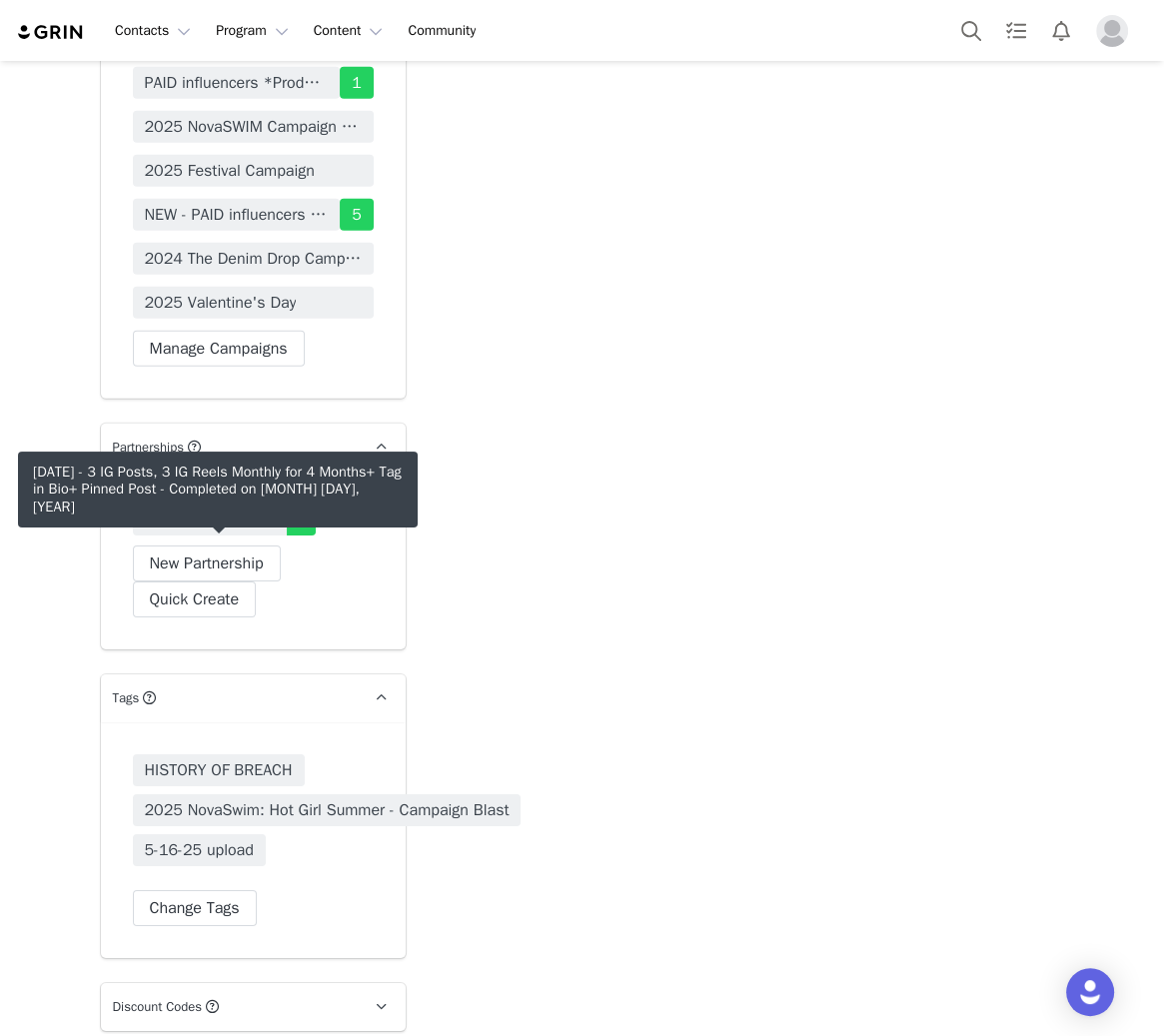 click on "8/24- 3 IG Posts, 3 IG Reels Monthly for 4 Months+ Tag in Bio+ Pinned Post" at bounding box center [210, 519] 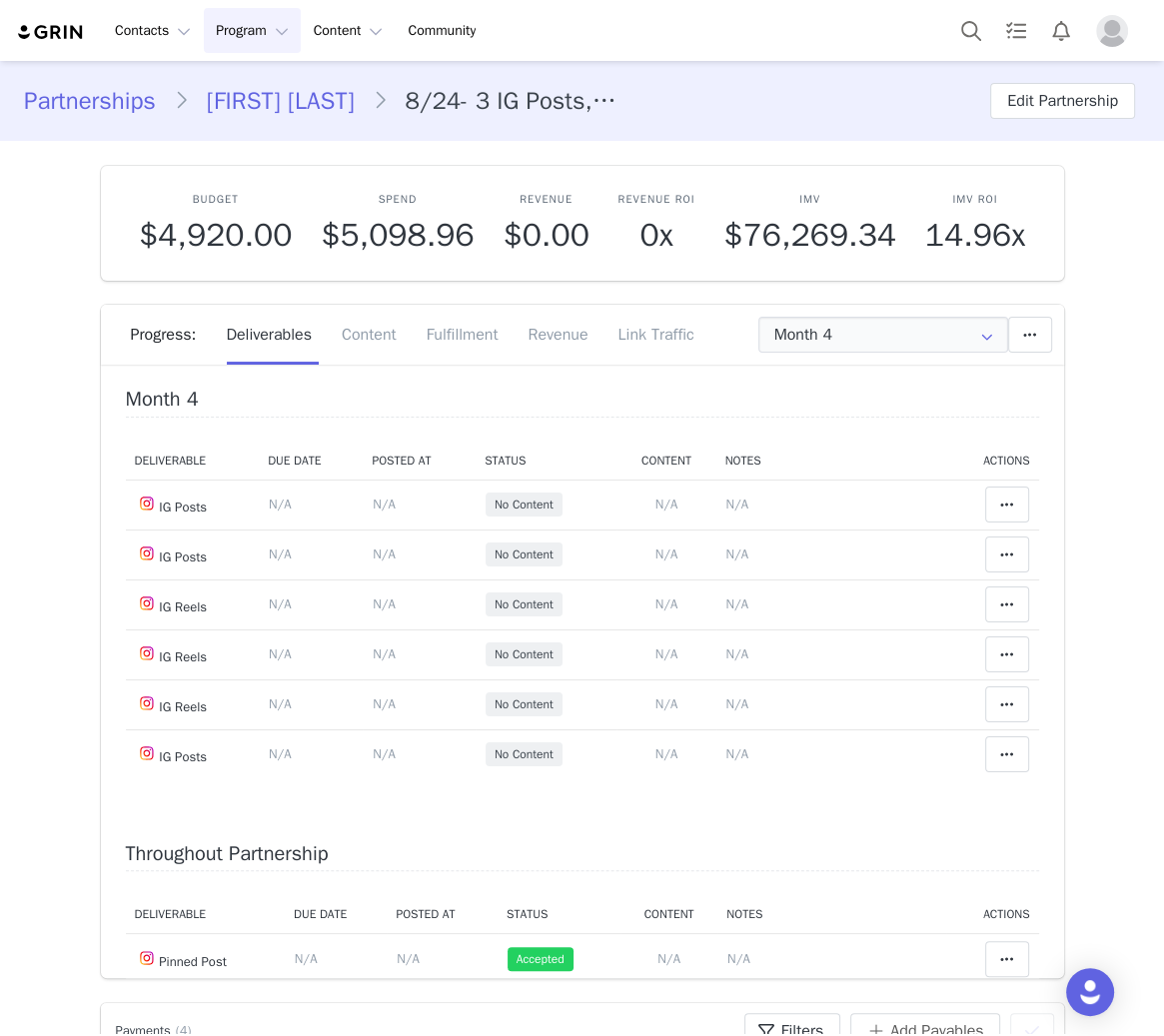 scroll, scrollTop: 1119, scrollLeft: 0, axis: vertical 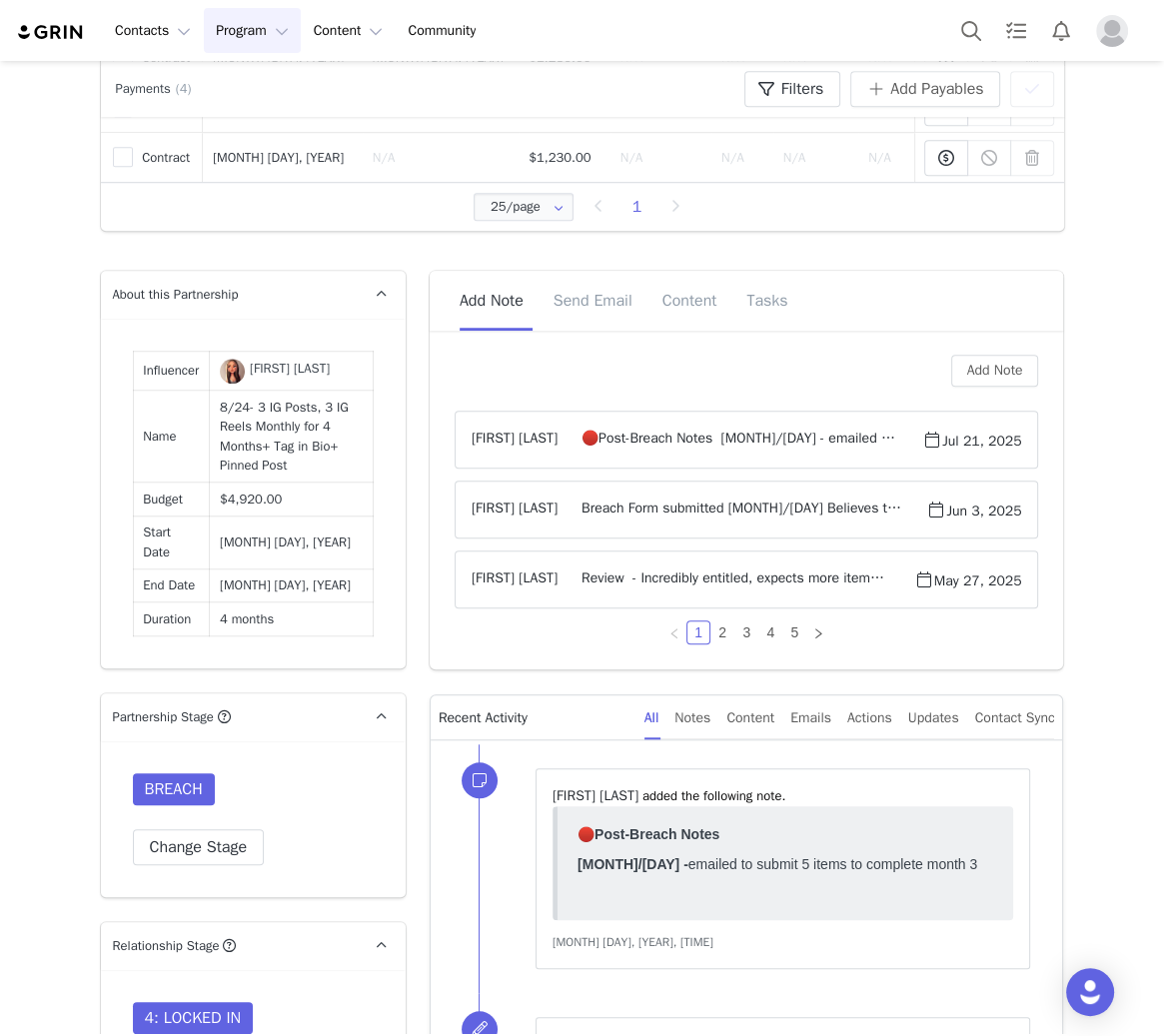 click on "🔴Post-Breach Notes
7/21 - emailed to submit 5 items to complete month 3" at bounding box center (739, 440) 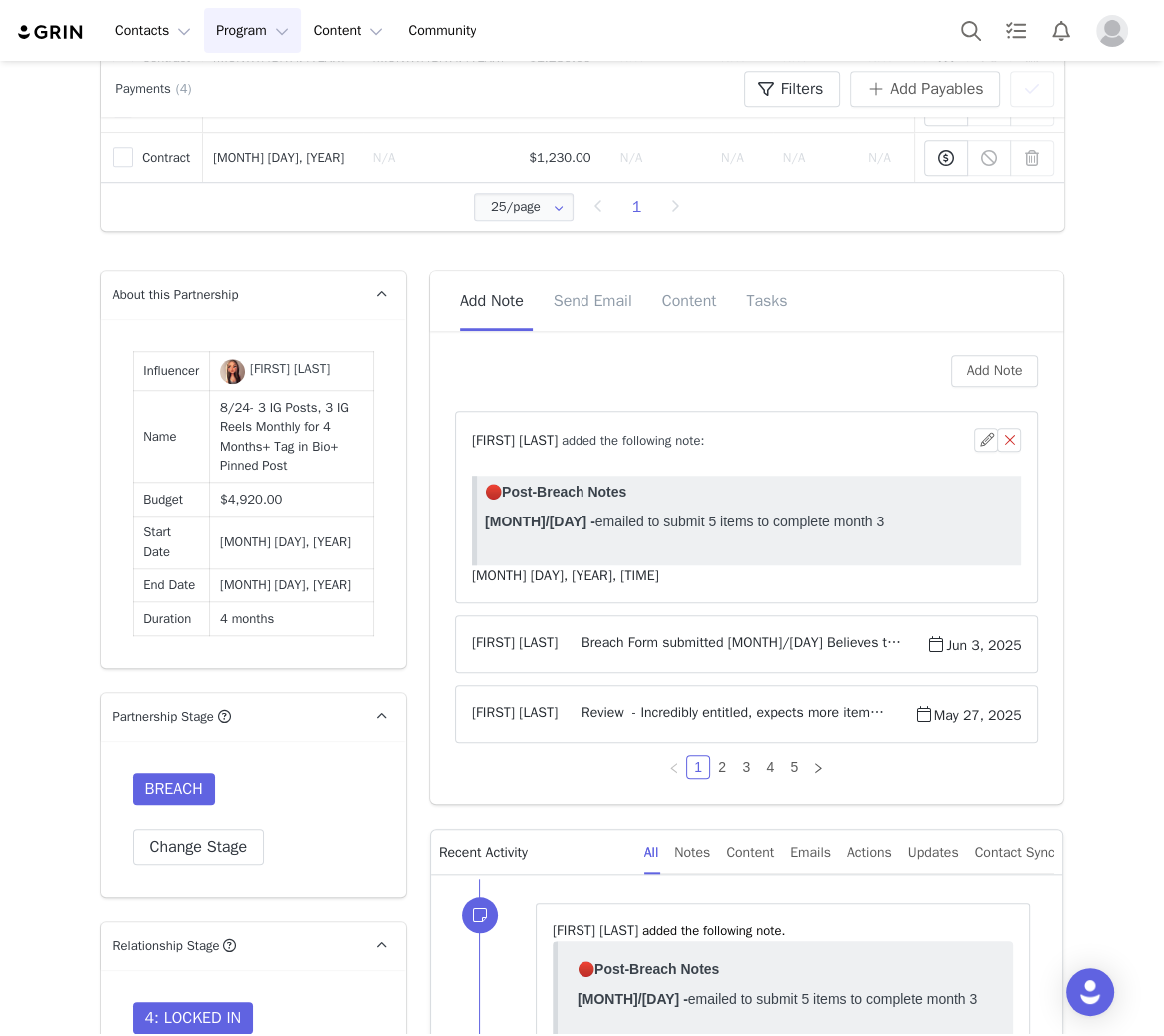scroll, scrollTop: 0, scrollLeft: 0, axis: both 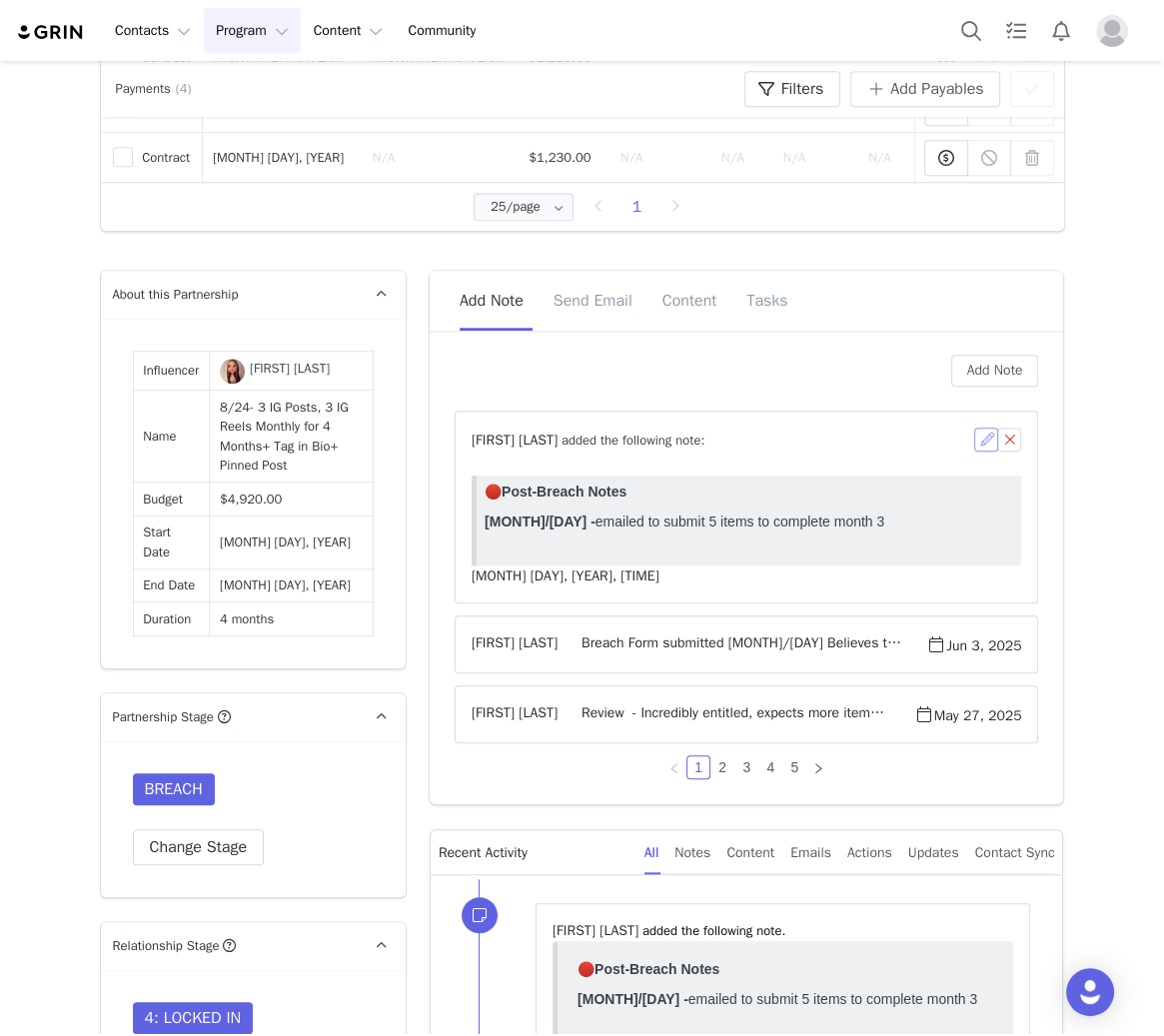 click at bounding box center [986, 440] 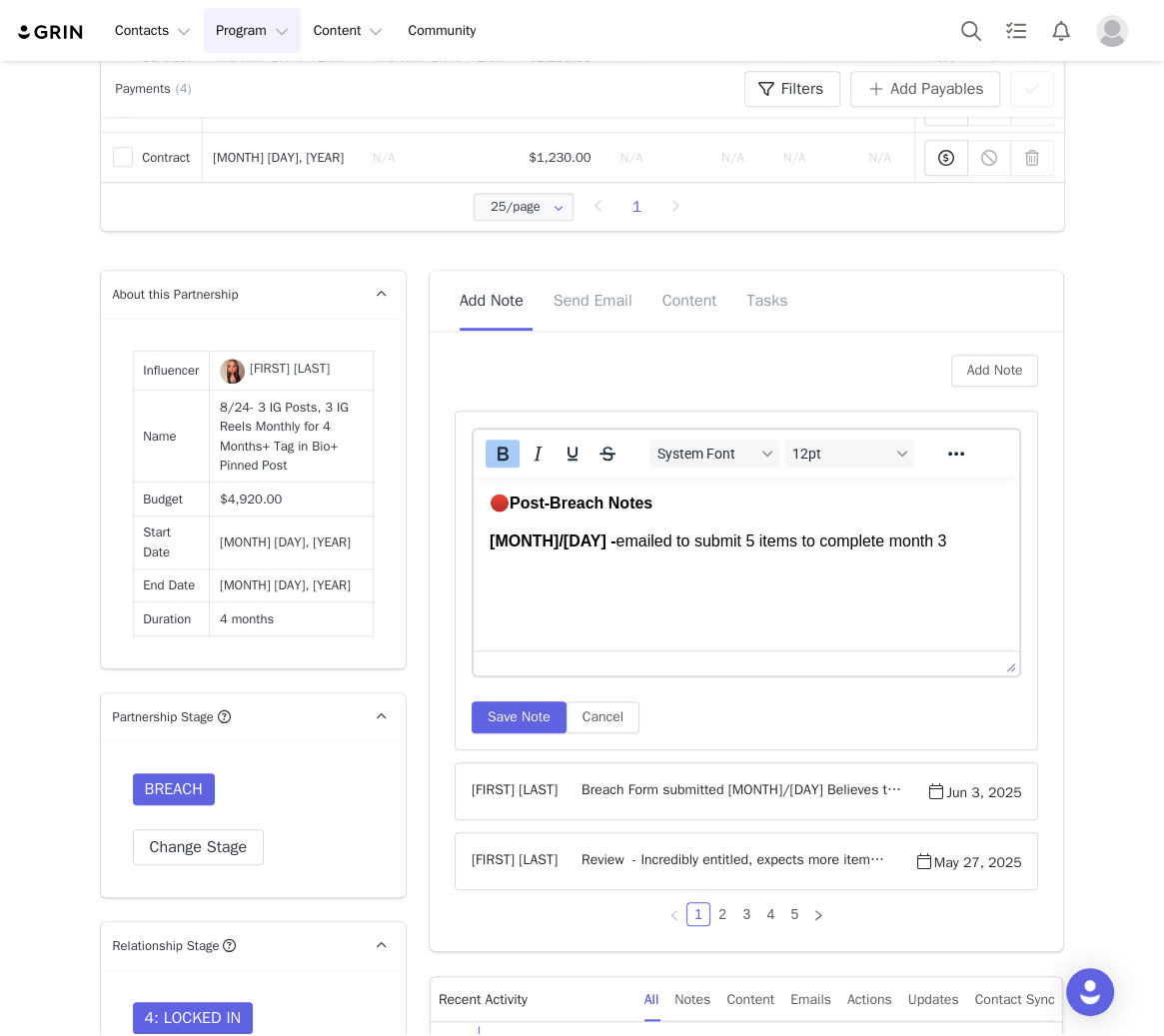 scroll, scrollTop: 0, scrollLeft: 0, axis: both 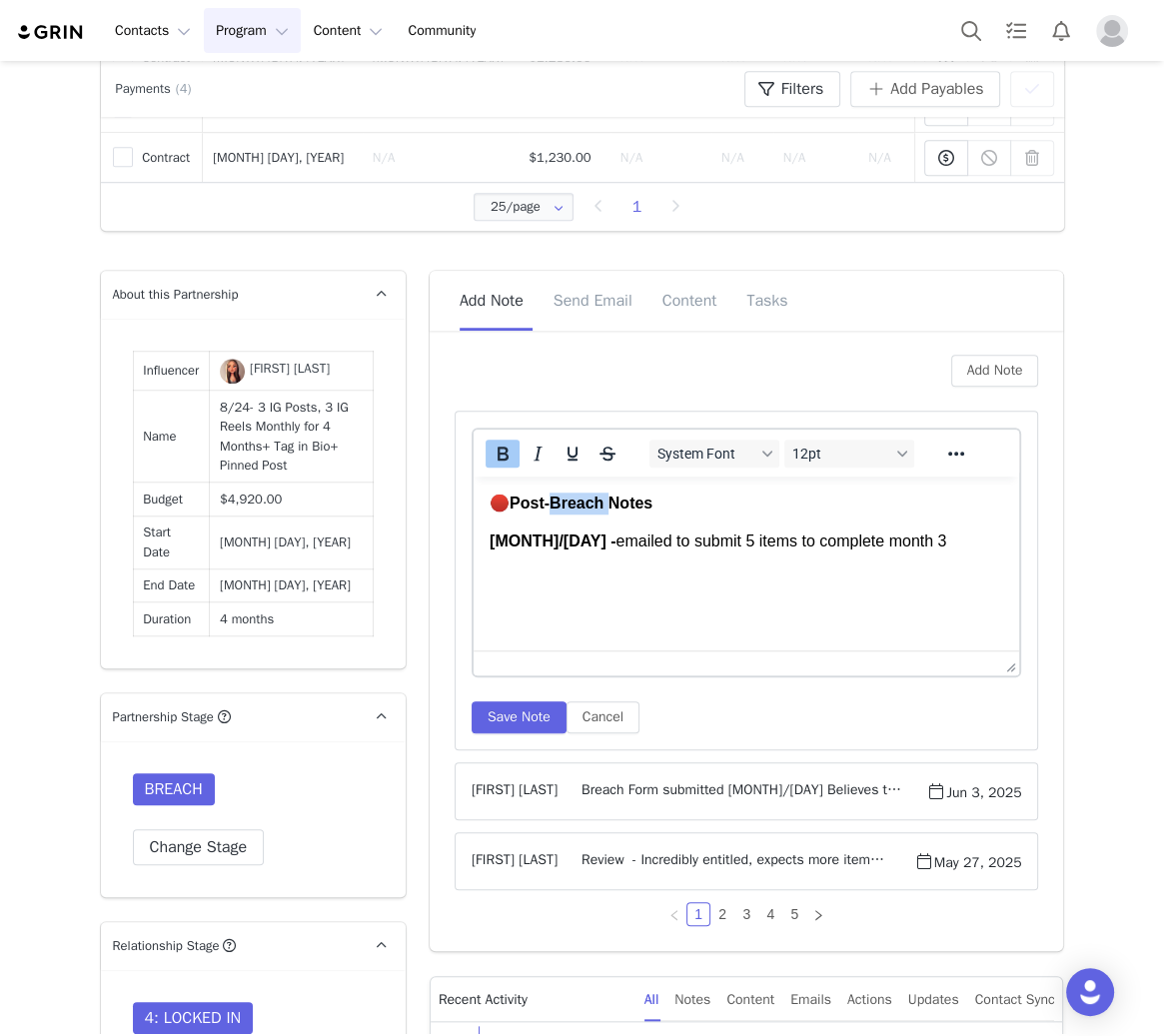 click on "Post-Breach Notes" at bounding box center (580, 503) 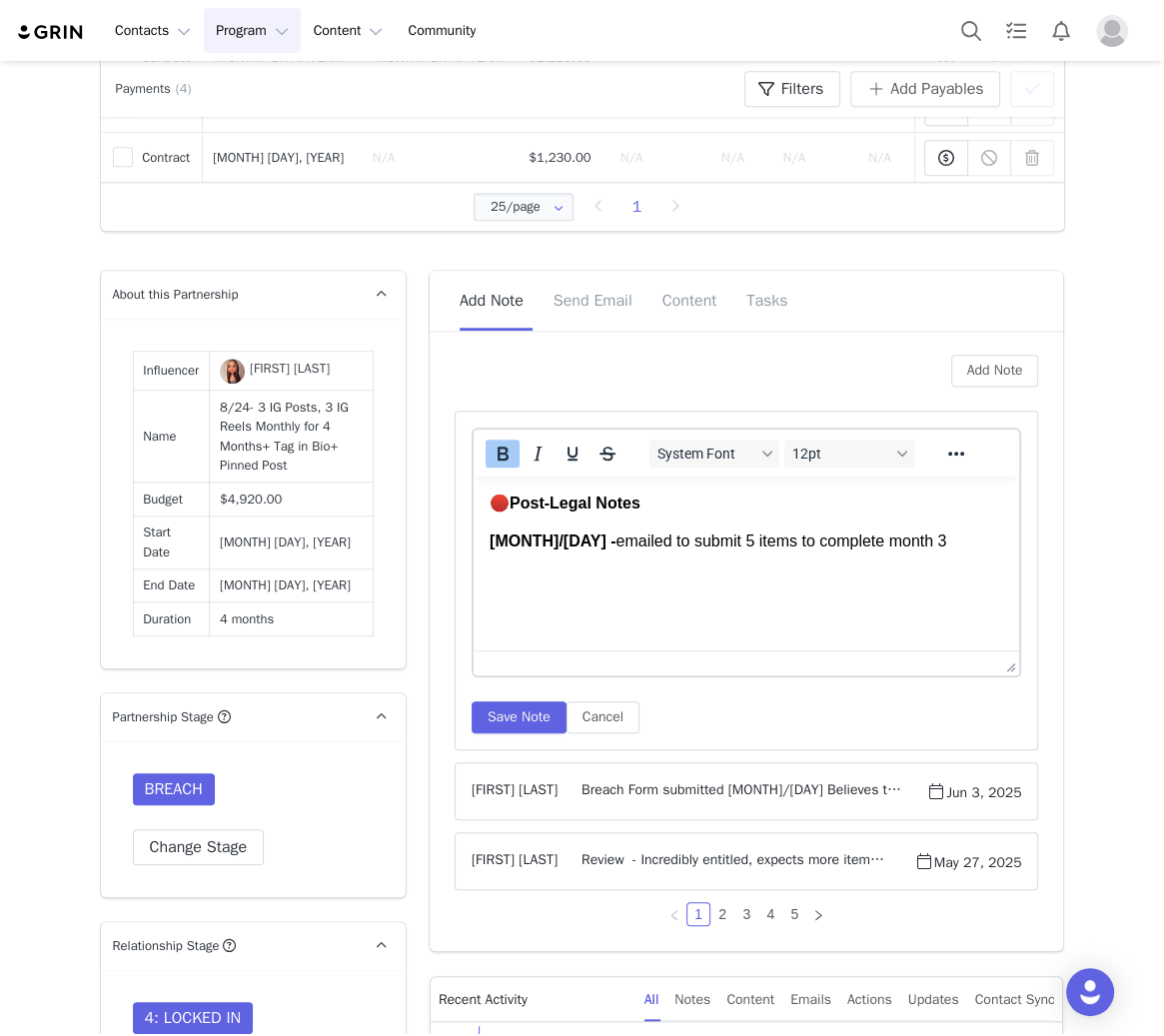 click on "7/21 -  emailed to submit 5 items to complete month 3" at bounding box center [745, 541] 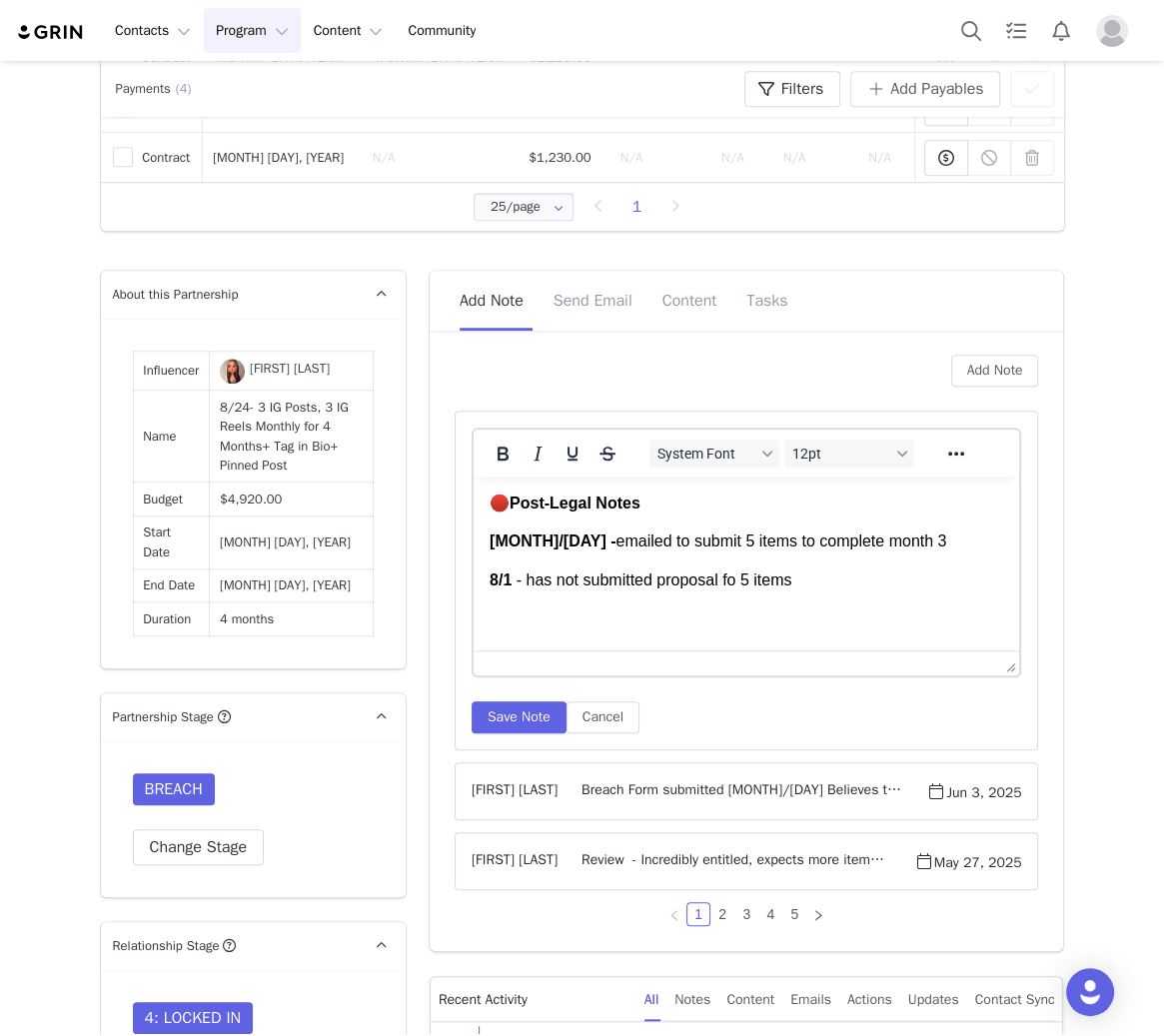 click on "8/1  - has not submitted proposal fo 5 items ﻿" at bounding box center [641, 579] 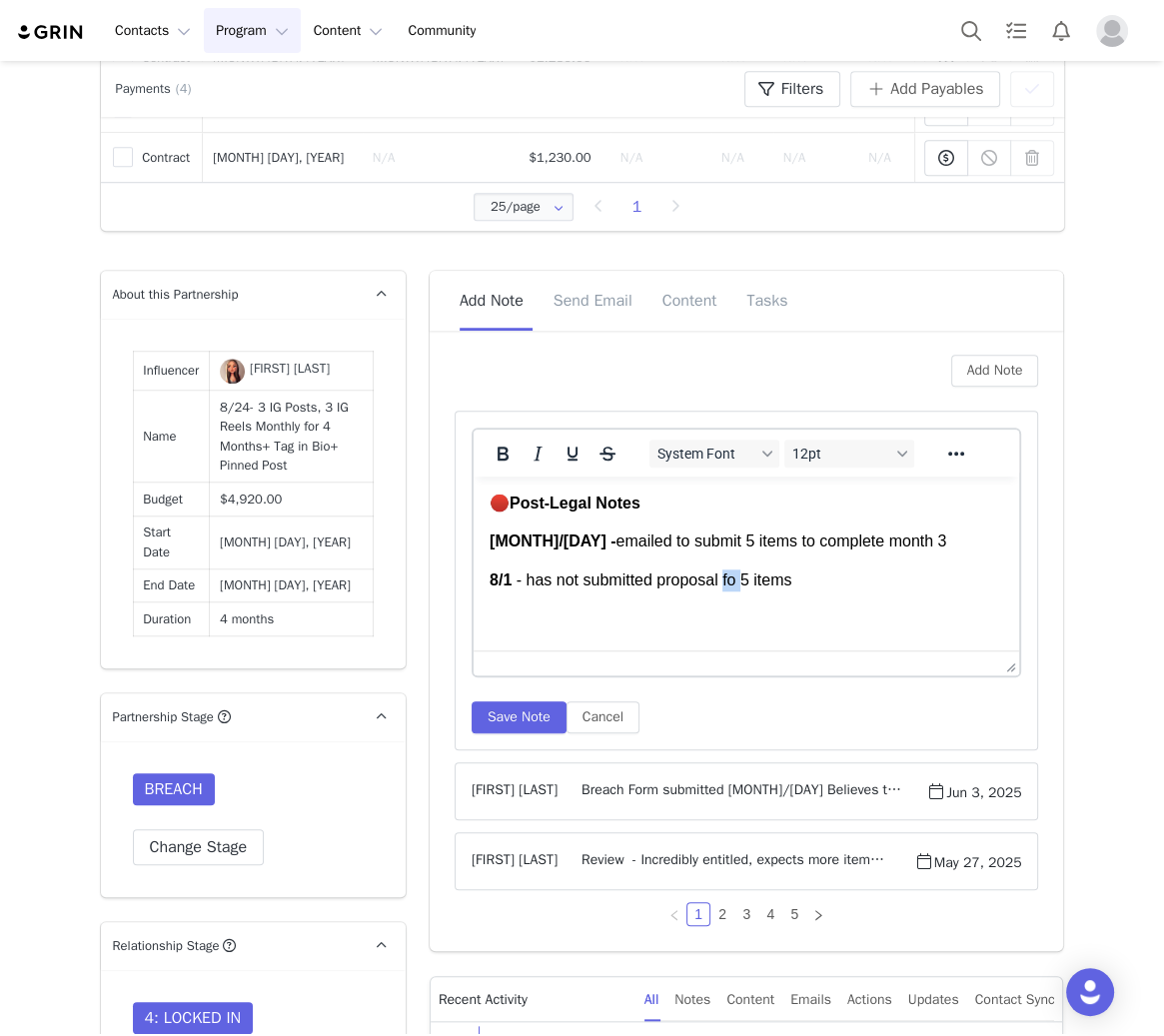 click on "8/1  - has not submitted proposal fo 5 items ﻿" at bounding box center [641, 579] 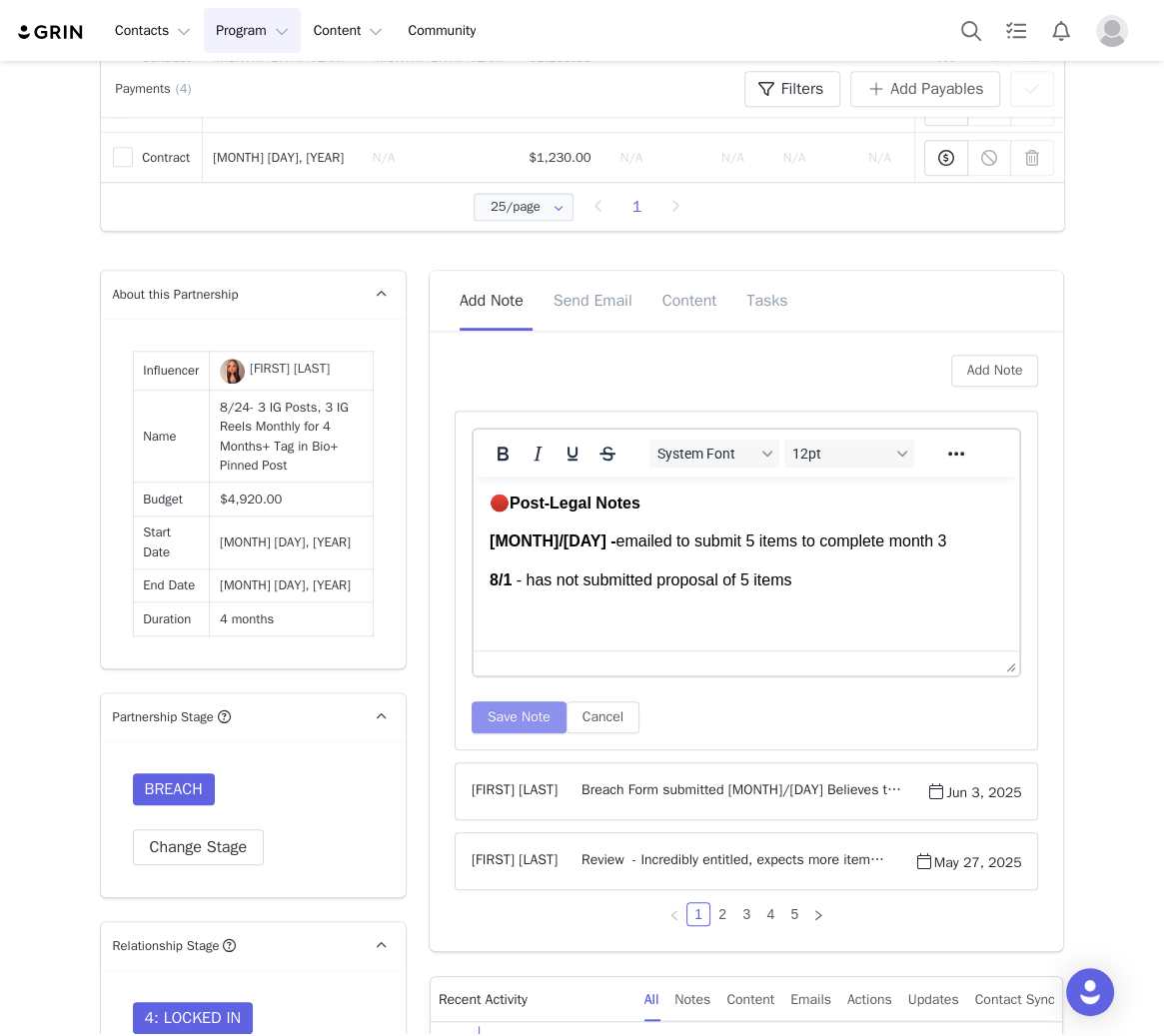 click on "Save Note" at bounding box center [519, 717] 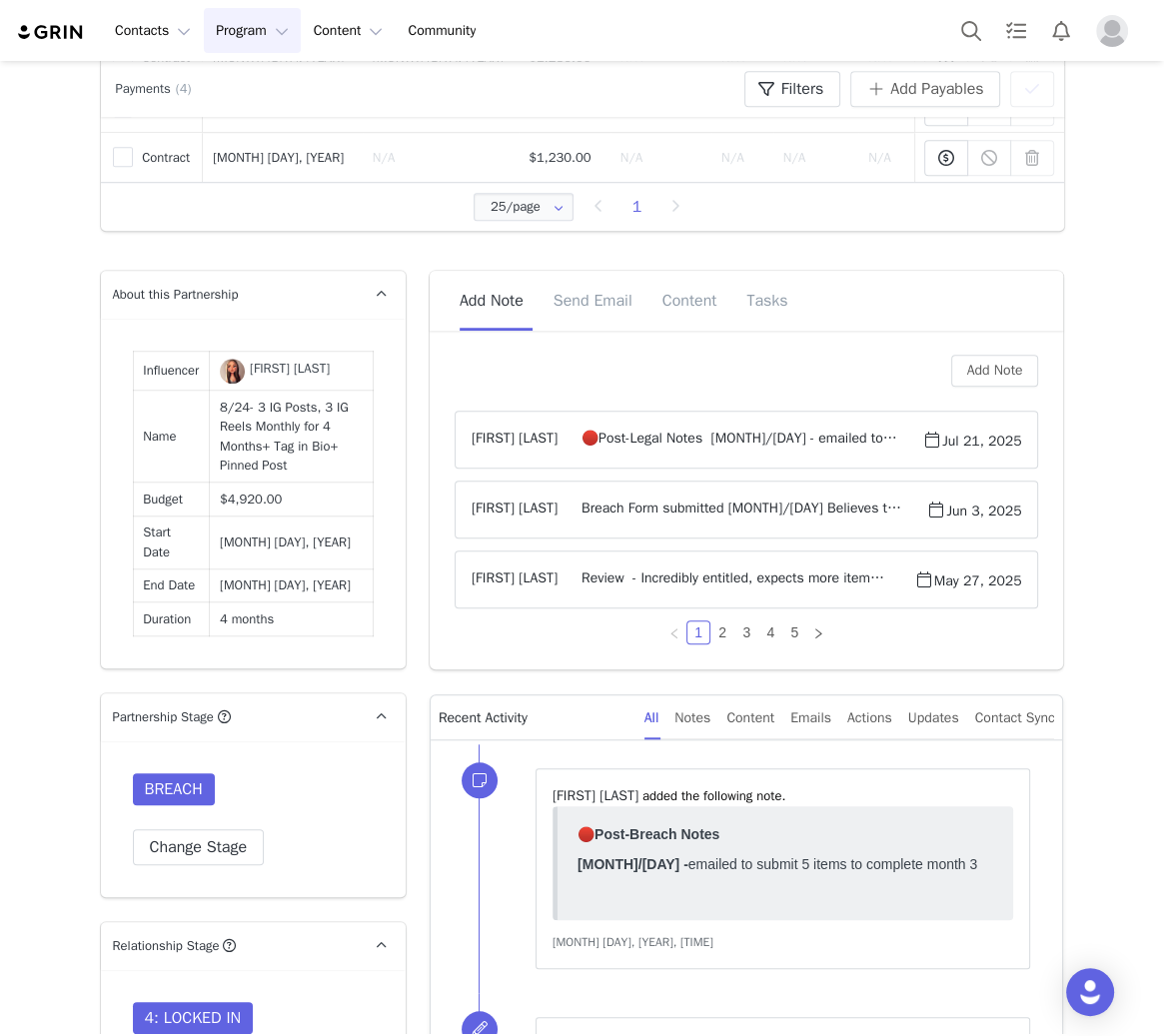 scroll, scrollTop: 745, scrollLeft: 0, axis: vertical 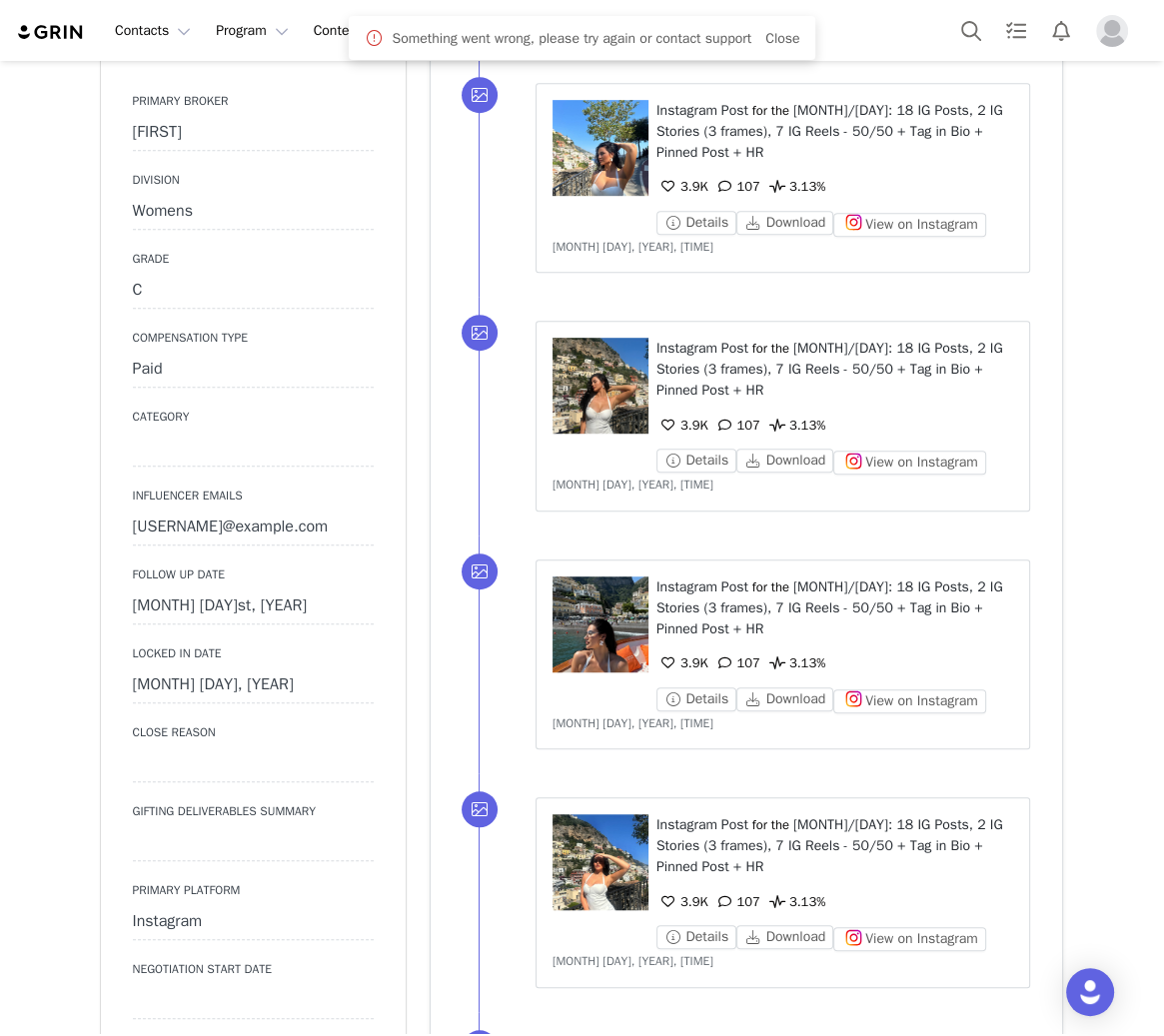 click on "[MONTH] [DAY]st, [YEAR]" at bounding box center [253, 606] 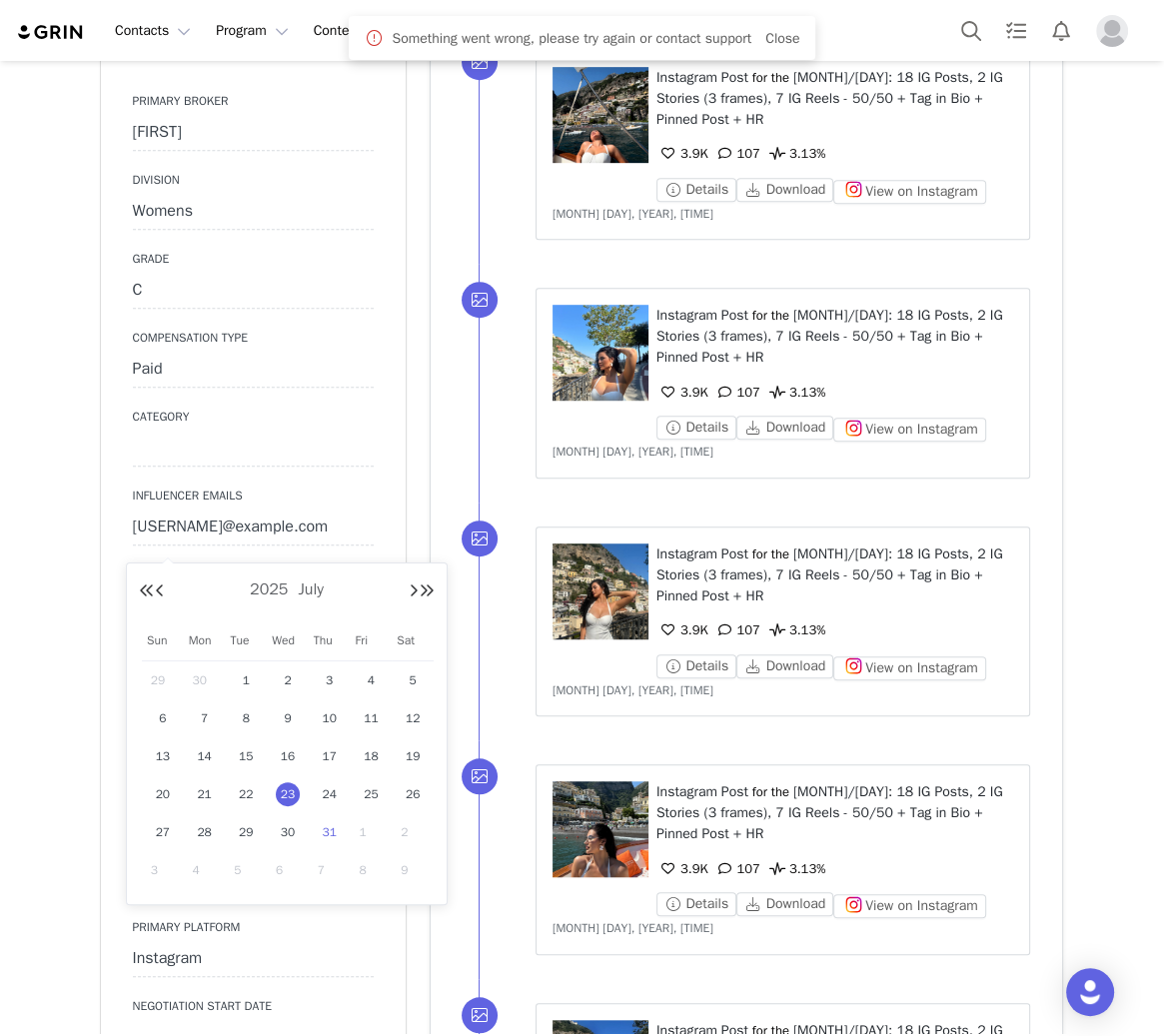 scroll, scrollTop: 932, scrollLeft: 0, axis: vertical 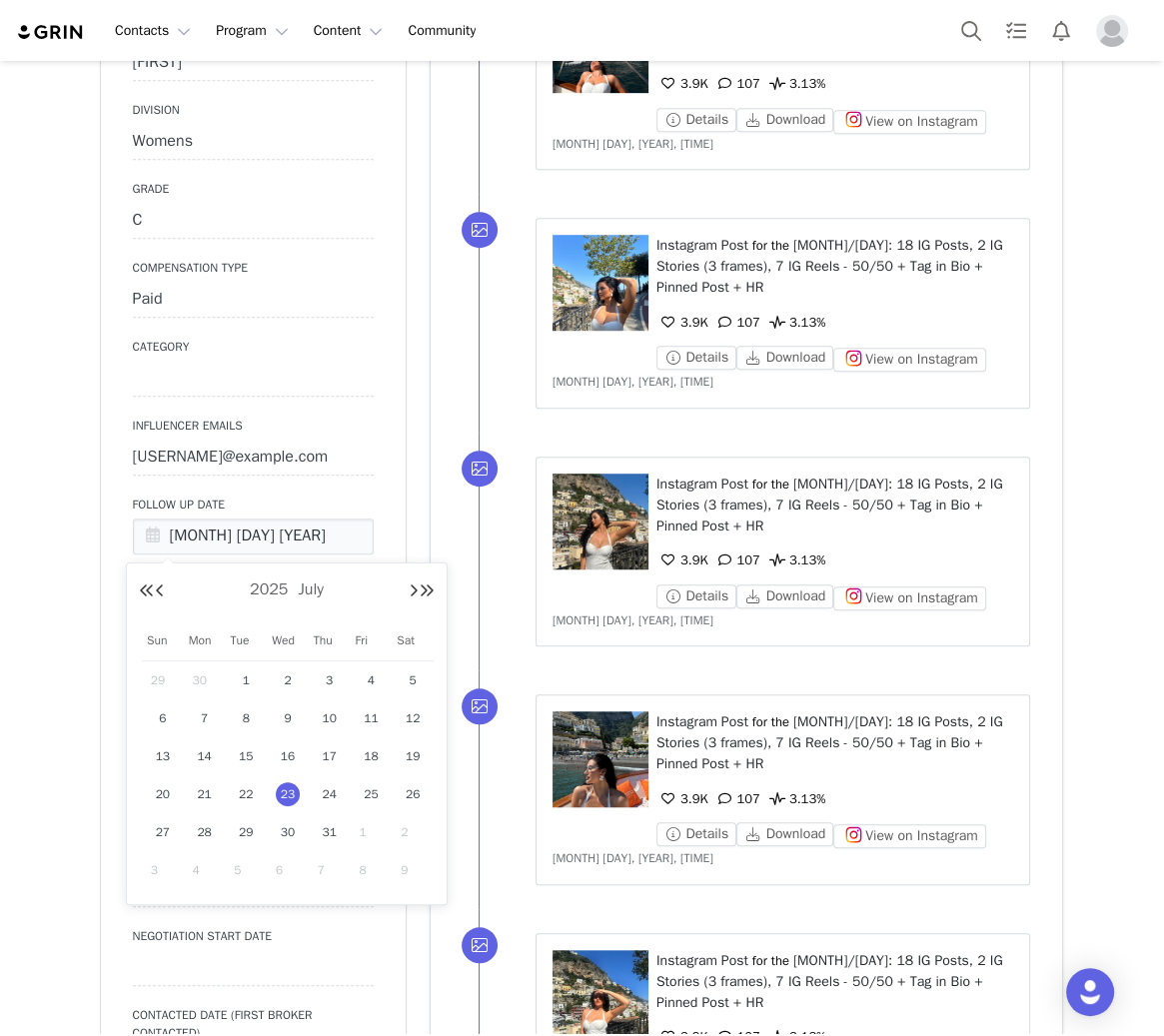 click on "1" at bounding box center (372, 832) 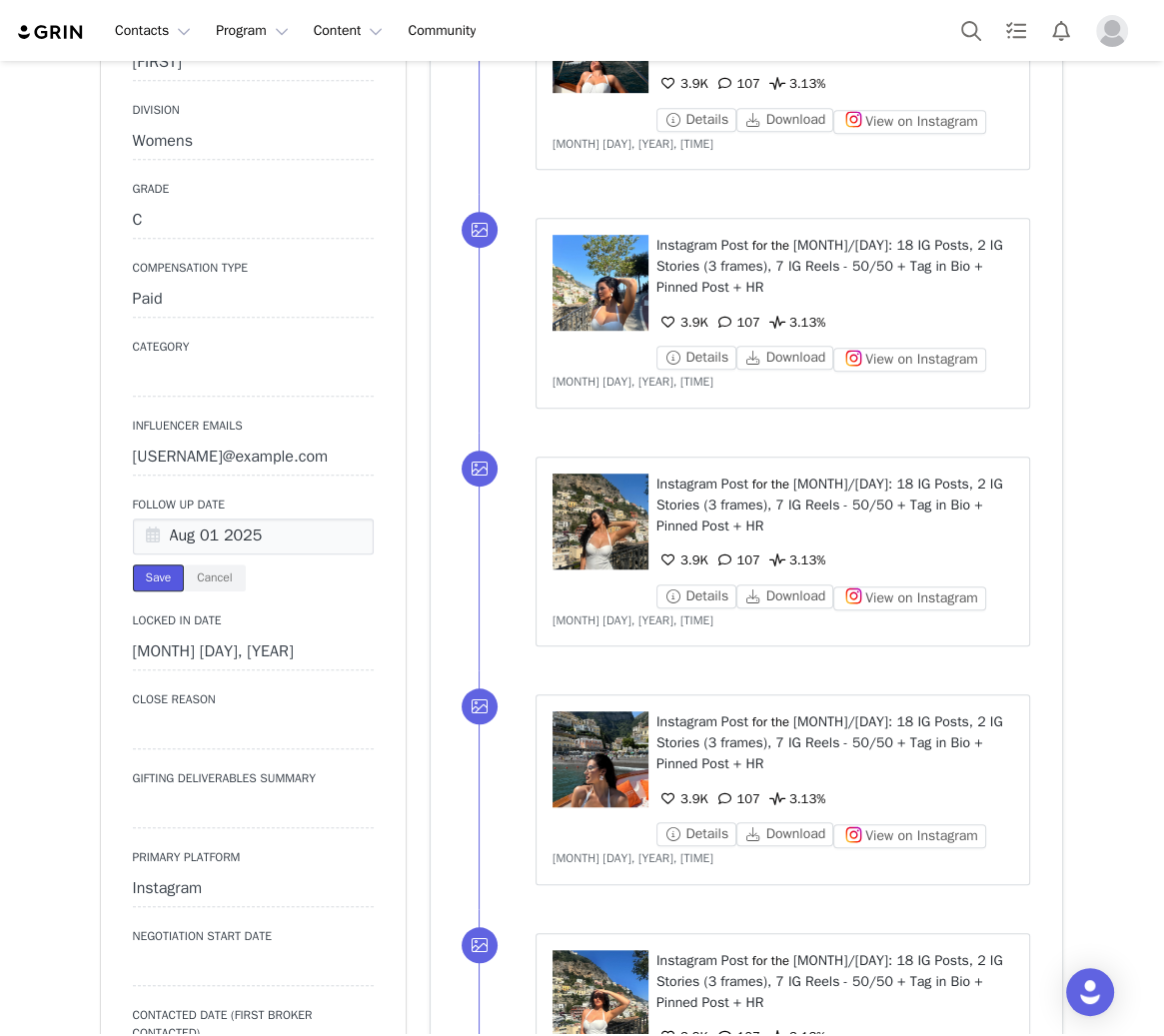 click on "Save" at bounding box center (159, 577) 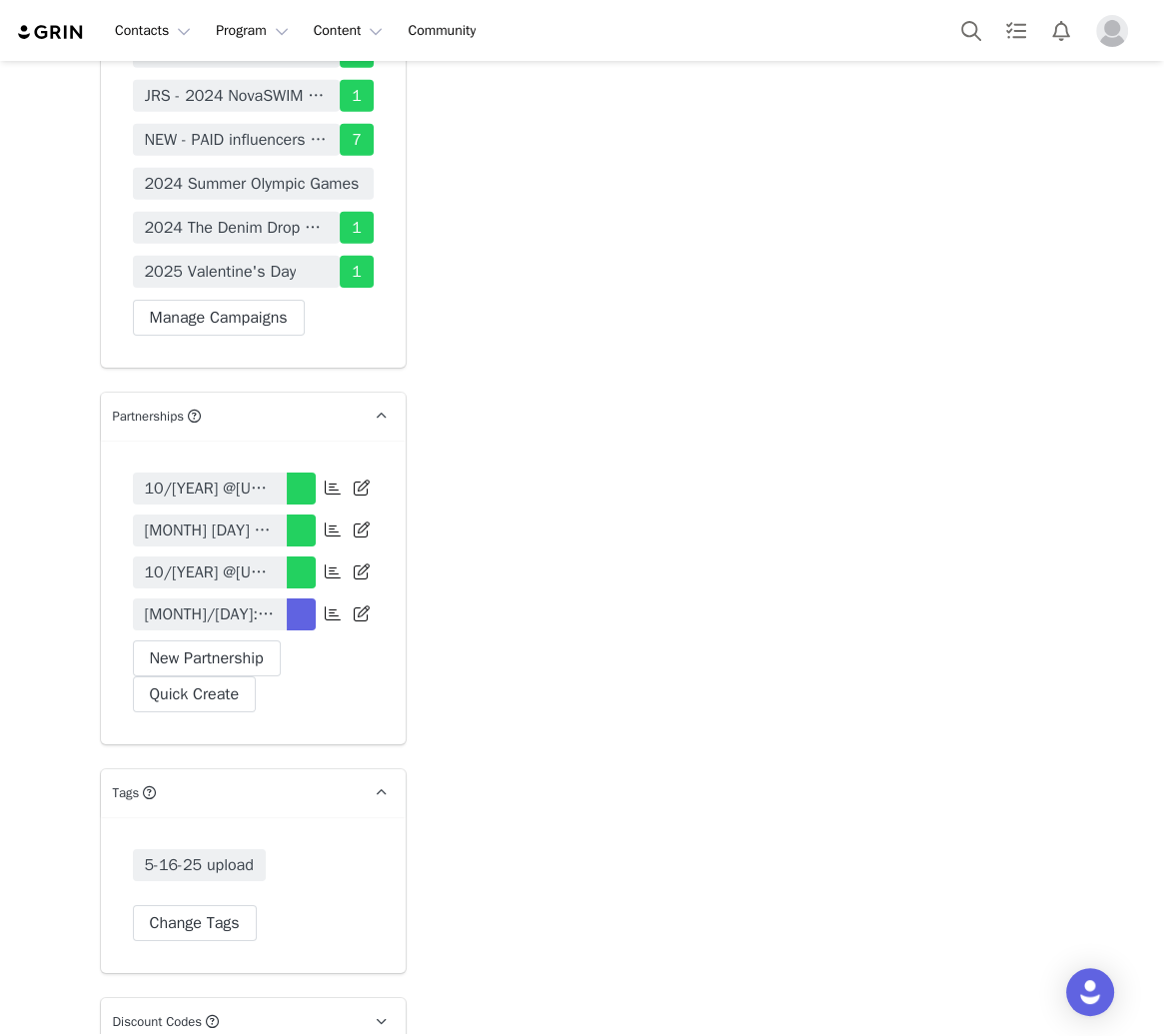 scroll, scrollTop: 5035, scrollLeft: 0, axis: vertical 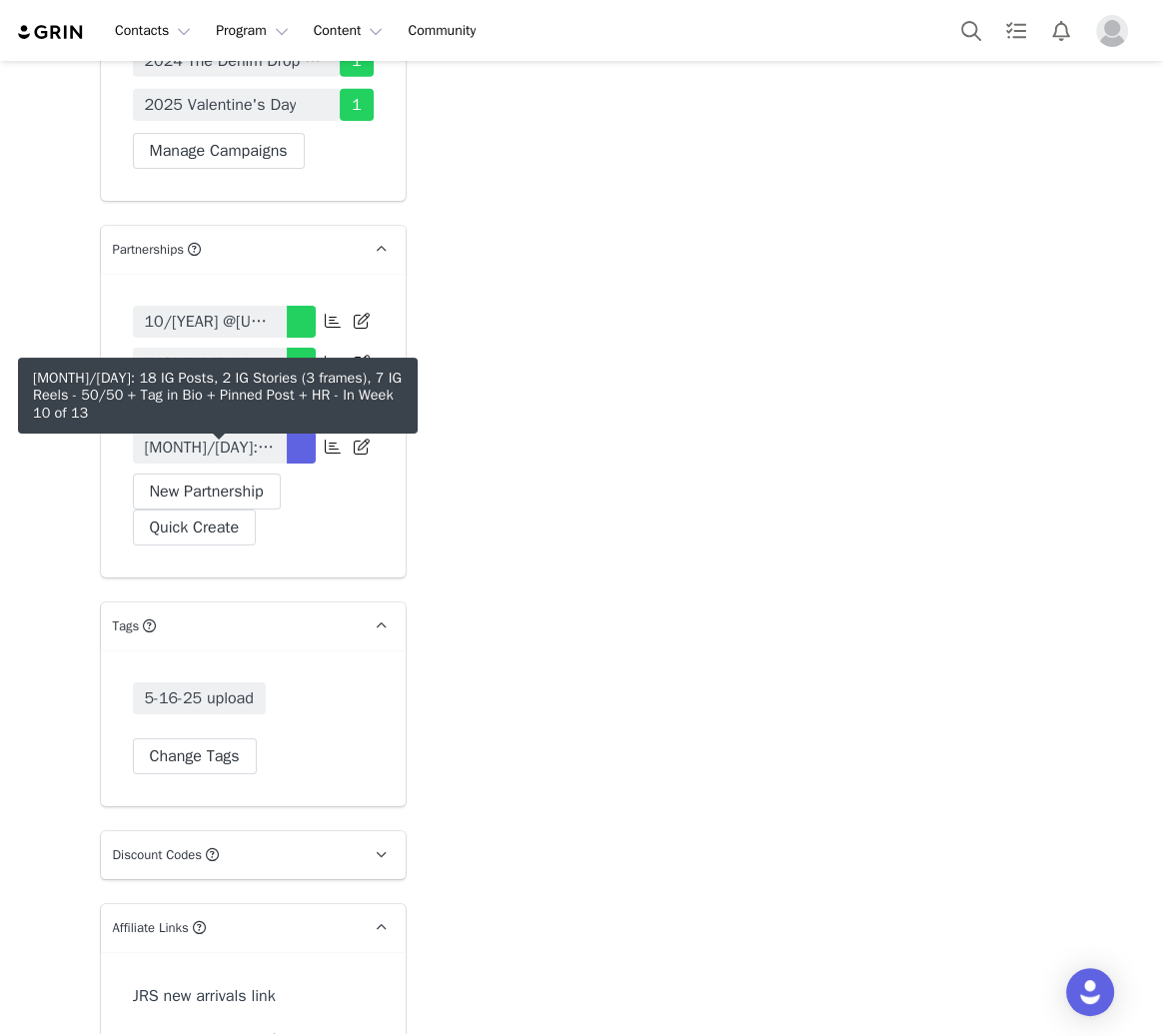 click on "[MONTH]/[DAY]: 18 IG Posts, 2 IG Stories (3 frames), 7 IG Reels - 50/50 + Tag in Bio + Pinned Post + HR" at bounding box center (210, 448) 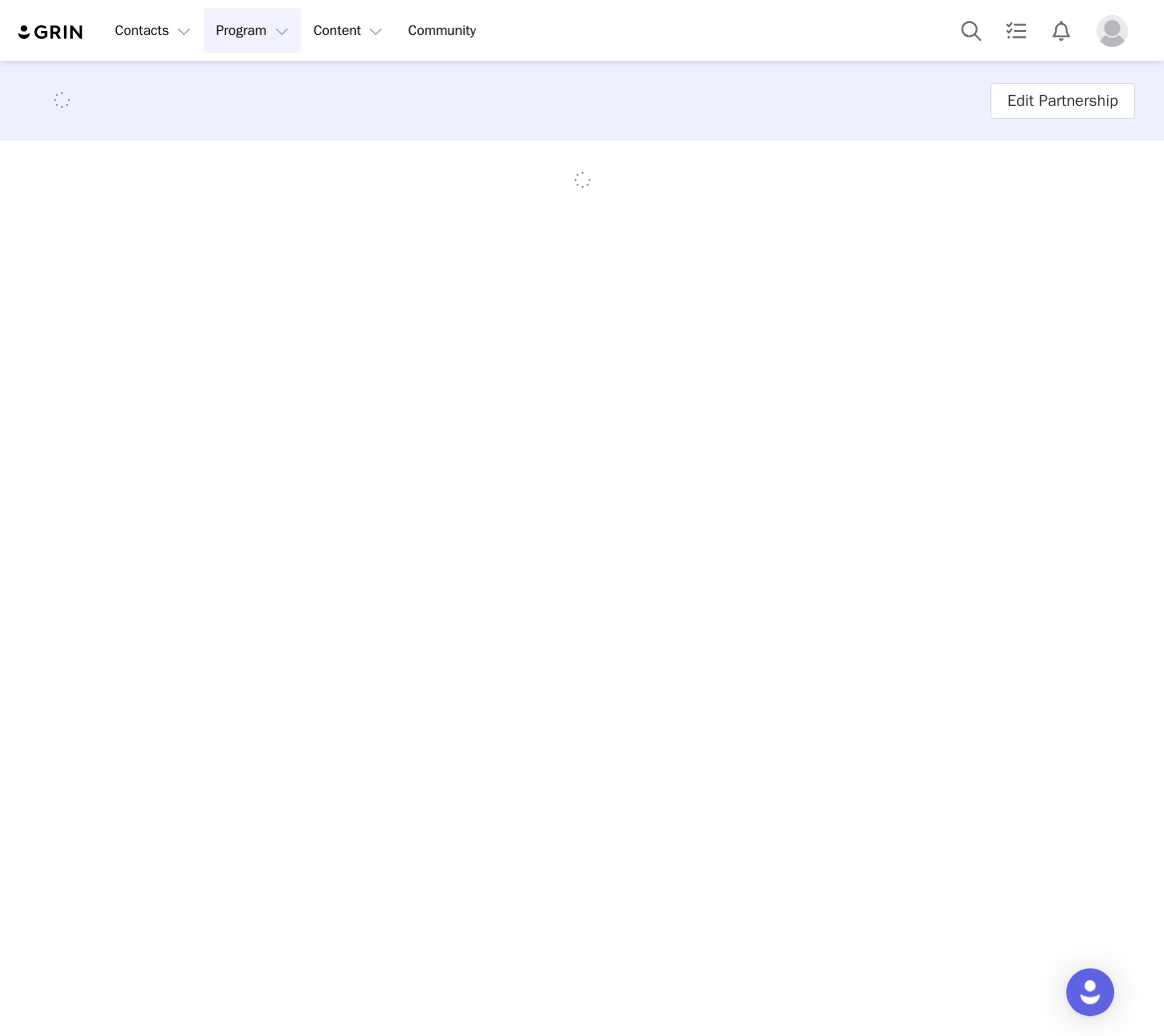 scroll, scrollTop: 0, scrollLeft: 0, axis: both 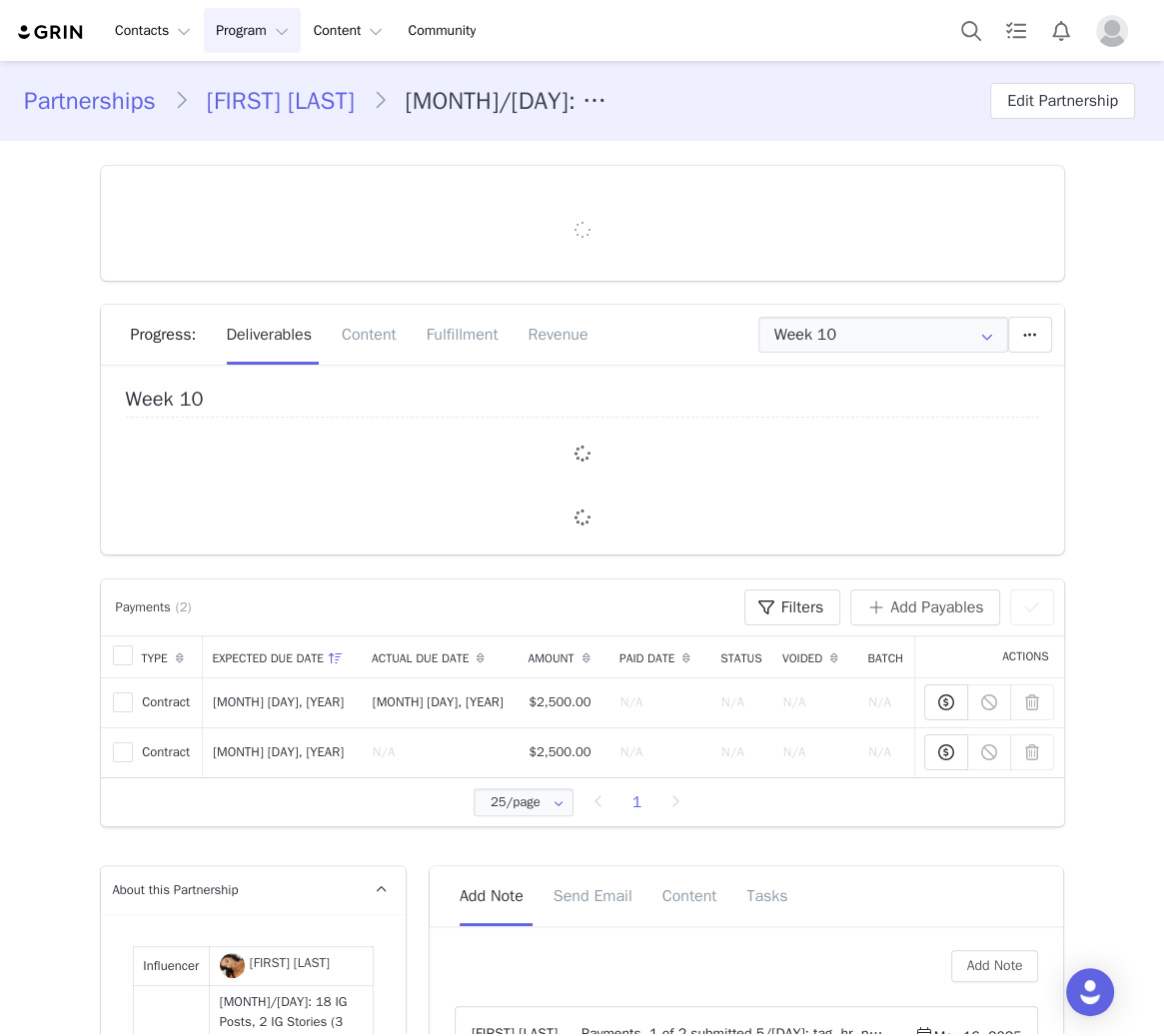 type on "+44 (United Kingdom)" 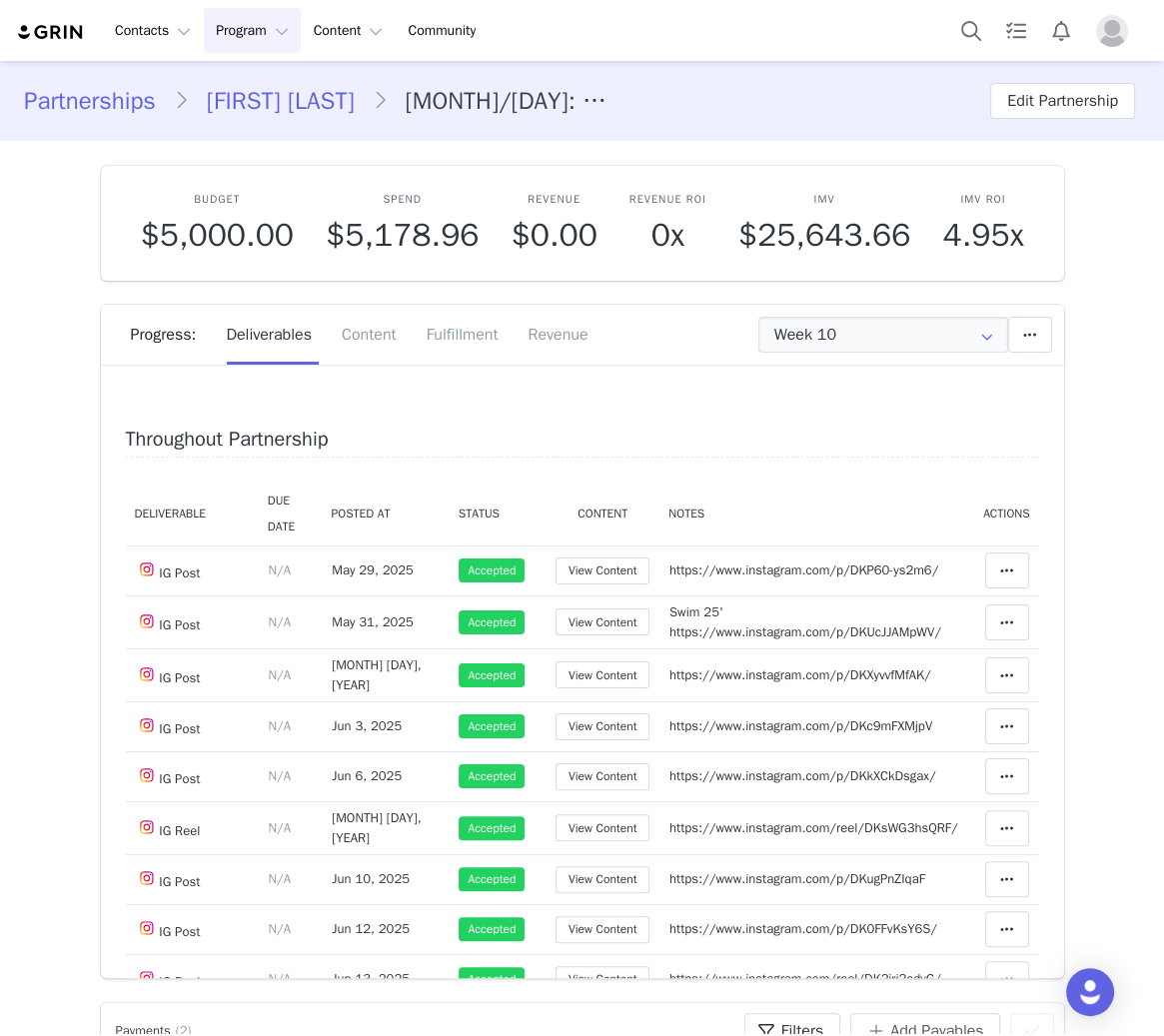 scroll, scrollTop: 0, scrollLeft: 0, axis: both 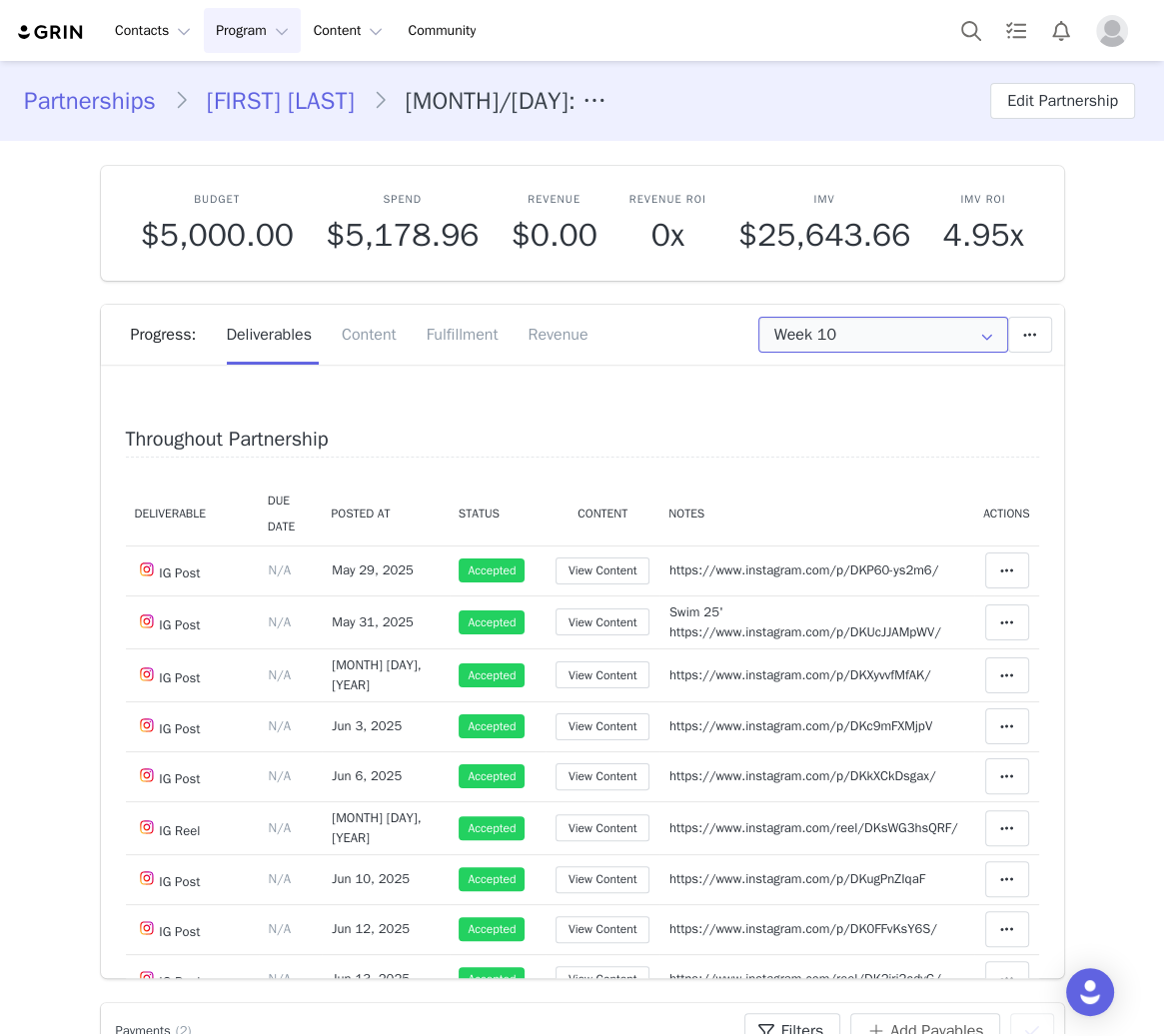 click on "Week 10" at bounding box center (883, 335) 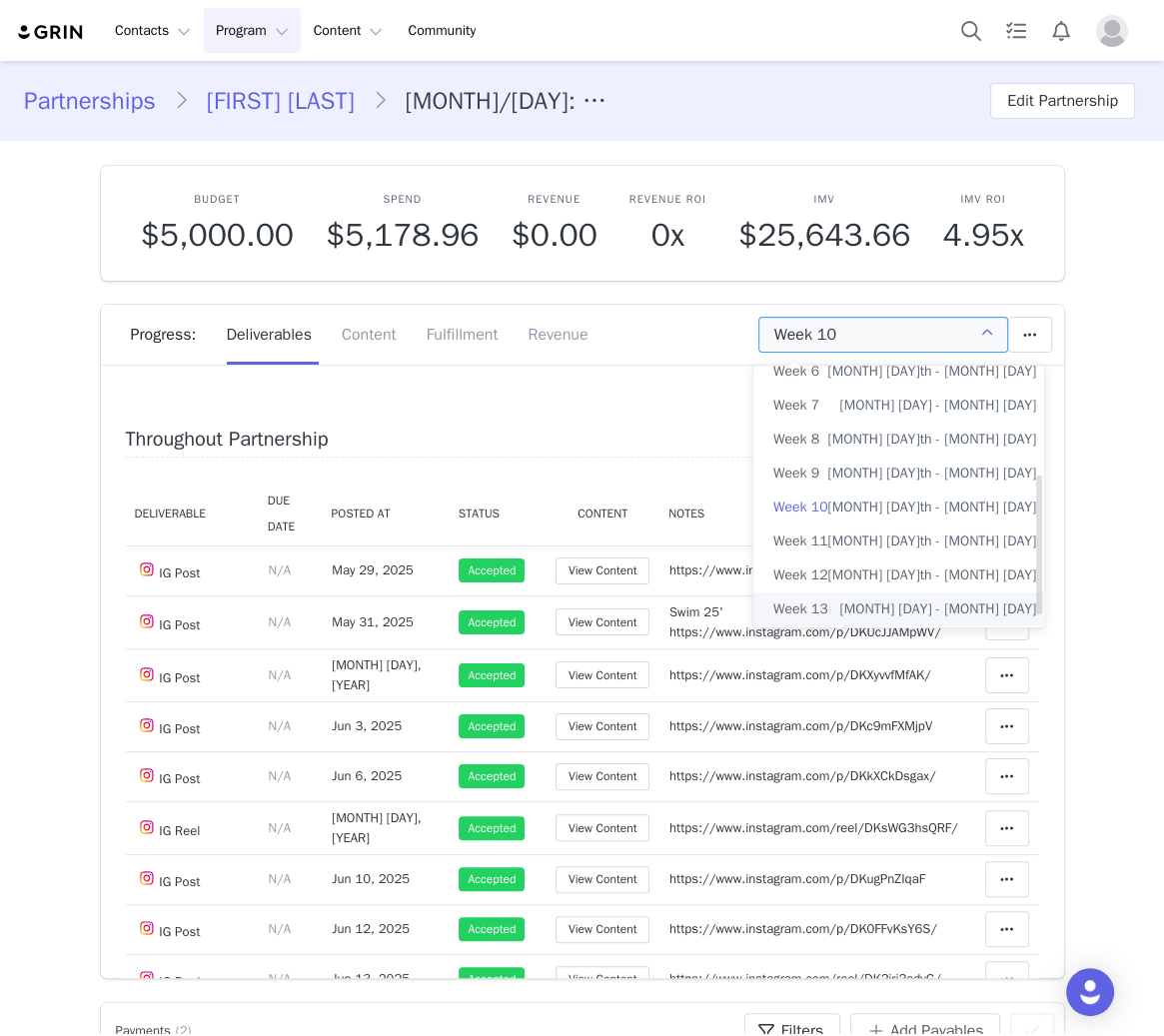 scroll, scrollTop: 225, scrollLeft: 0, axis: vertical 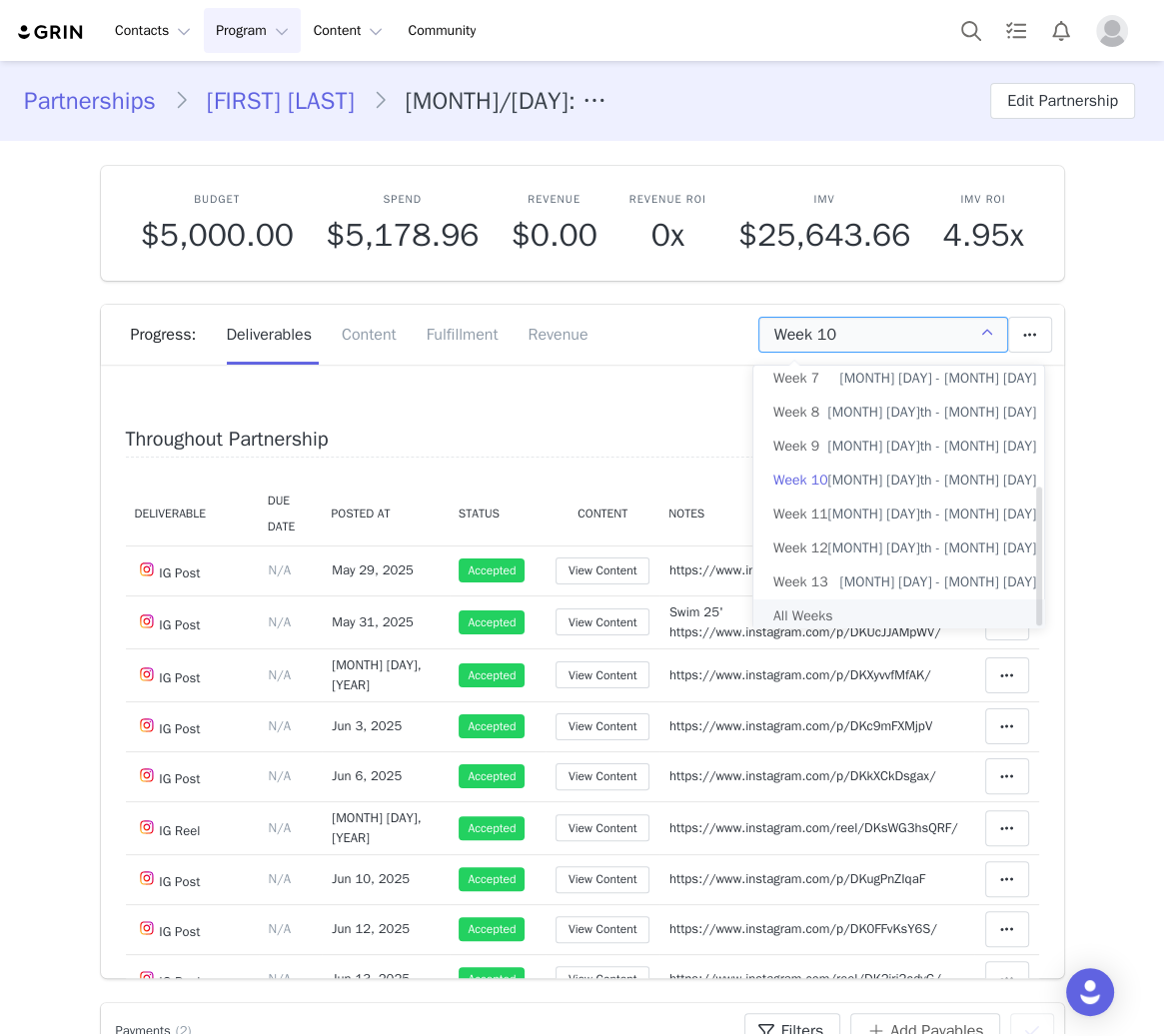 click on "All Weeks" at bounding box center [904, 616] 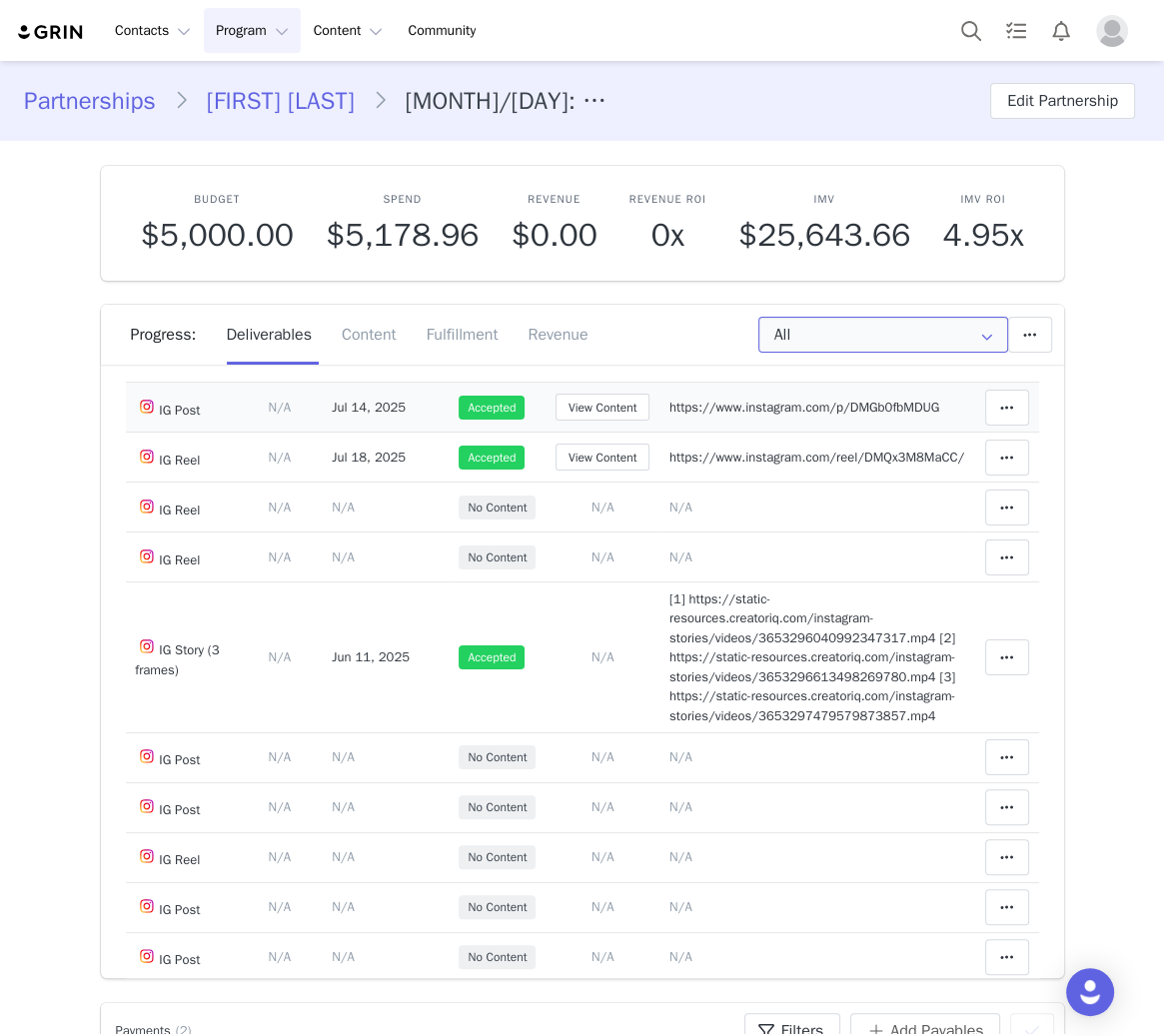 scroll, scrollTop: 1095, scrollLeft: 0, axis: vertical 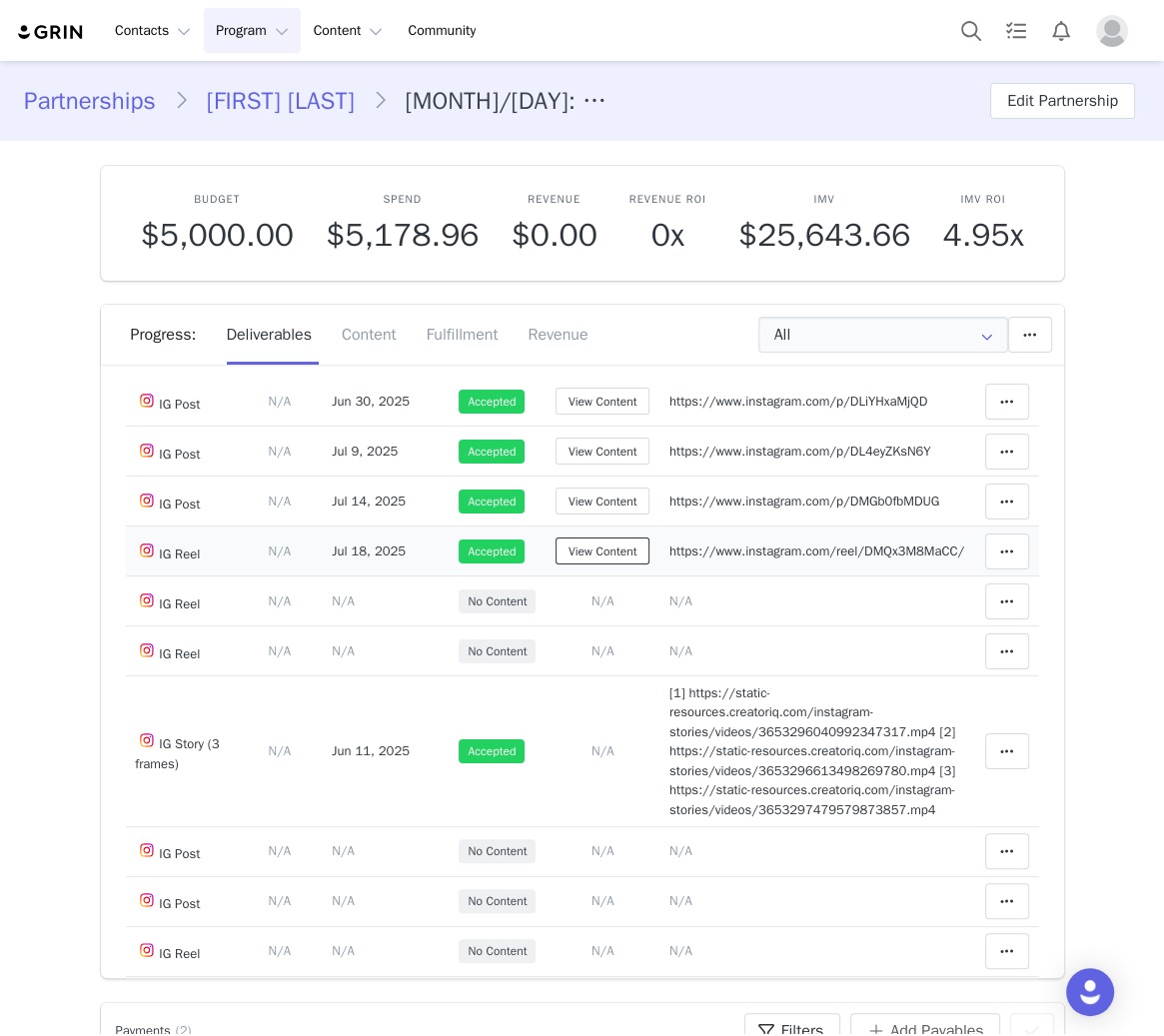 click on "View Content" at bounding box center (602, 550) 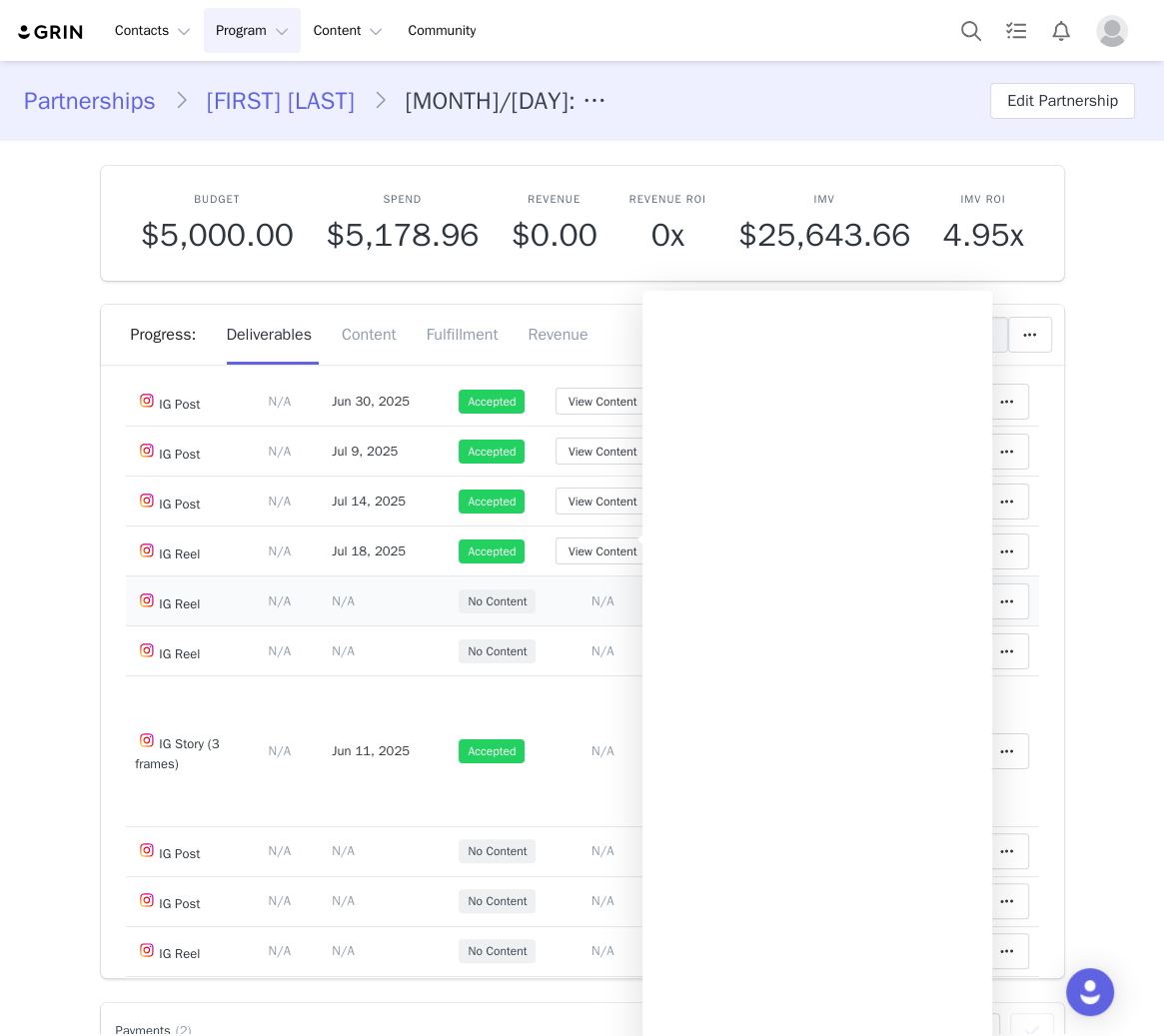 click on "No Content" at bounding box center (497, 601) 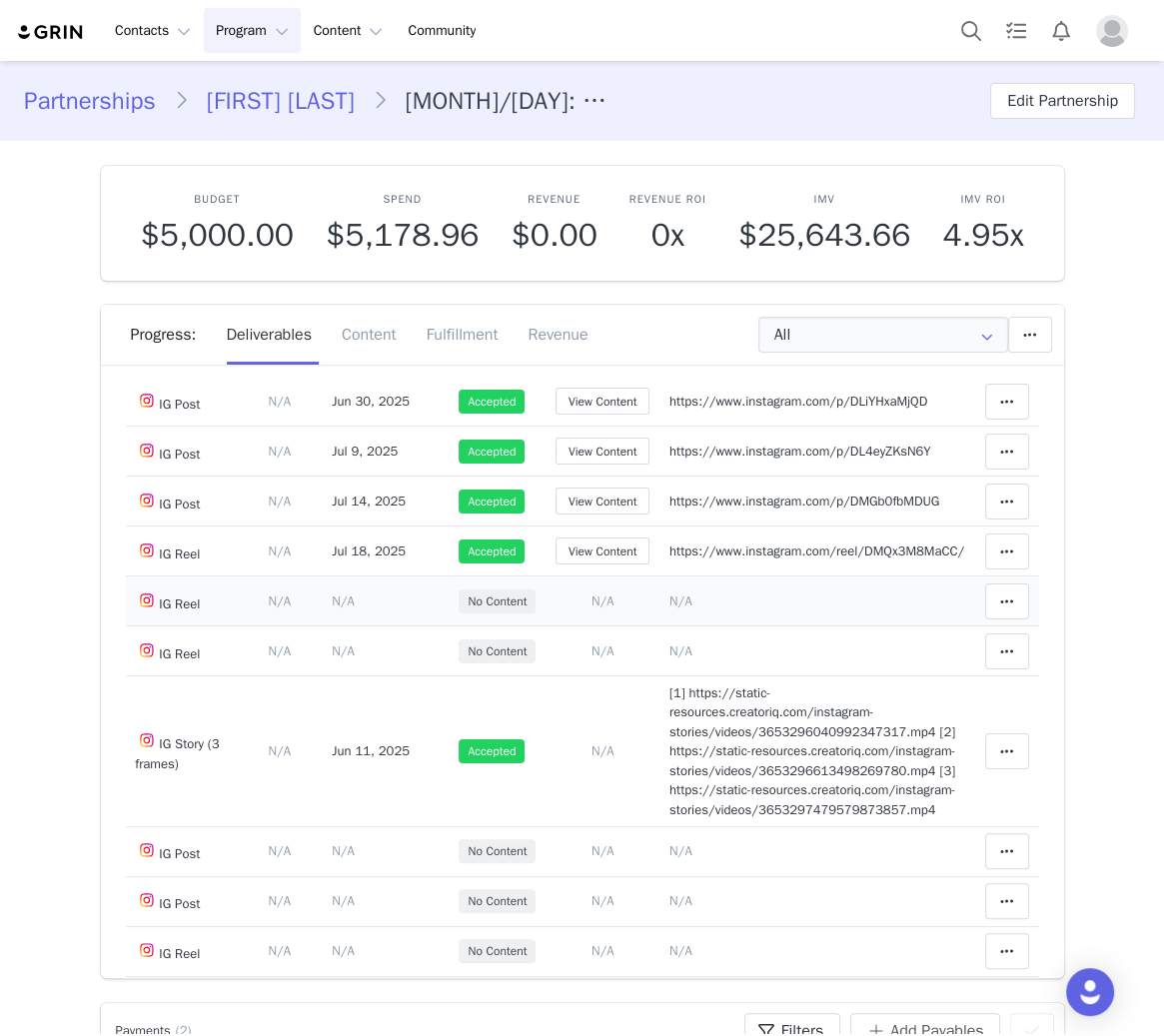 click on "N/A" at bounding box center (602, 600) 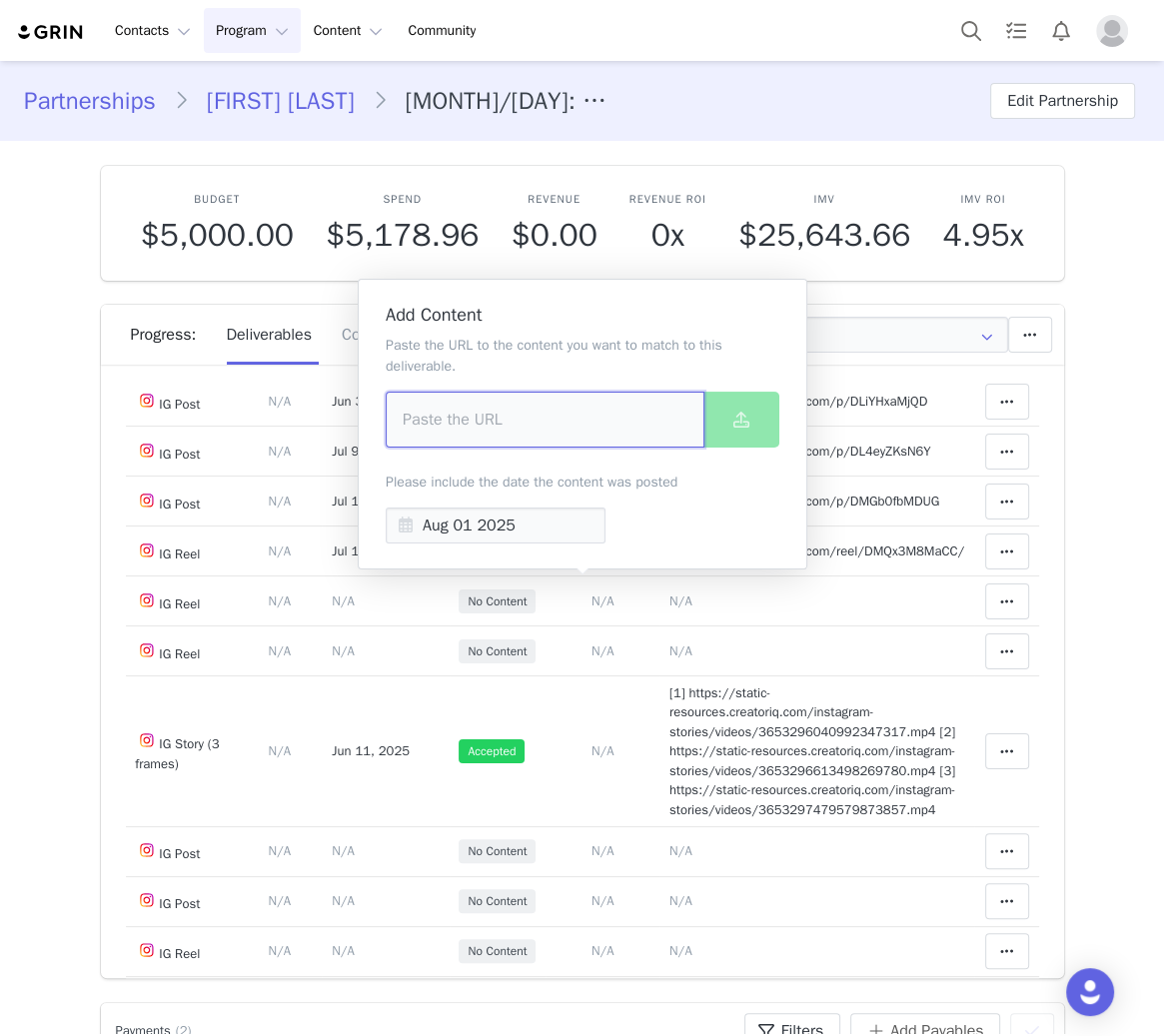 click at bounding box center (545, 420) 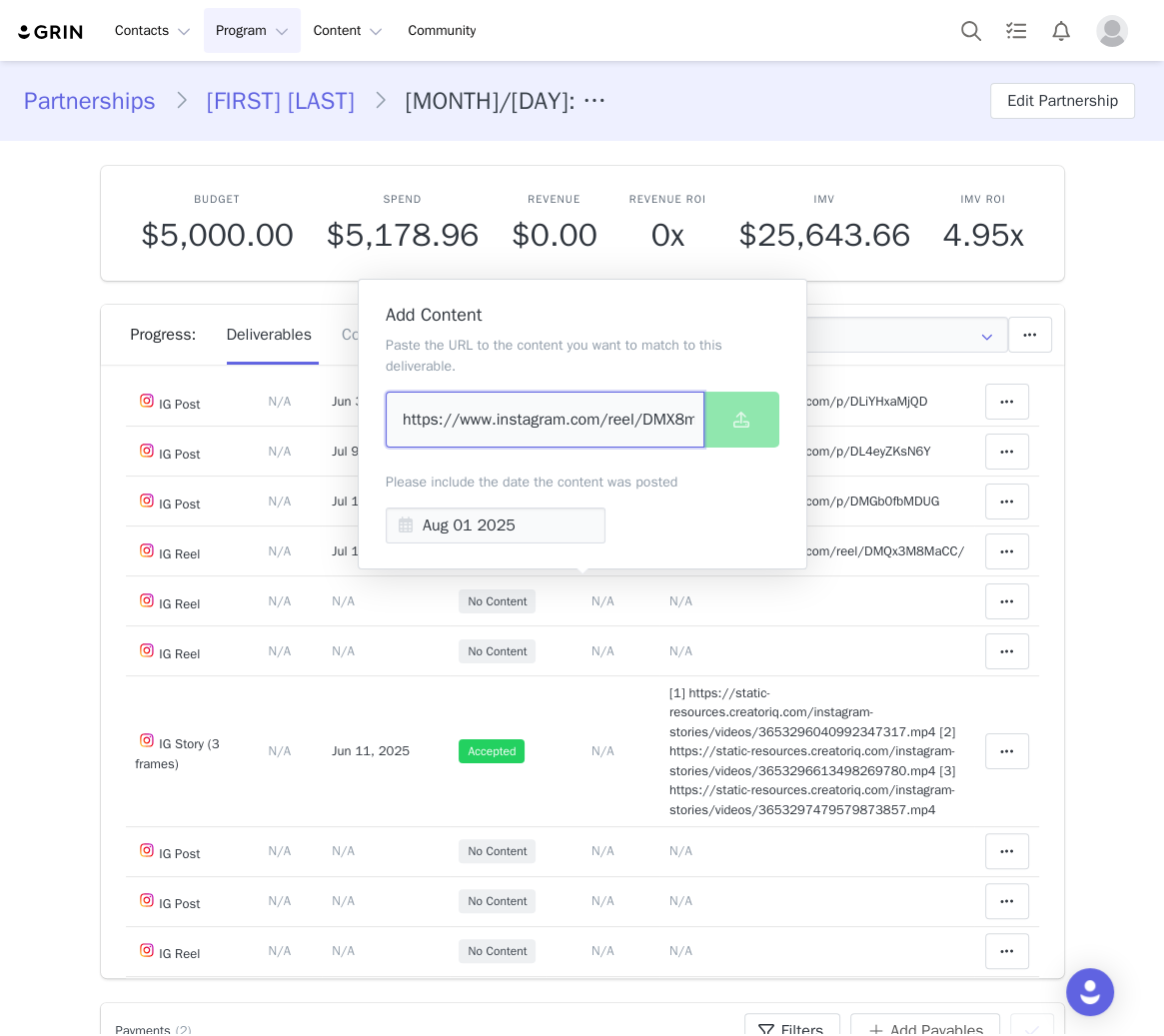 scroll, scrollTop: 0, scrollLeft: 58, axis: horizontal 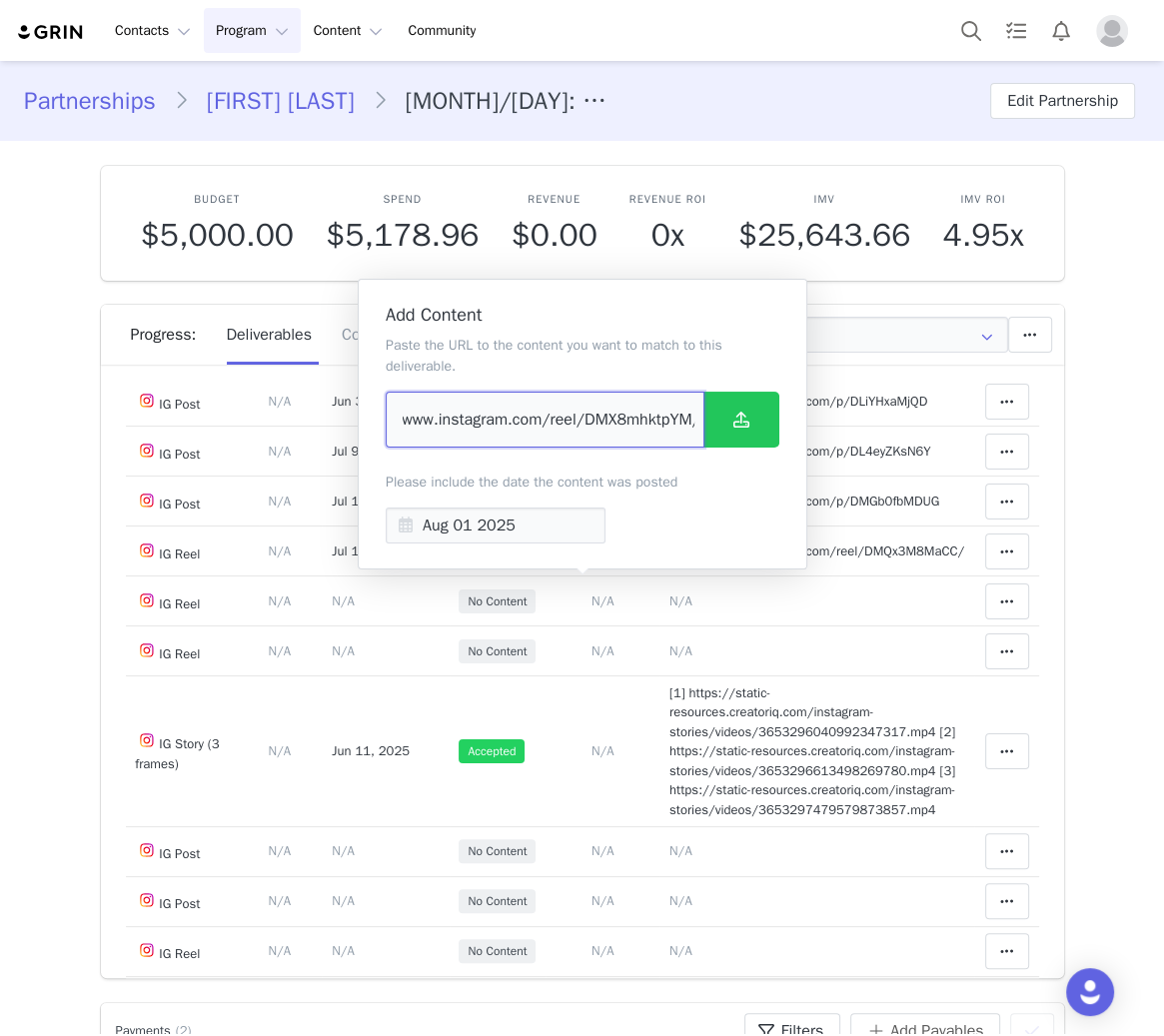 type on "https://www.instagram.com/reel/DMX8mhktpYM/" 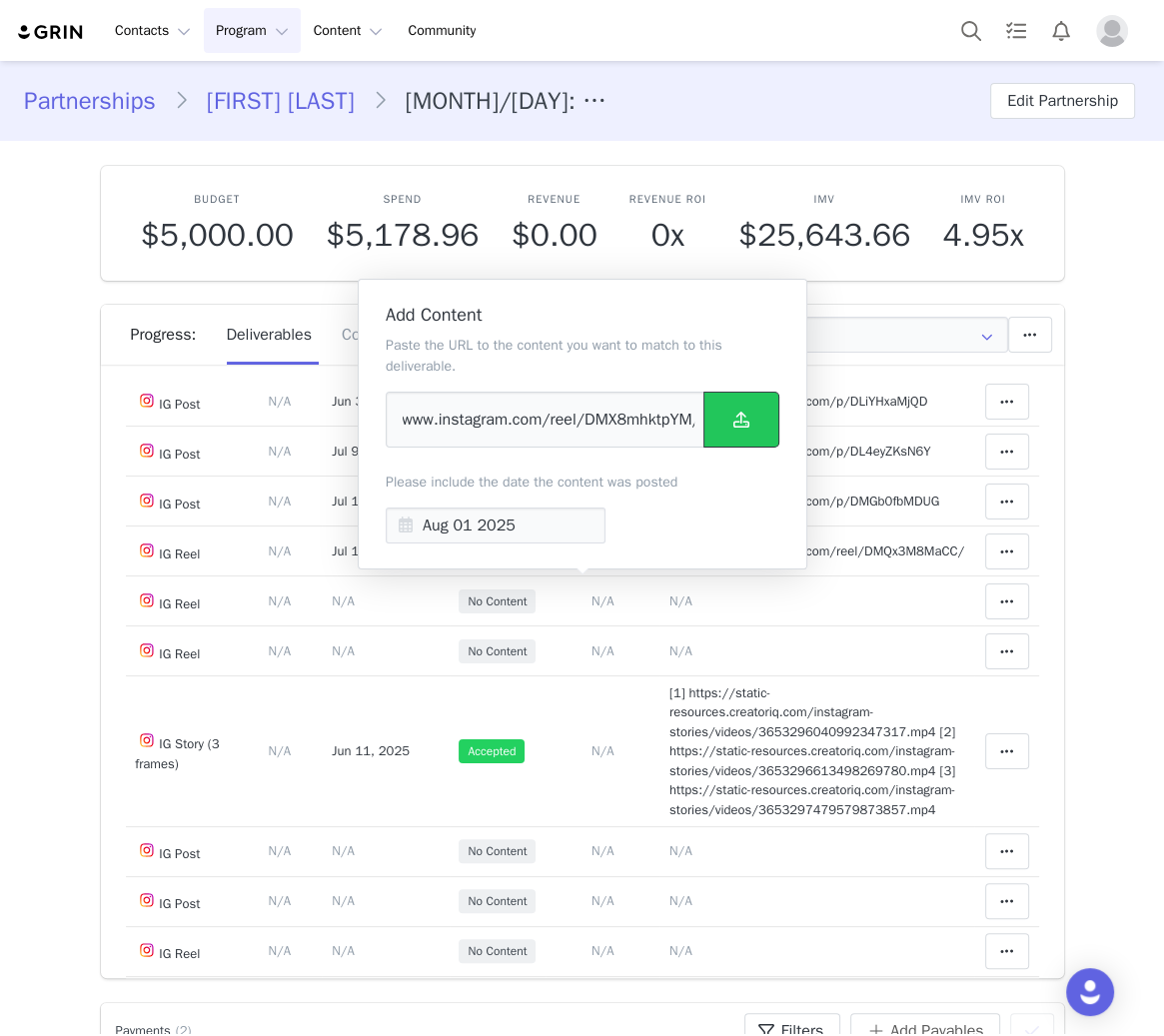 click at bounding box center [741, 420] 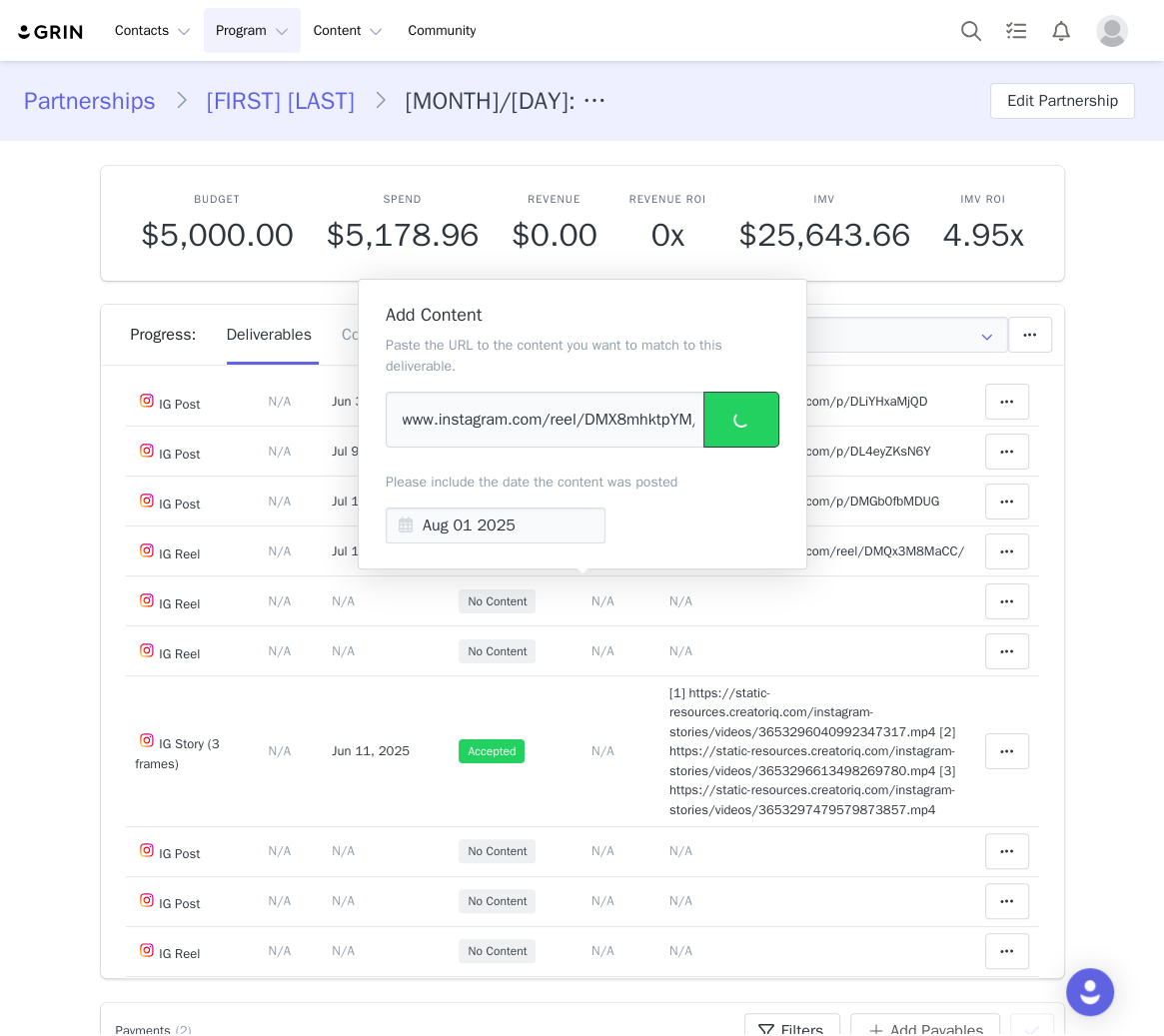 scroll, scrollTop: 0, scrollLeft: 0, axis: both 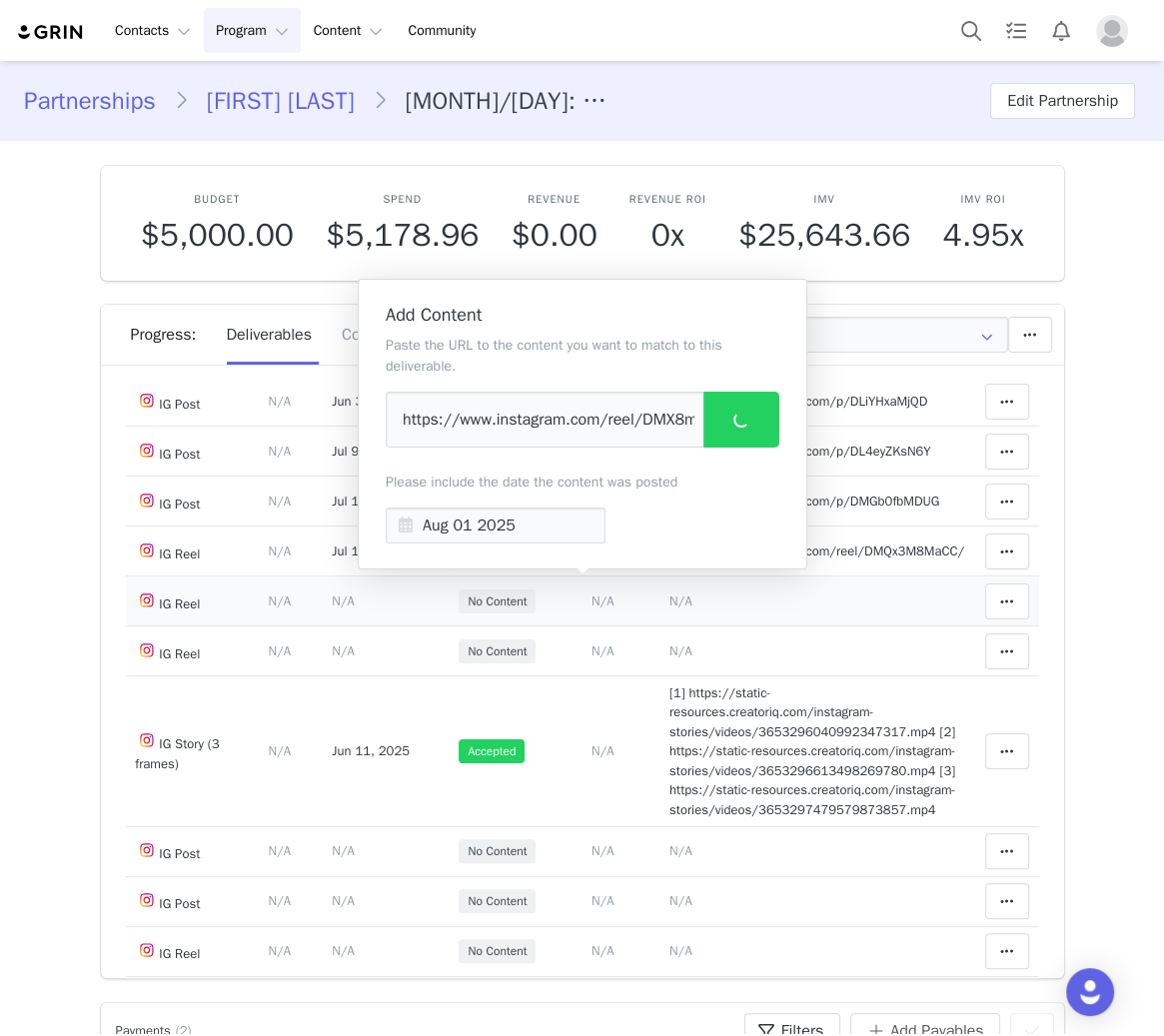click on "N/A" at bounding box center (680, 600) 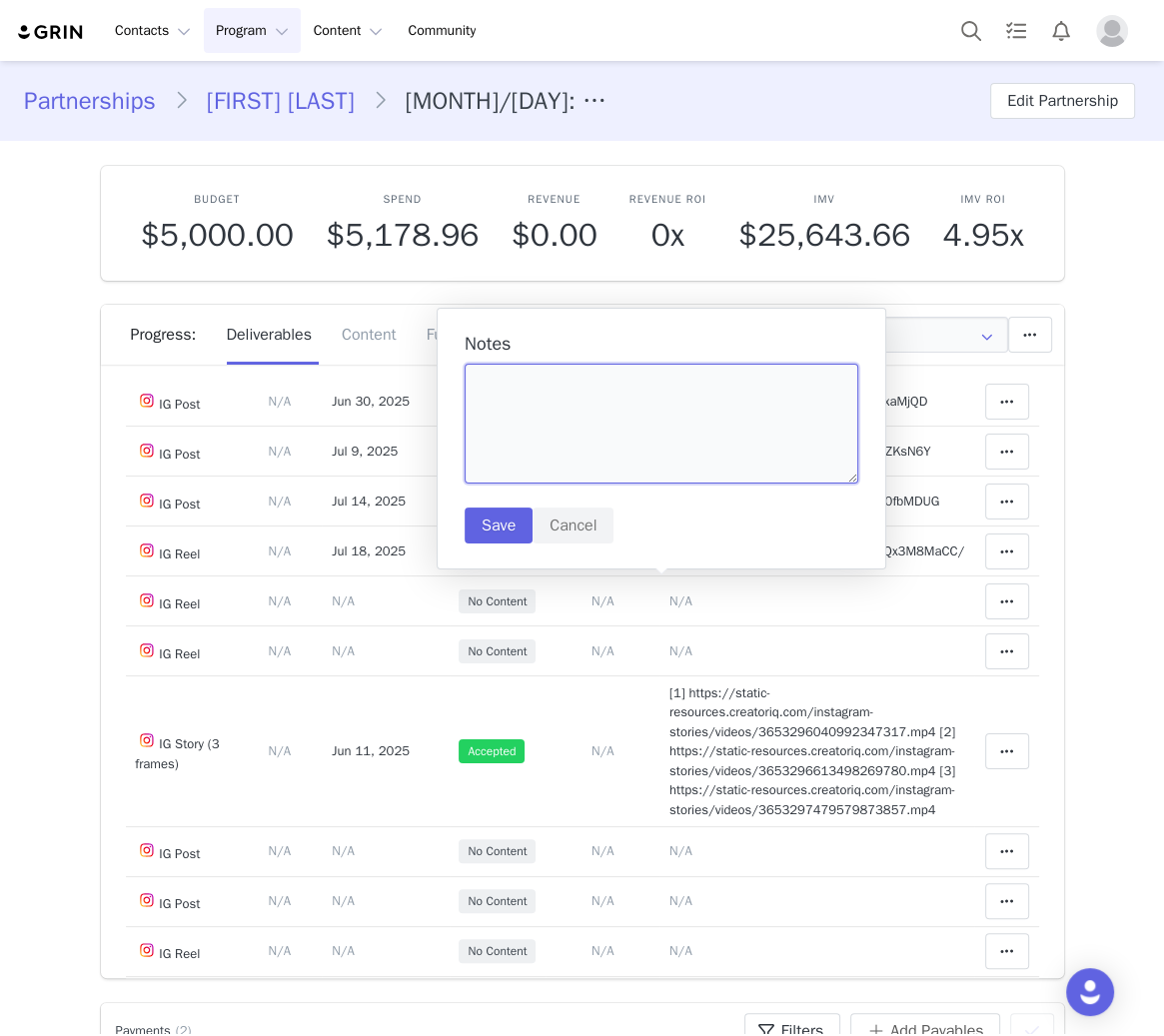 click at bounding box center (661, 424) 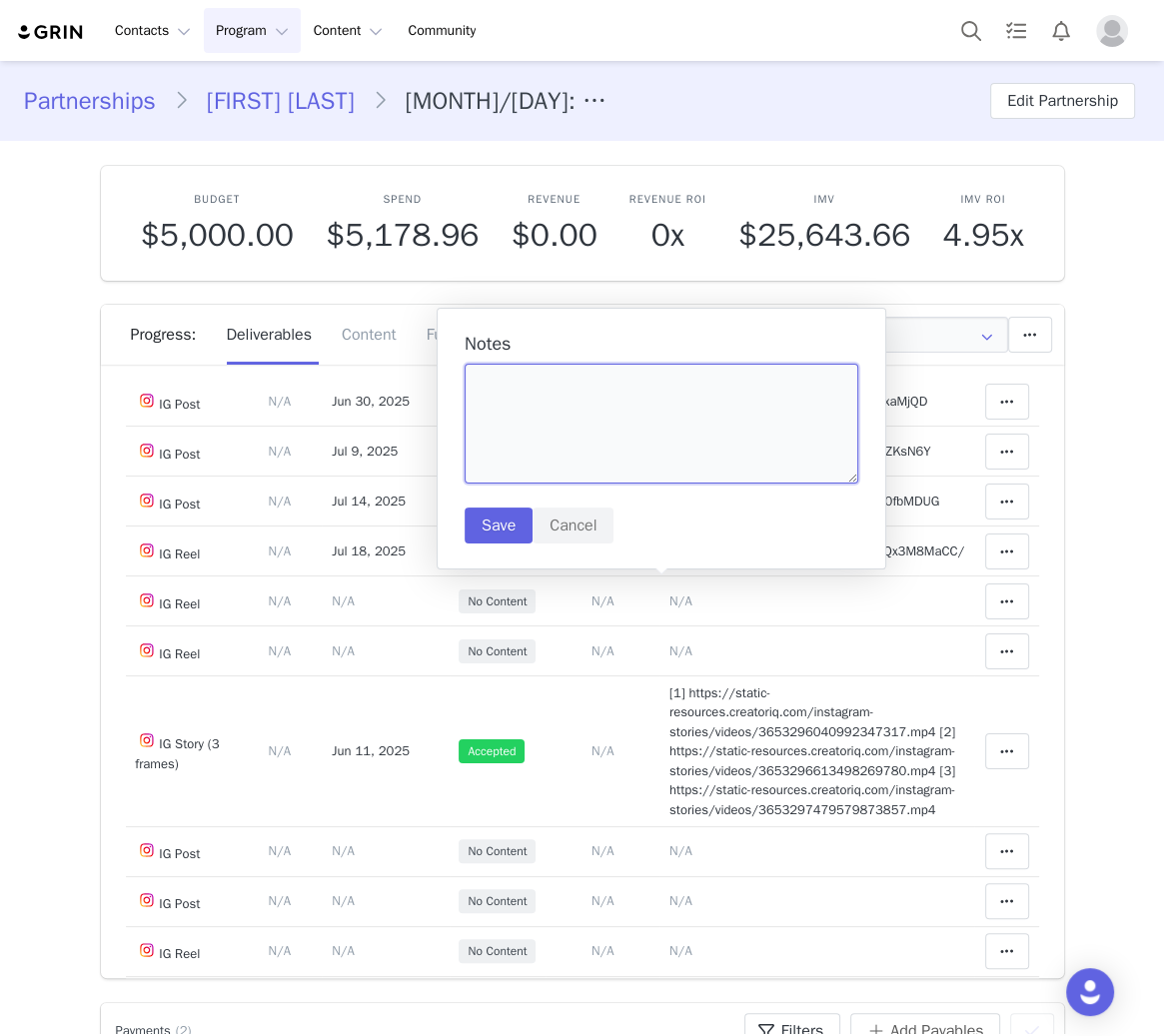 paste on "https://www.instagram.com/reel/DMX8mhktpYM/" 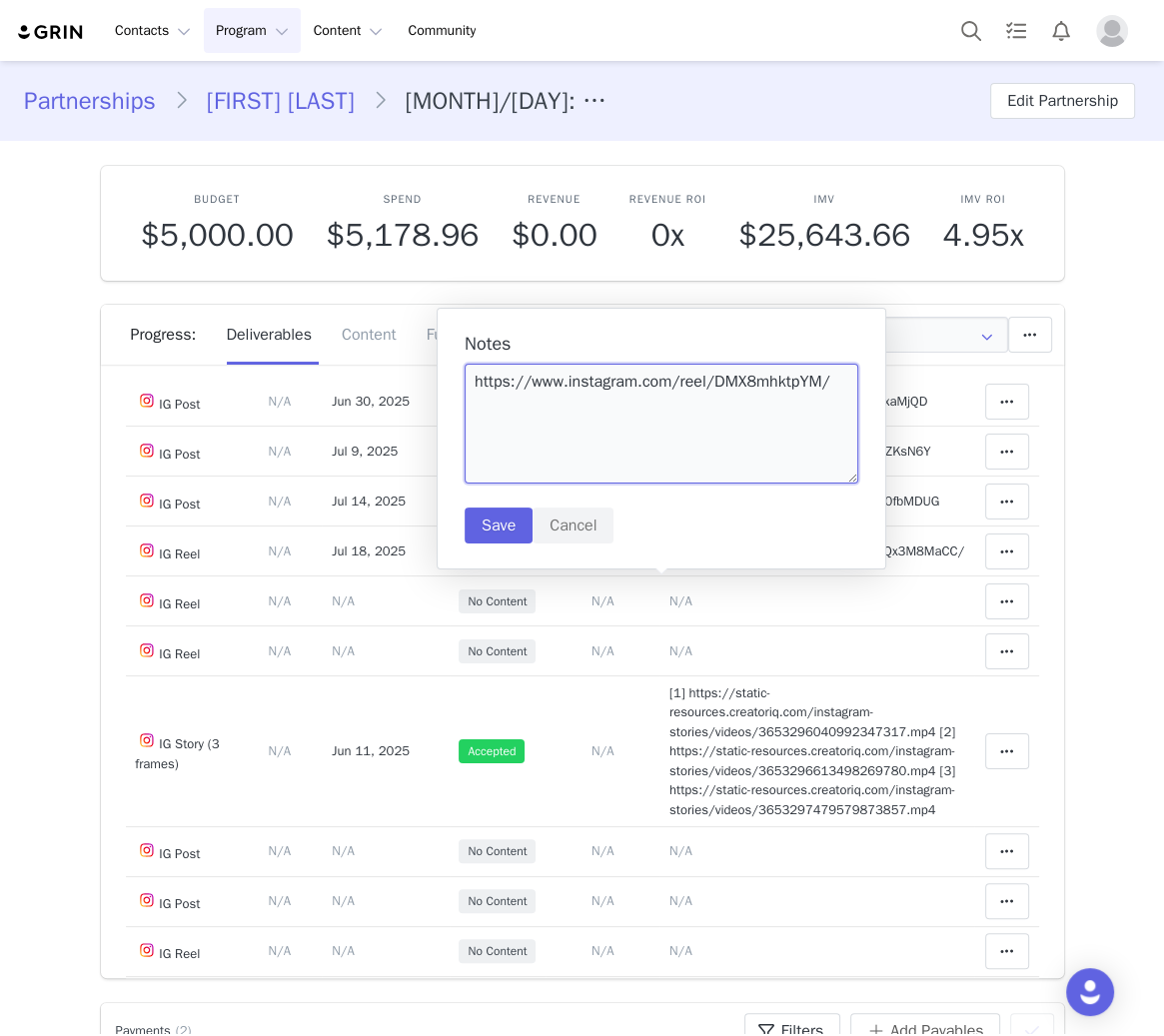type on "https://www.instagram.com/reel/DMX8mhktpYM/" 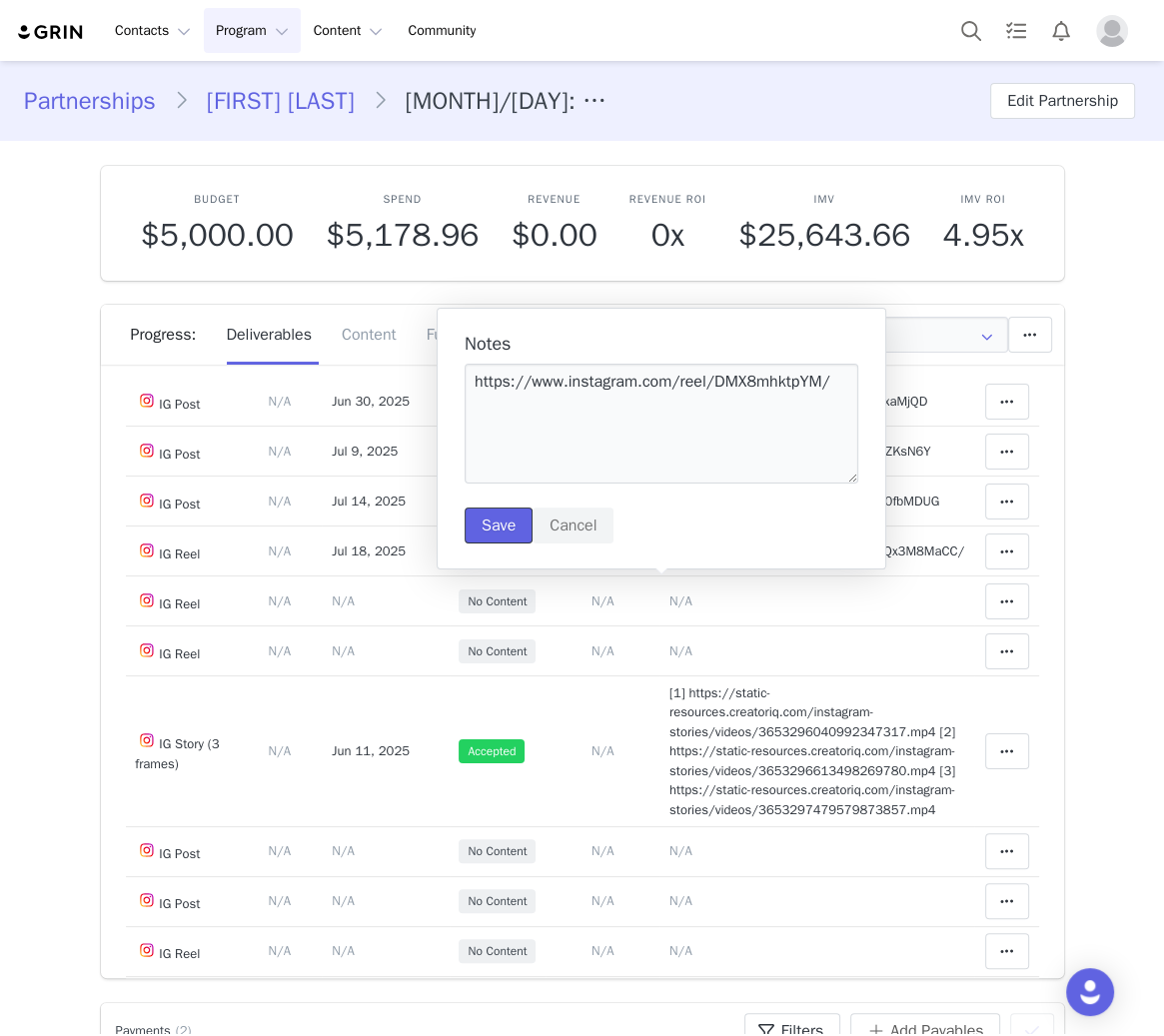 click on "Save" at bounding box center [499, 525] 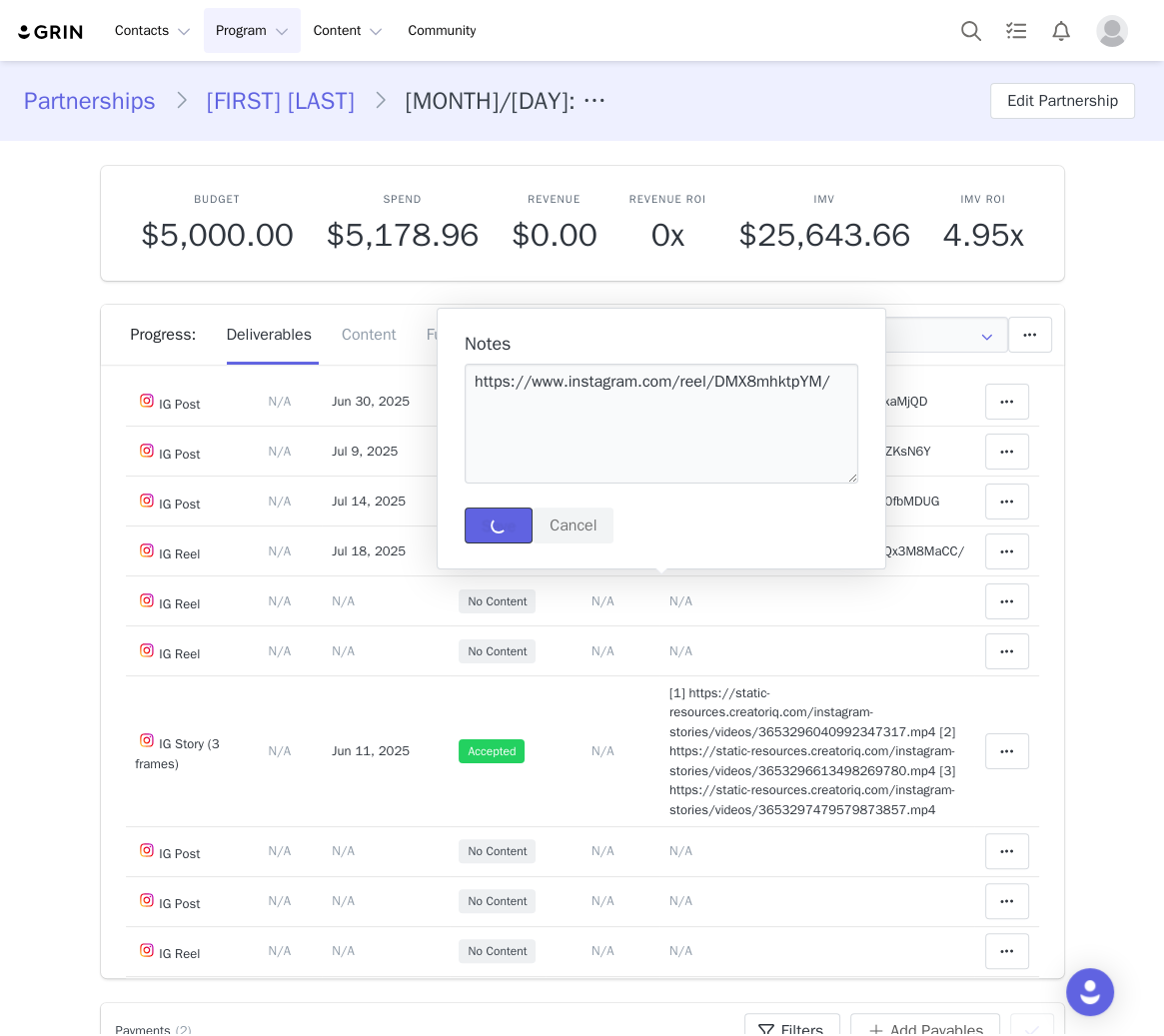type 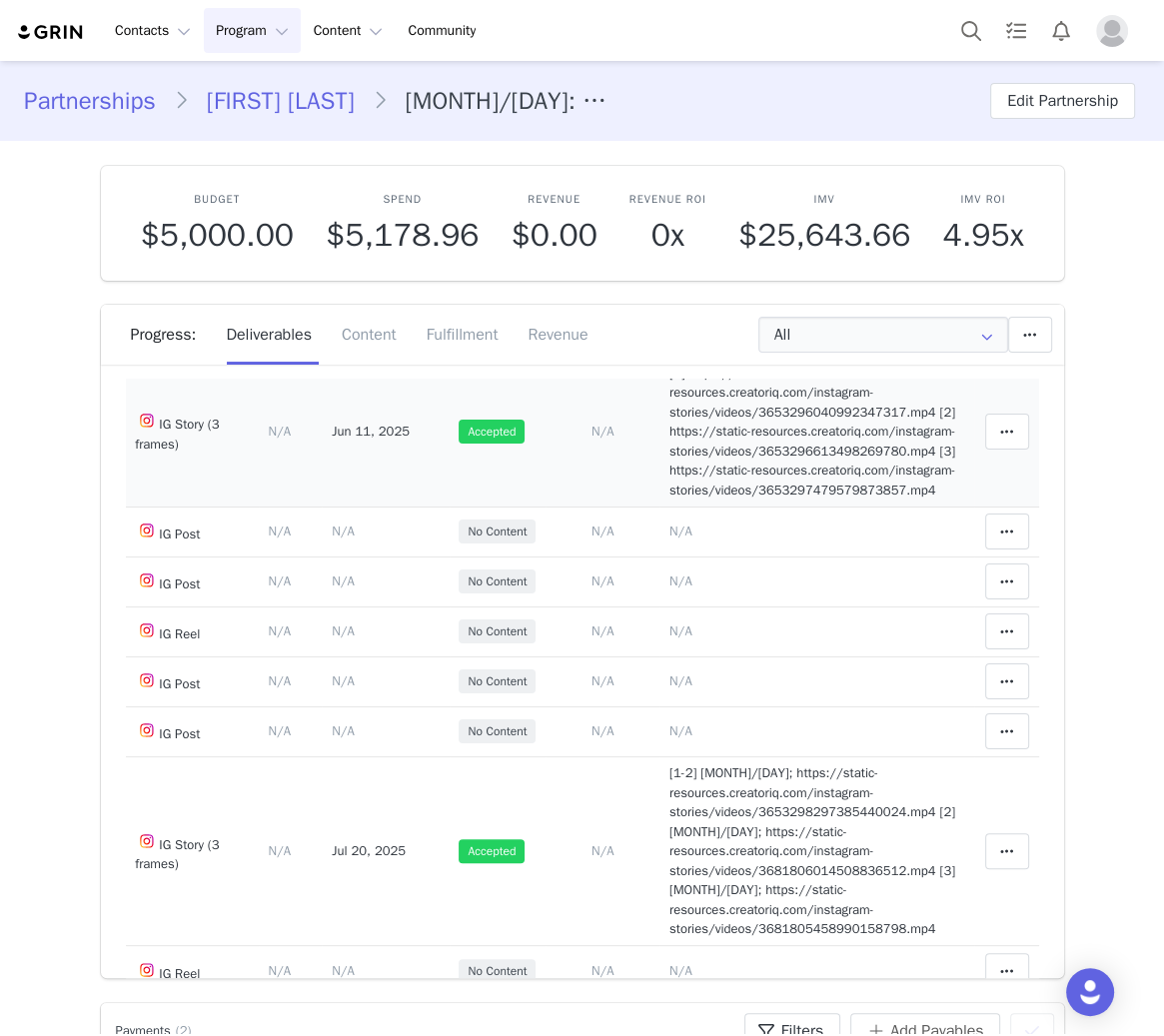 scroll, scrollTop: 1468, scrollLeft: 0, axis: vertical 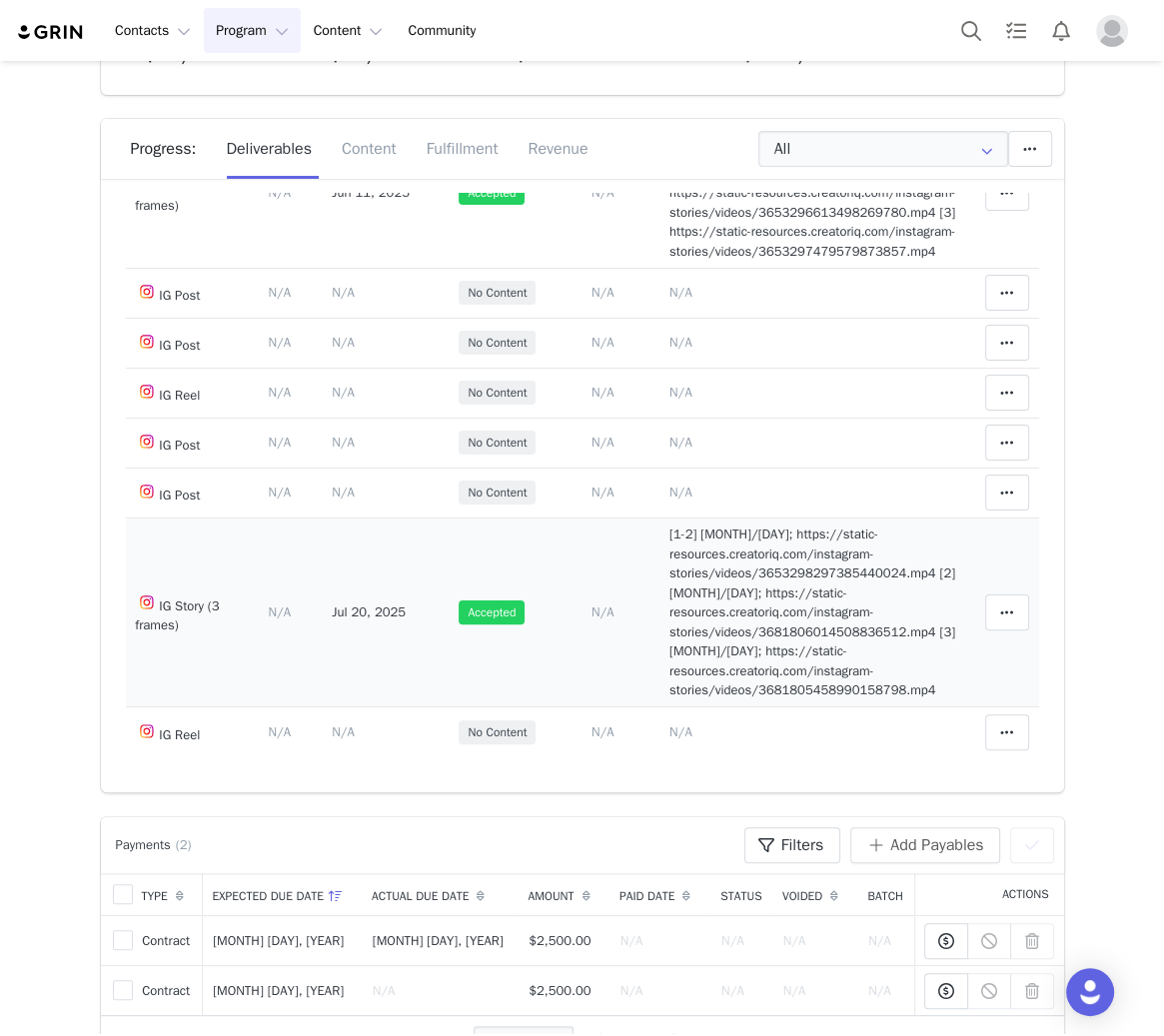 click on "Notes  Save  Cancel [1-2] [MONTH]/[DAY]; https://static-resources.creatoriq.com/instagram-stories/videos/3653298297385440024.mp4
[2] [MONTH]/[DAY]; https://static-resources.creatoriq.com/instagram-stories/videos/3681806014508836512.mp4
[3] [MONTH]/[DAY]; https://static-resources.creatoriq.com/instagram-stories/videos/3681805458990158798.mp4" at bounding box center (816, 612) 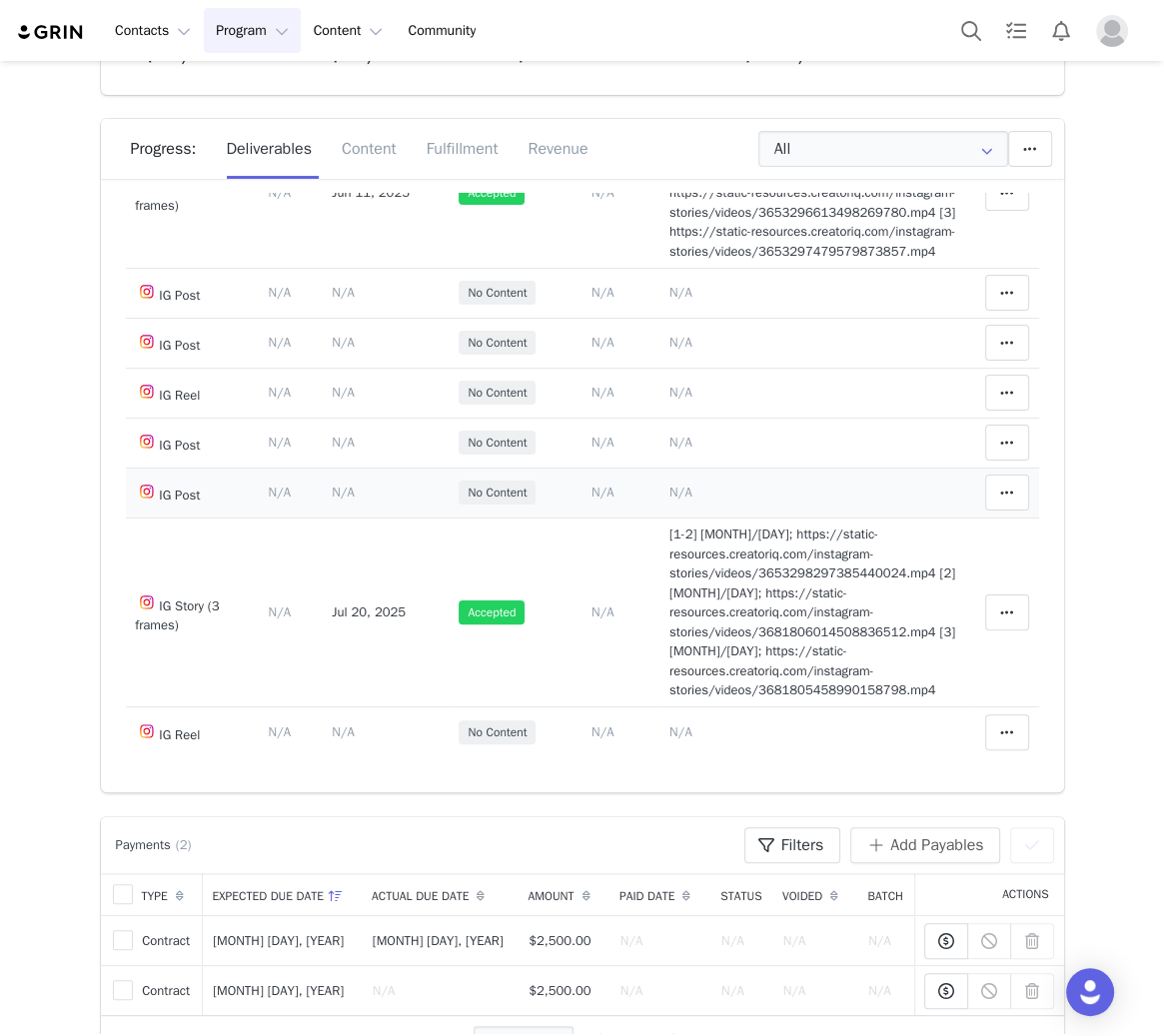 click on "Add Content Paste the URL to the content you want to match to this deliverable. Please include the date the content was posted [MONTH] [DAY] [YEAR] N/A" at bounding box center [602, 493] 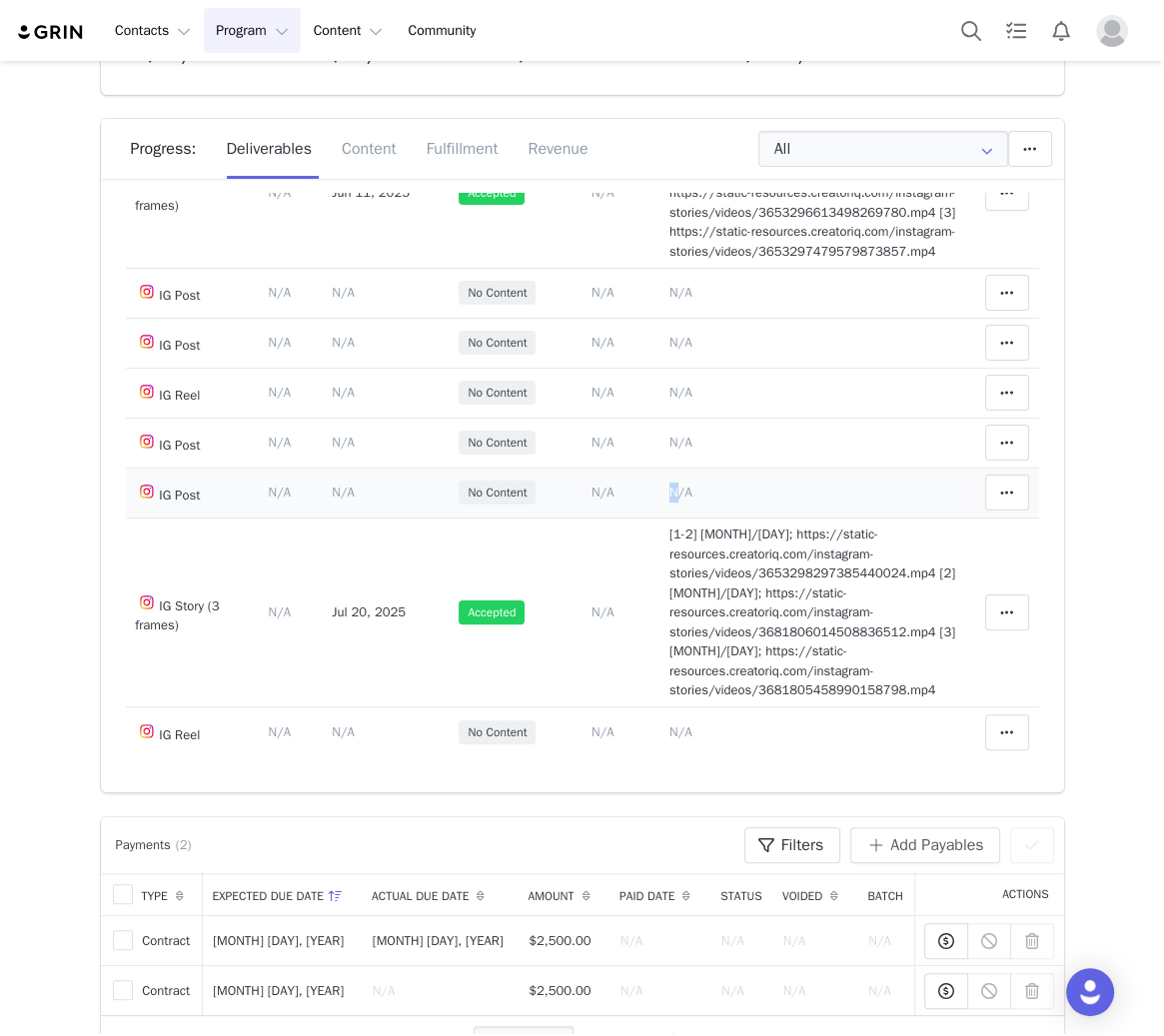 click on "N/A" at bounding box center [680, 492] 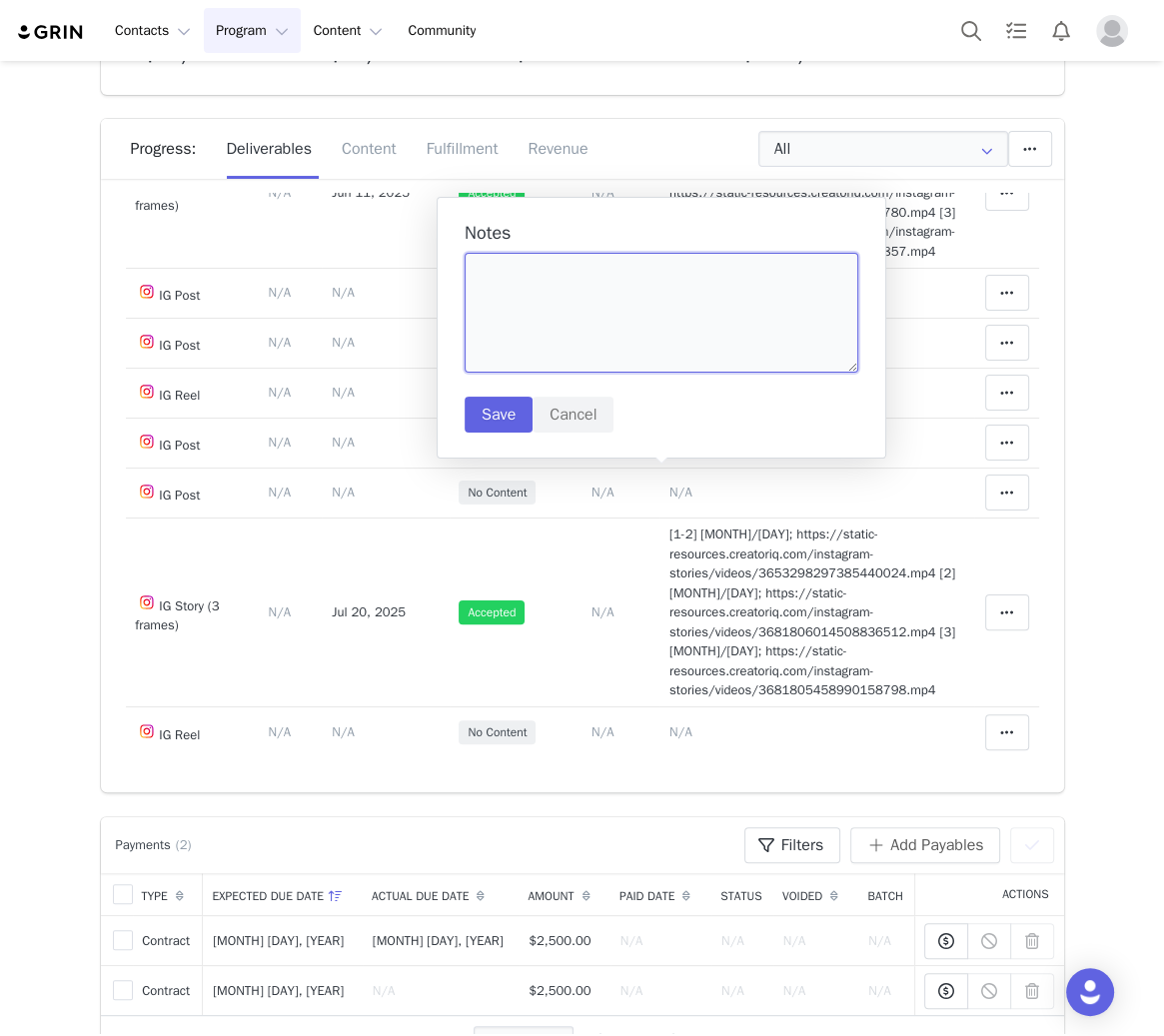 click at bounding box center [661, 313] 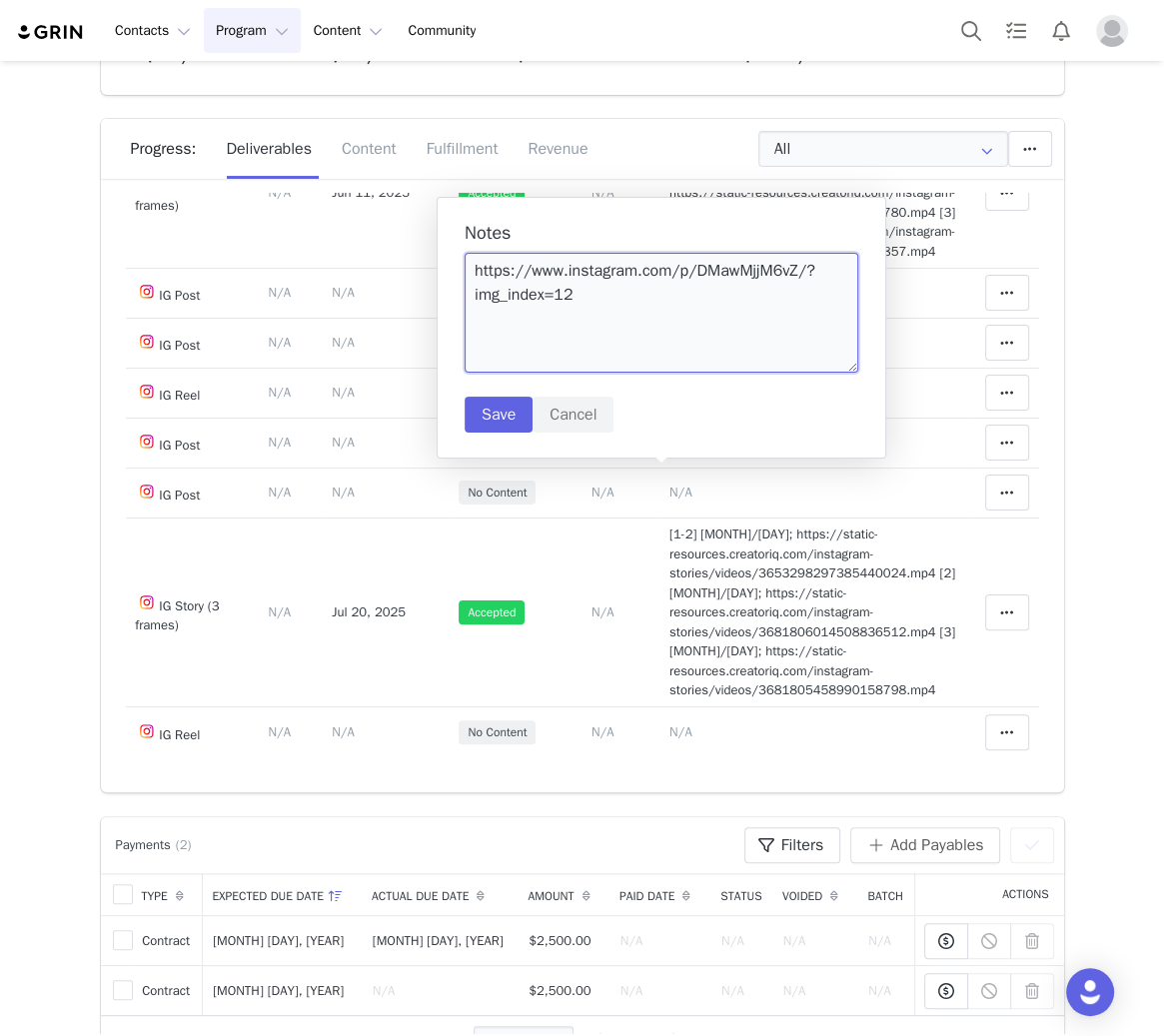 drag, startPoint x: 823, startPoint y: 342, endPoint x: 798, endPoint y: 280, distance: 66.85058 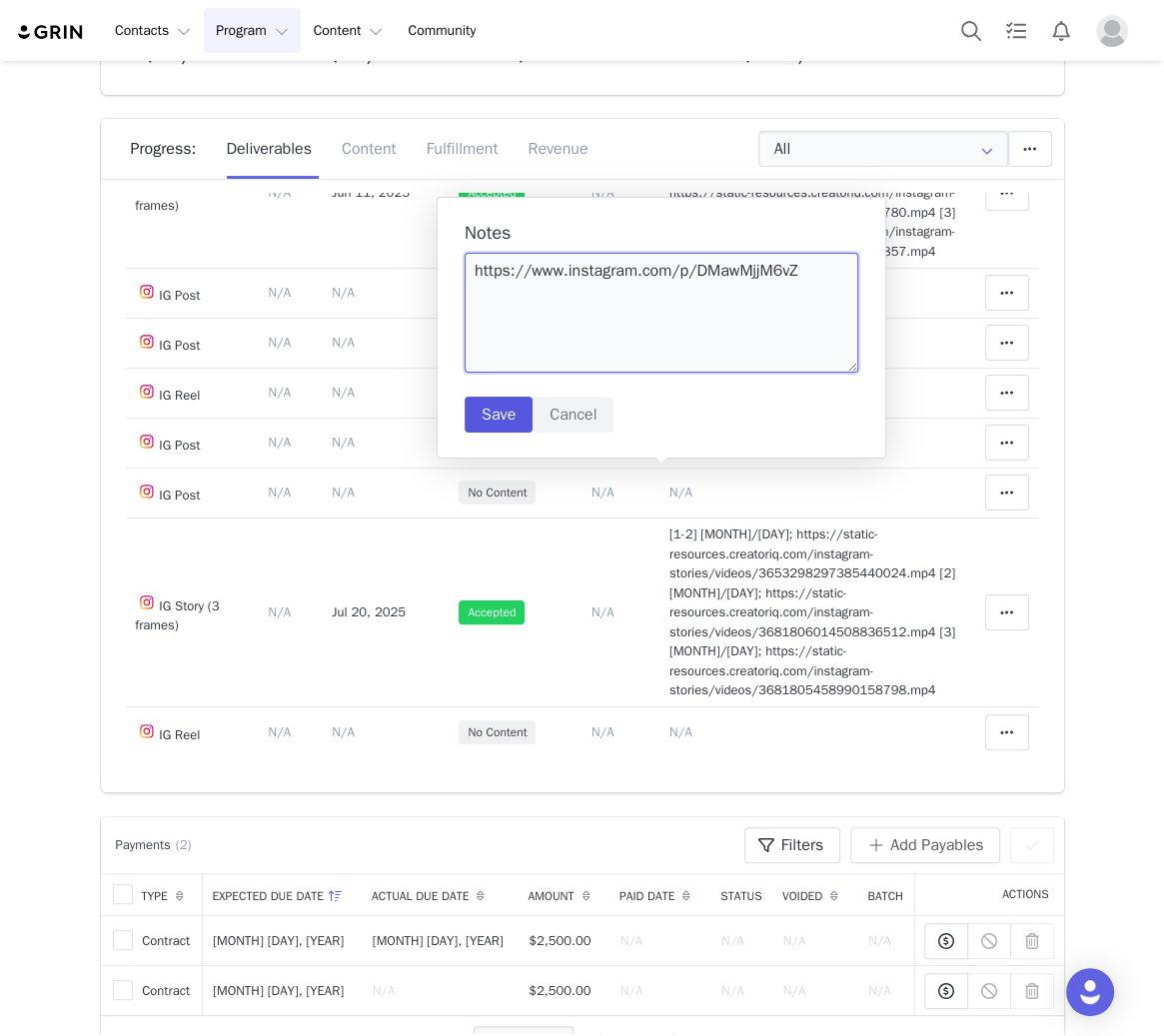 type on "https://www.instagram.com/p/DMawMjjM6vZ" 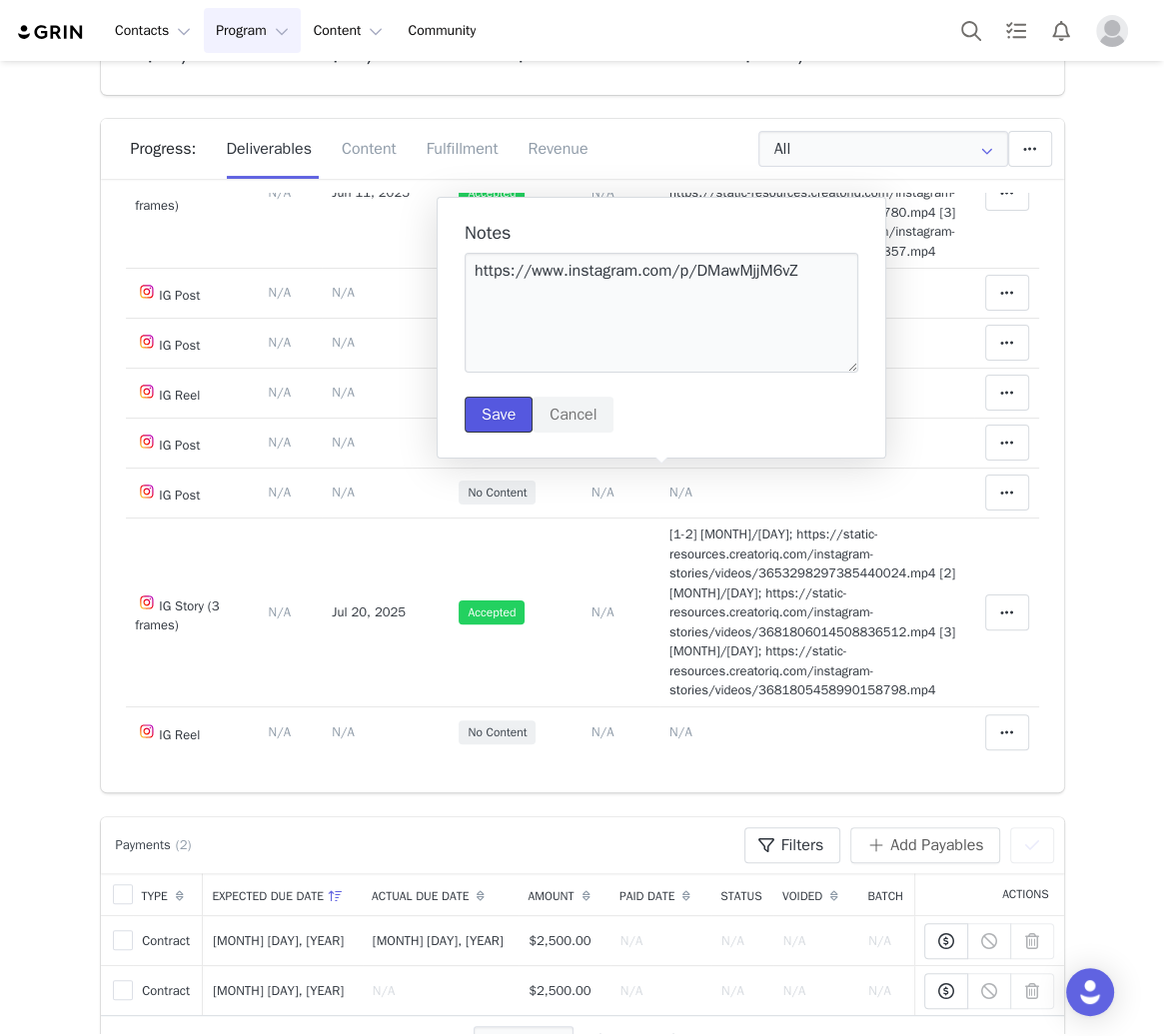 click on "Save" at bounding box center [499, 415] 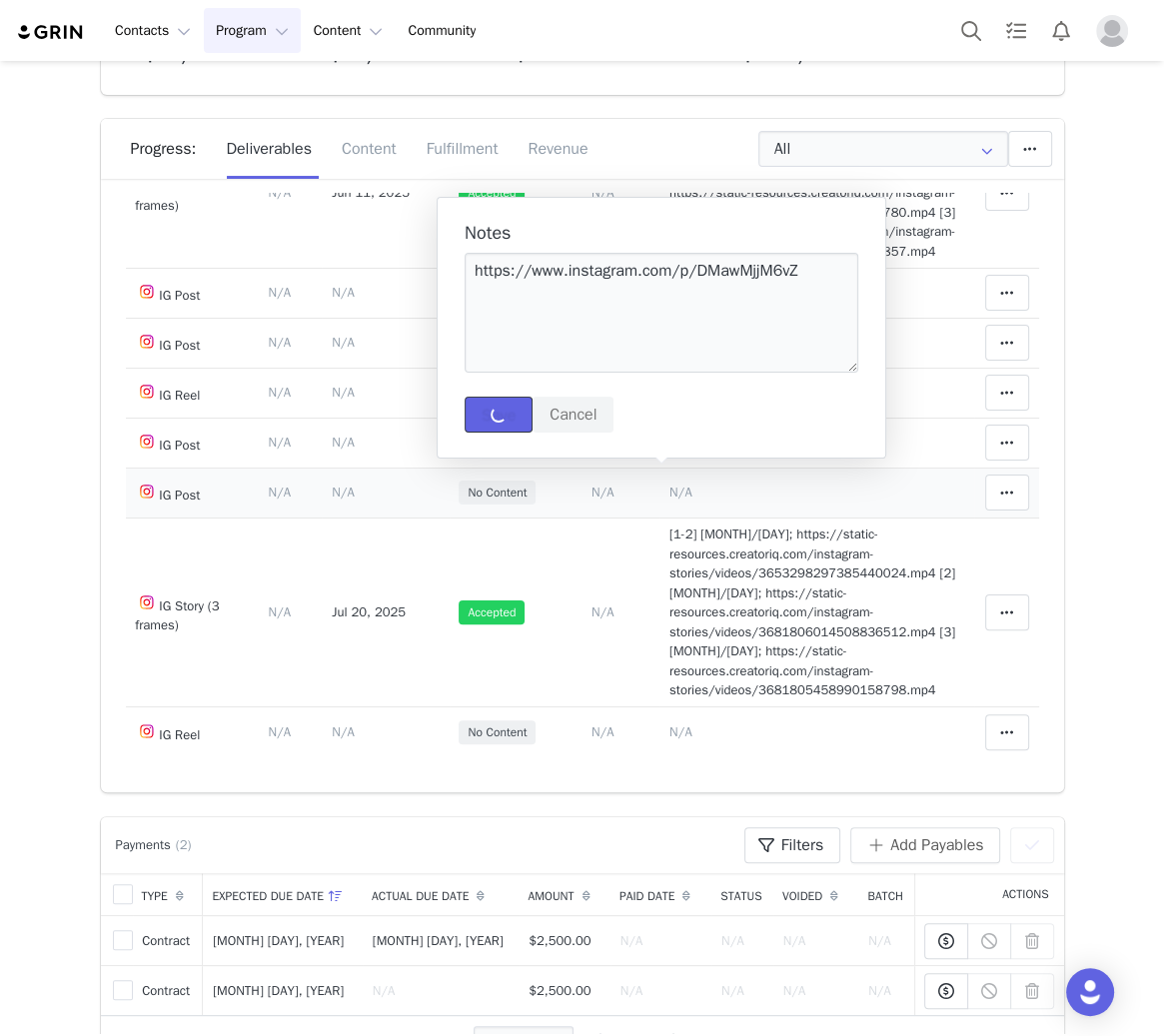 type 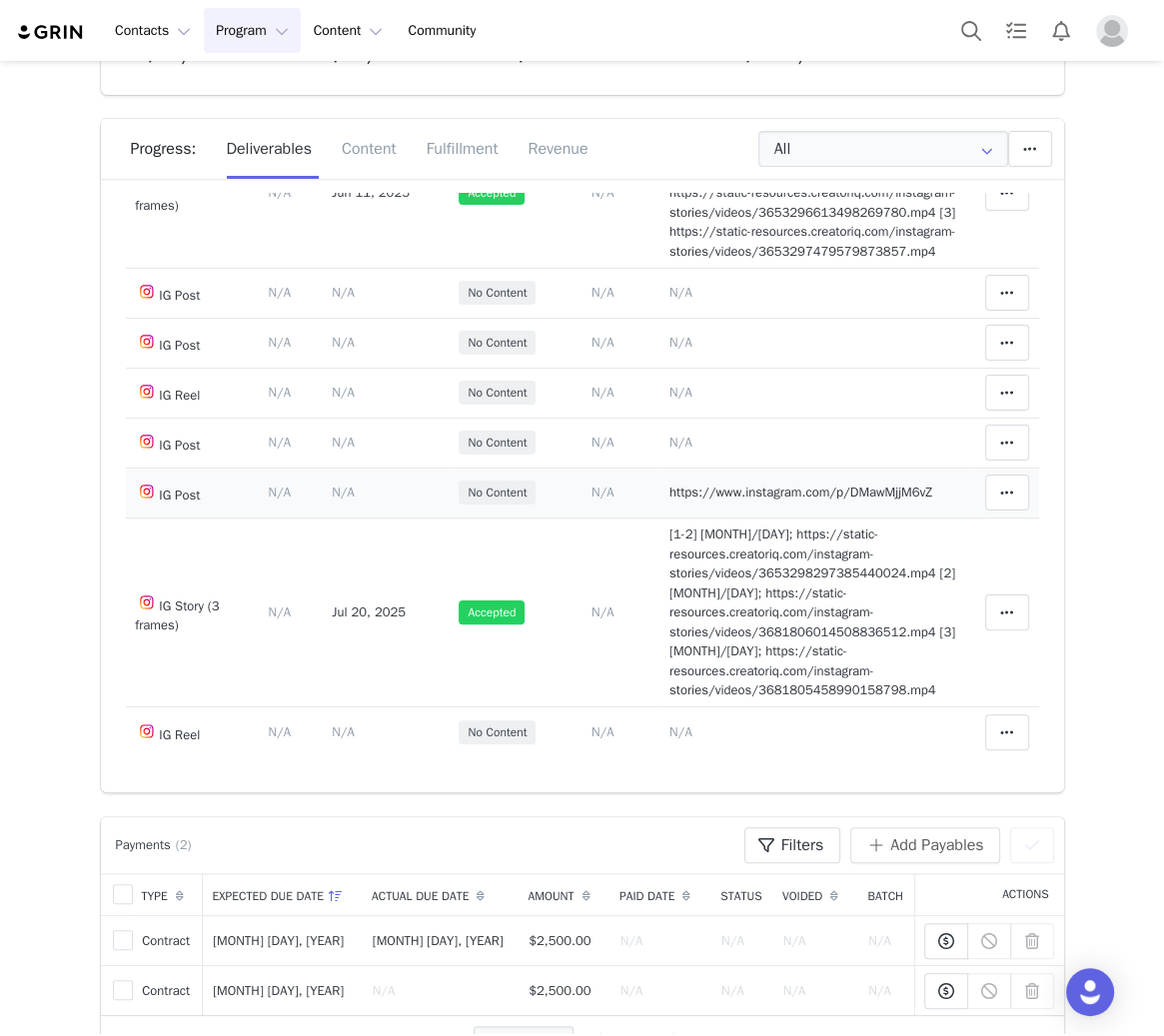 click on "N/A" at bounding box center (602, 492) 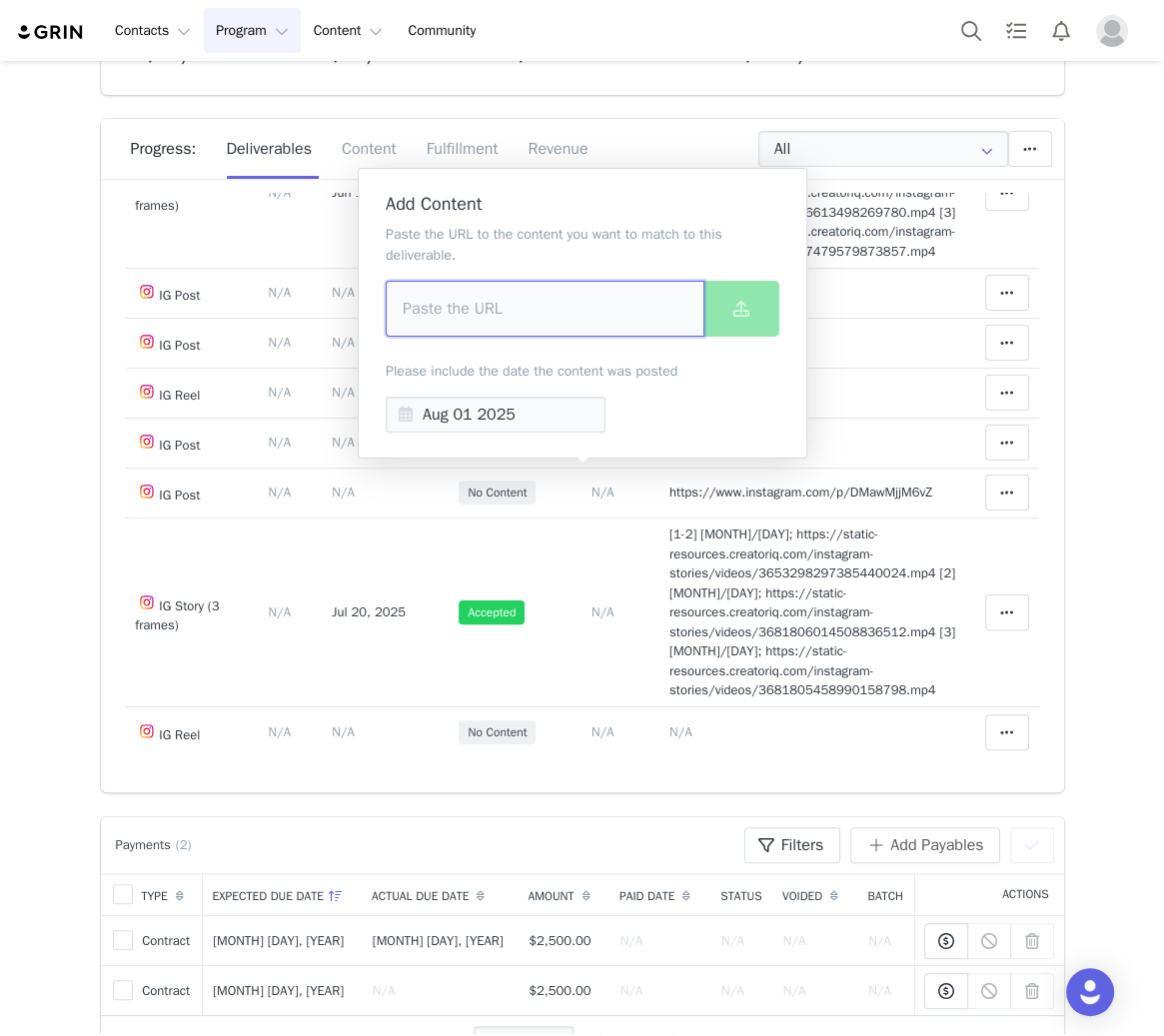 click at bounding box center (545, 309) 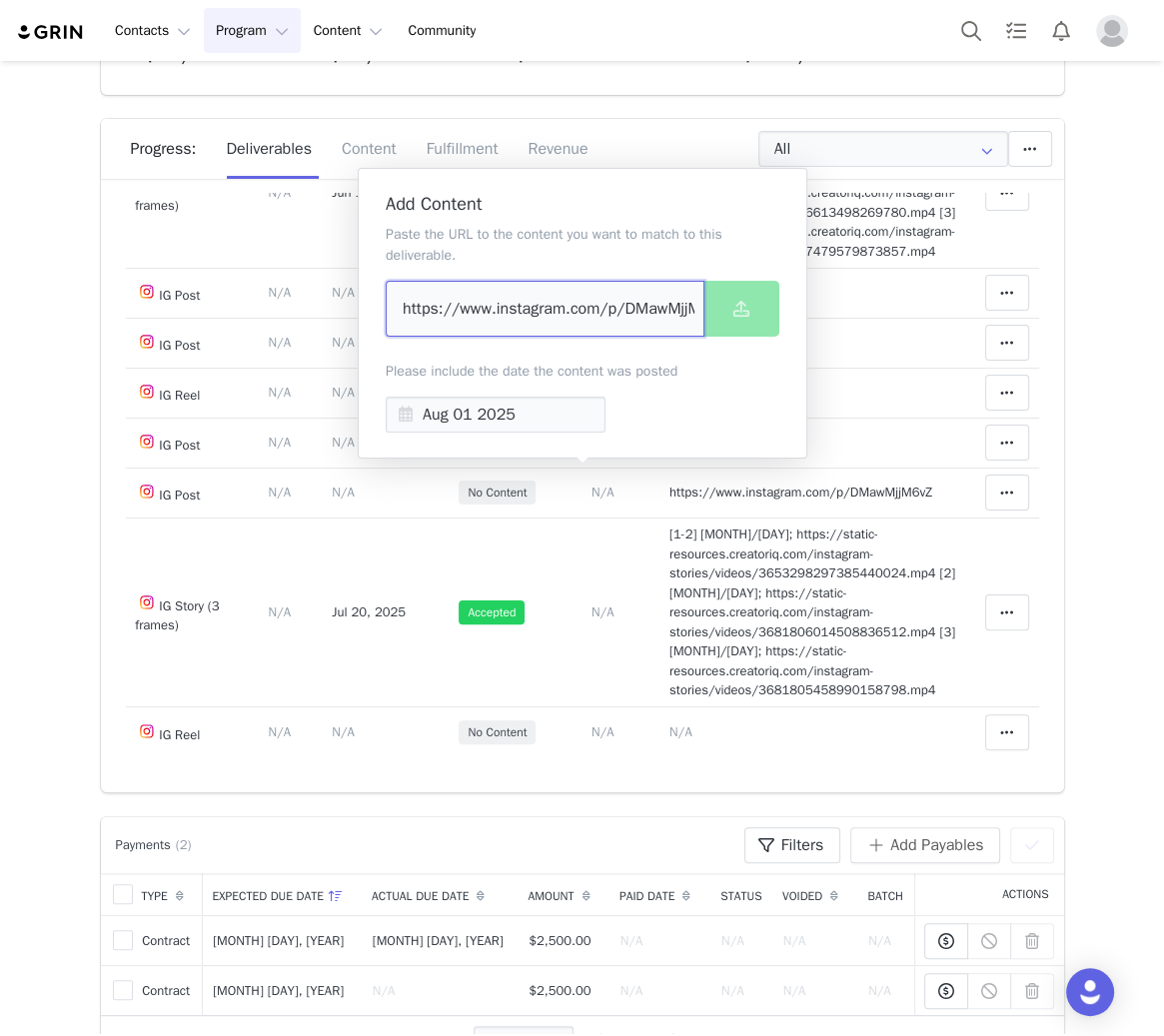 scroll, scrollTop: 0, scrollLeft: 143, axis: horizontal 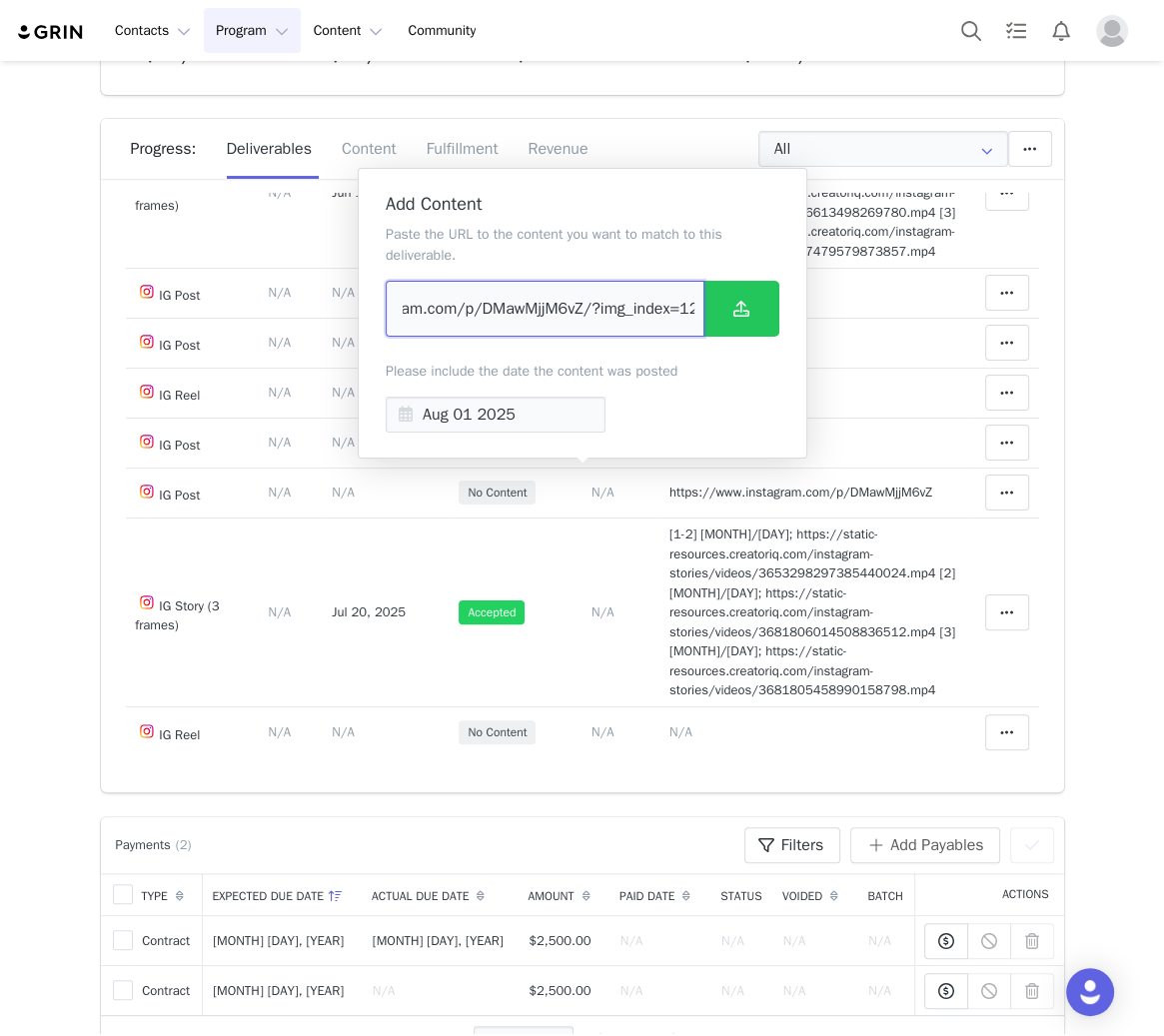 type on "https://www.instagram.com/p/DMawMjjM6vZ/?img_index=12" 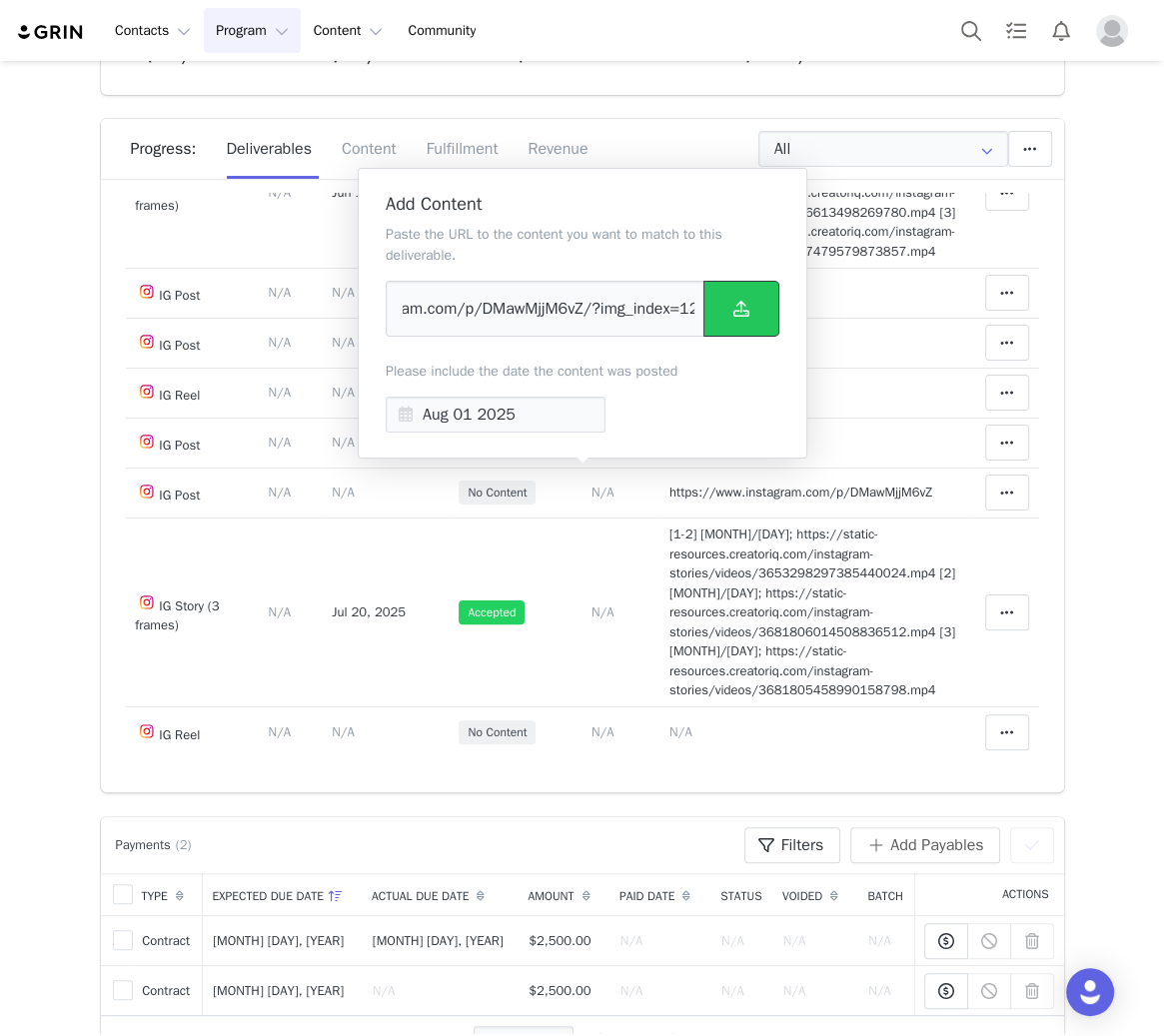 click at bounding box center (741, 309) 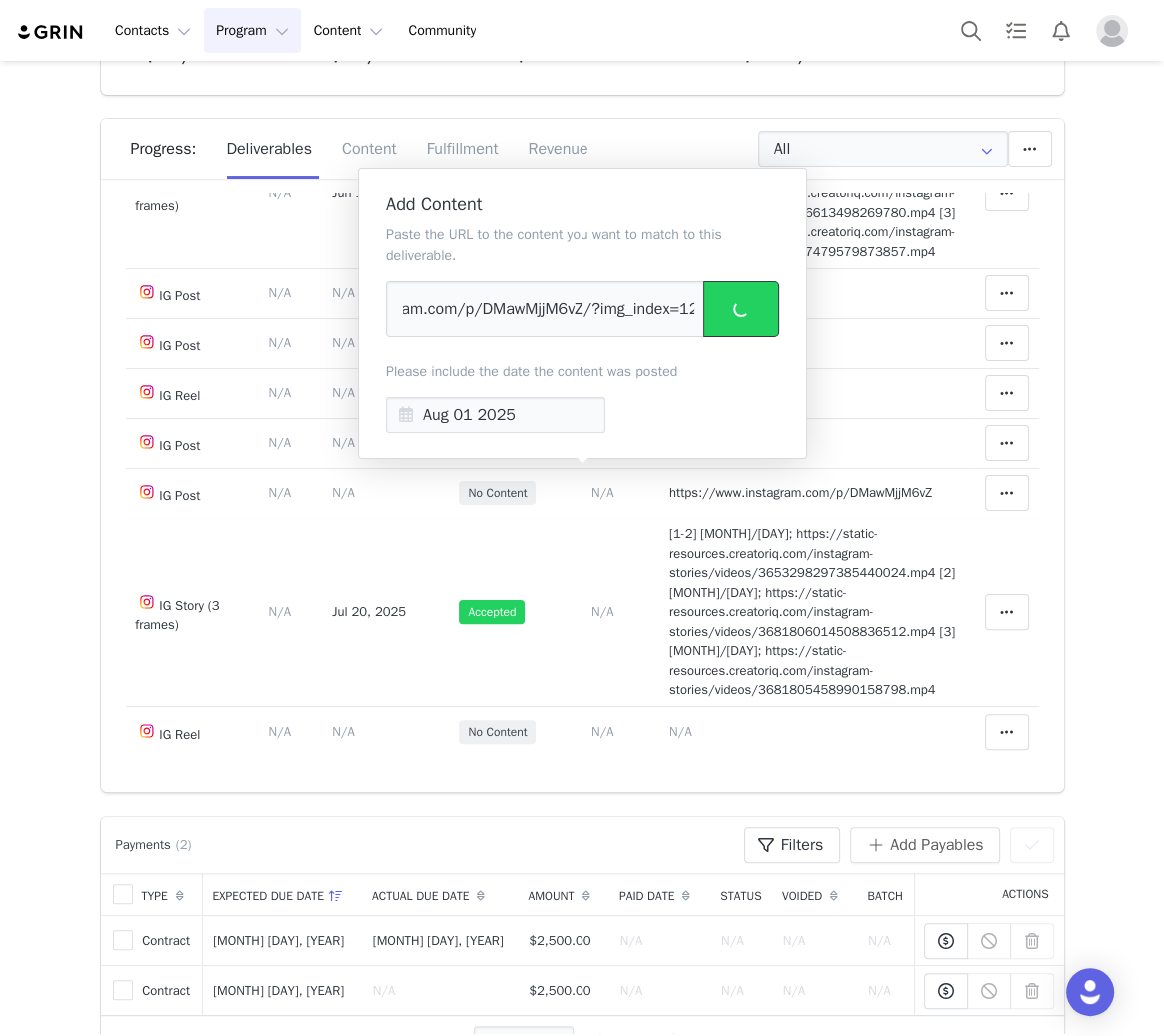 scroll, scrollTop: 0, scrollLeft: 0, axis: both 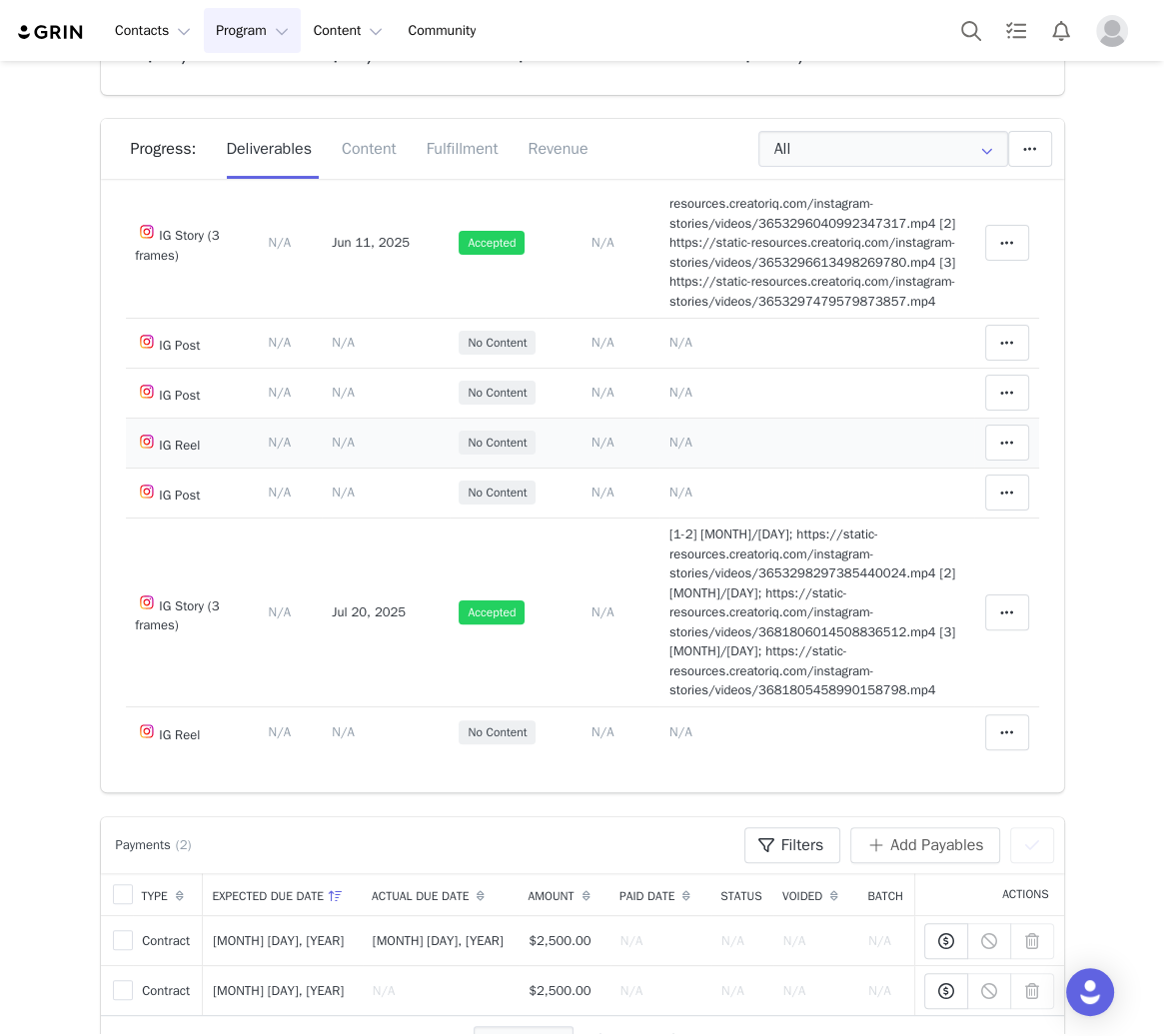 click on "N/A" at bounding box center (680, 442) 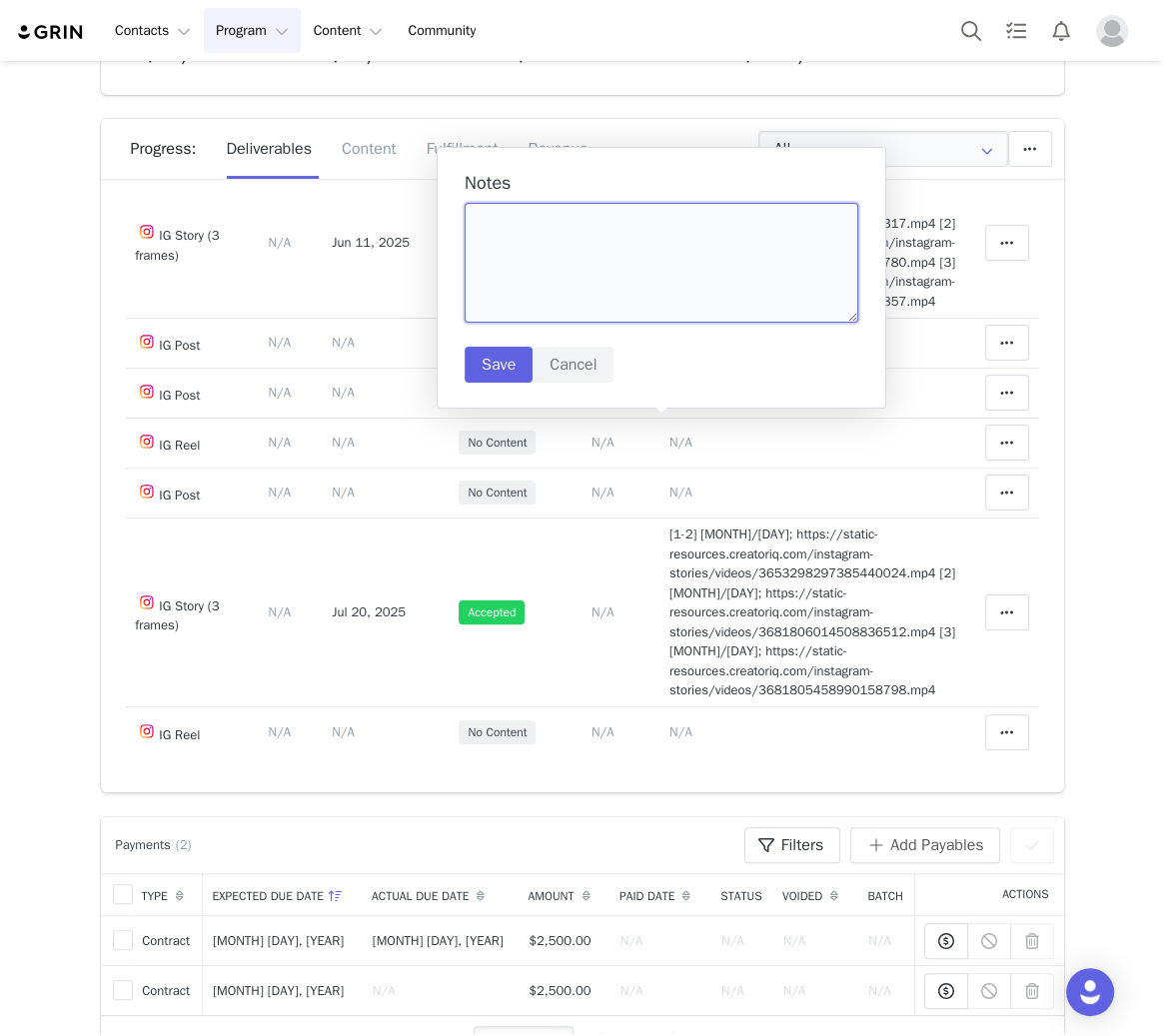click at bounding box center (661, 263) 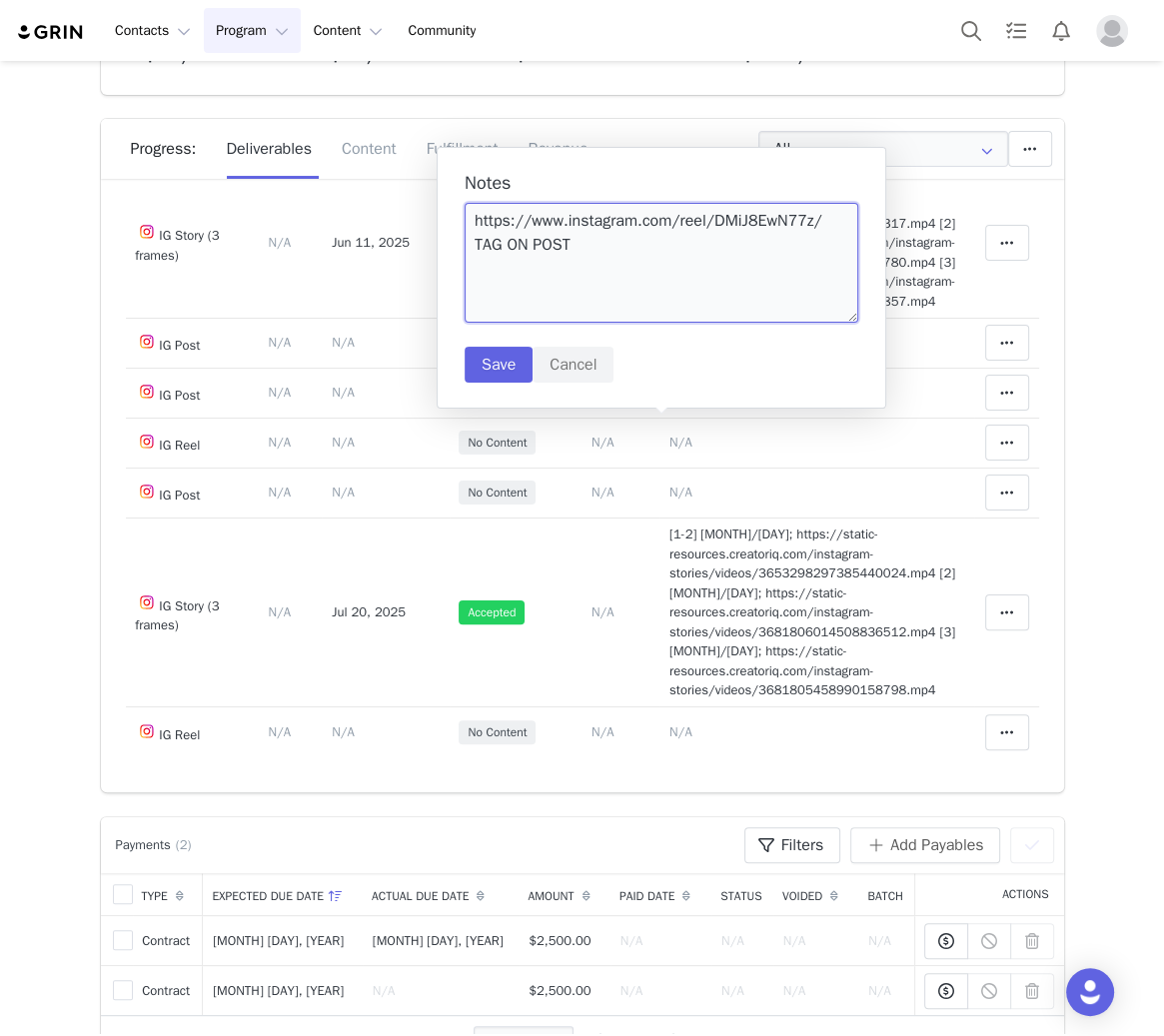 type on "https://www.instagram.com/reel/DMiJ8EwN77z/
TAG ON POST" 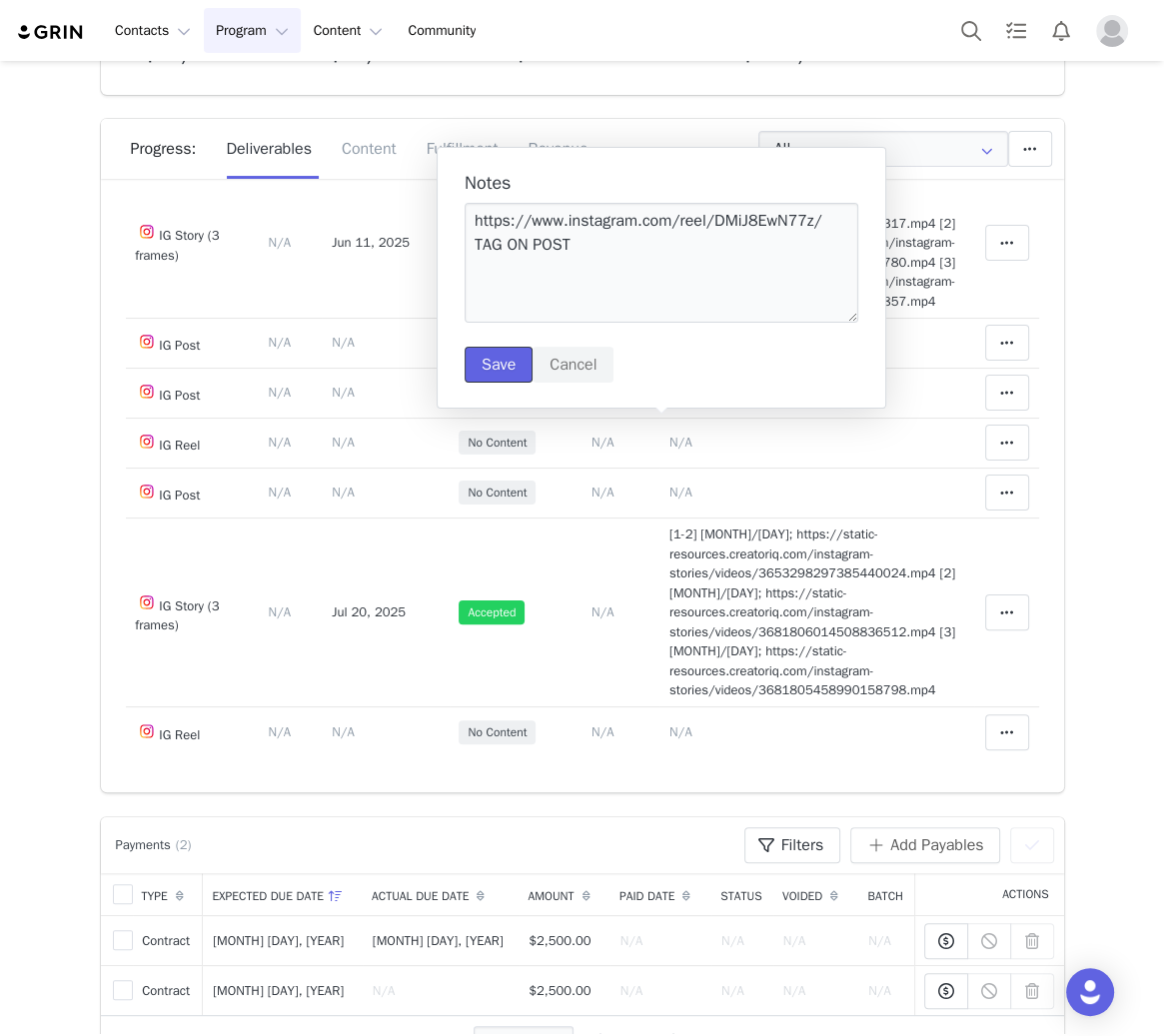 click on "Save" at bounding box center (499, 365) 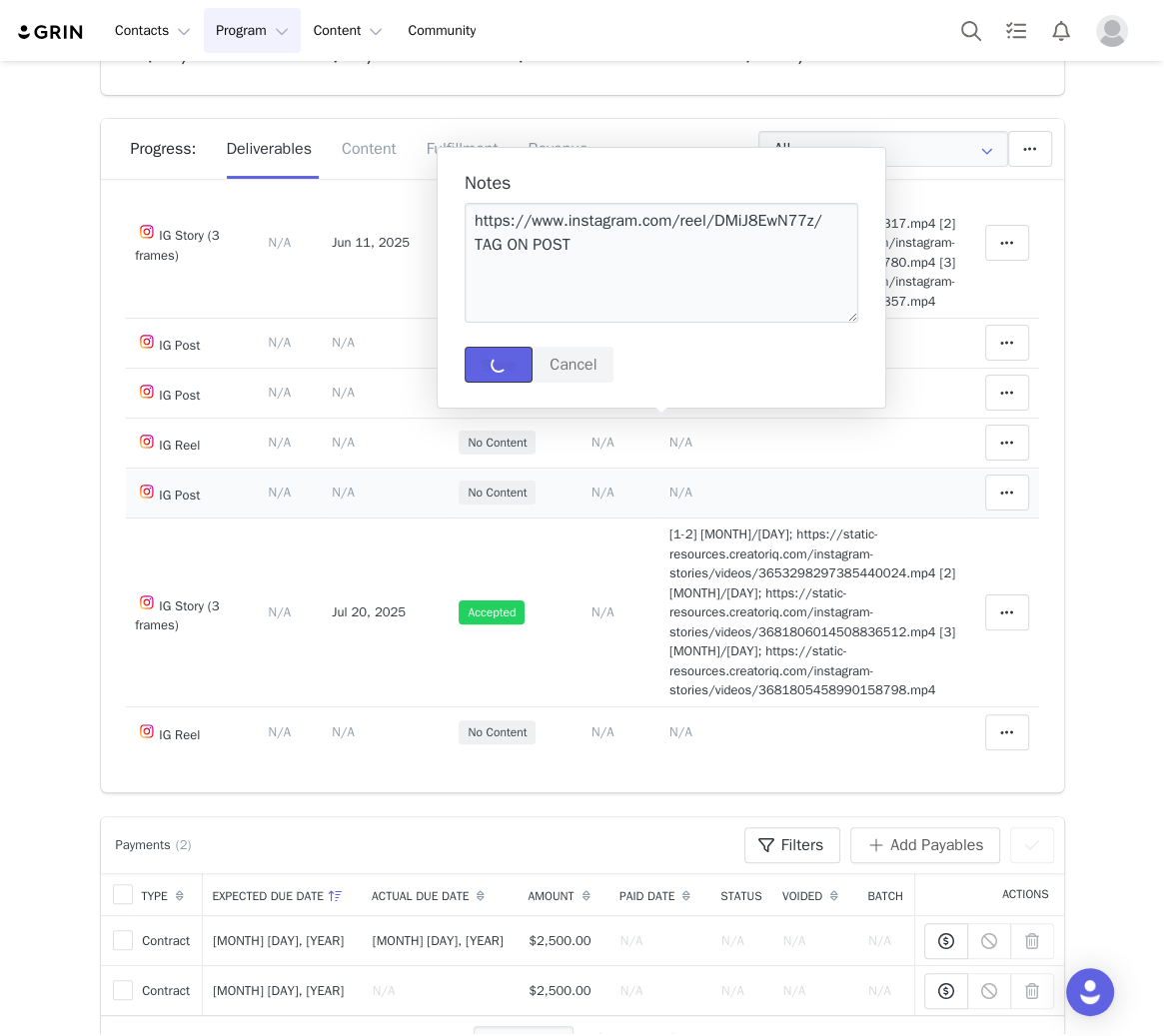 type 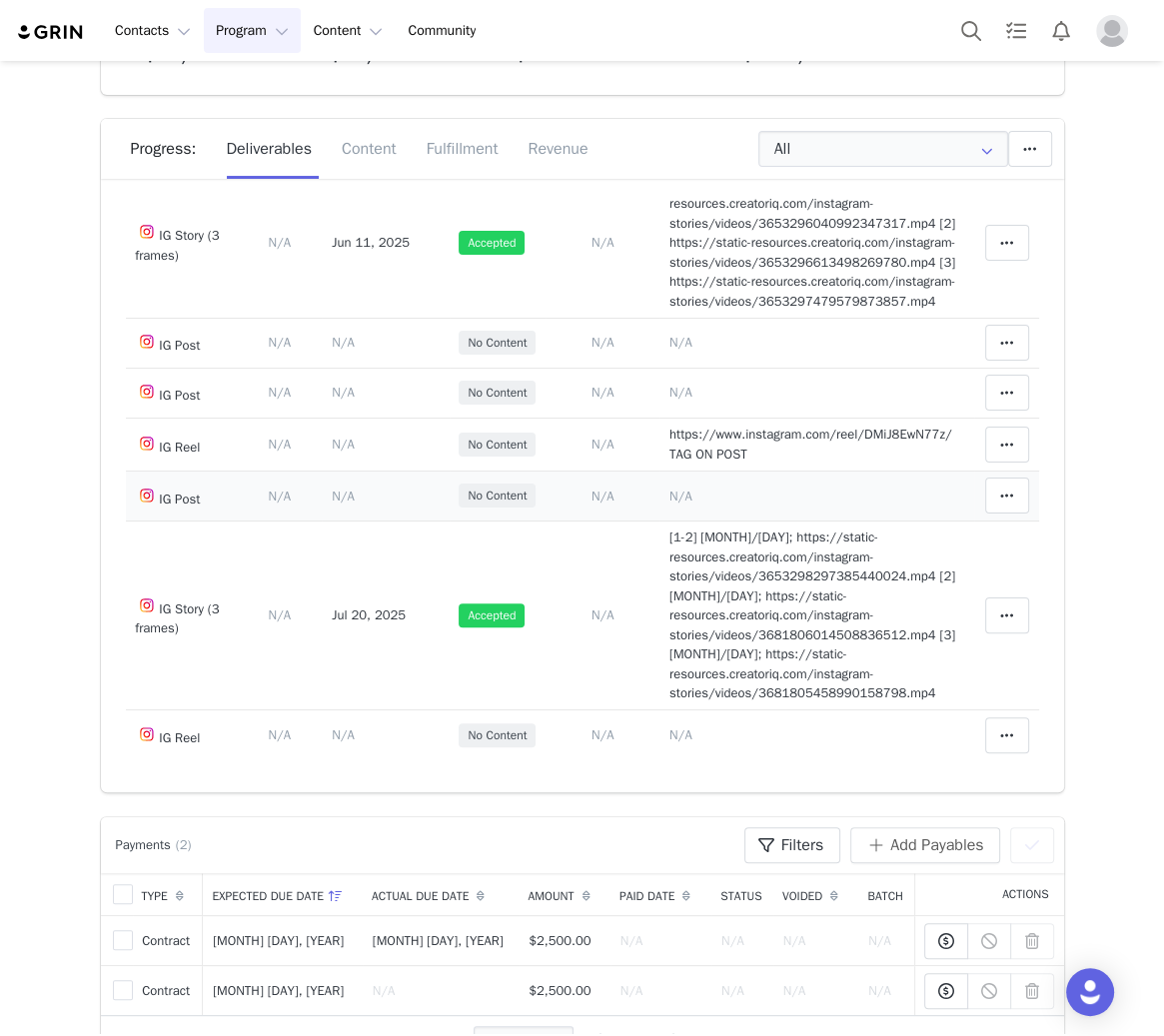 scroll, scrollTop: 189, scrollLeft: 0, axis: vertical 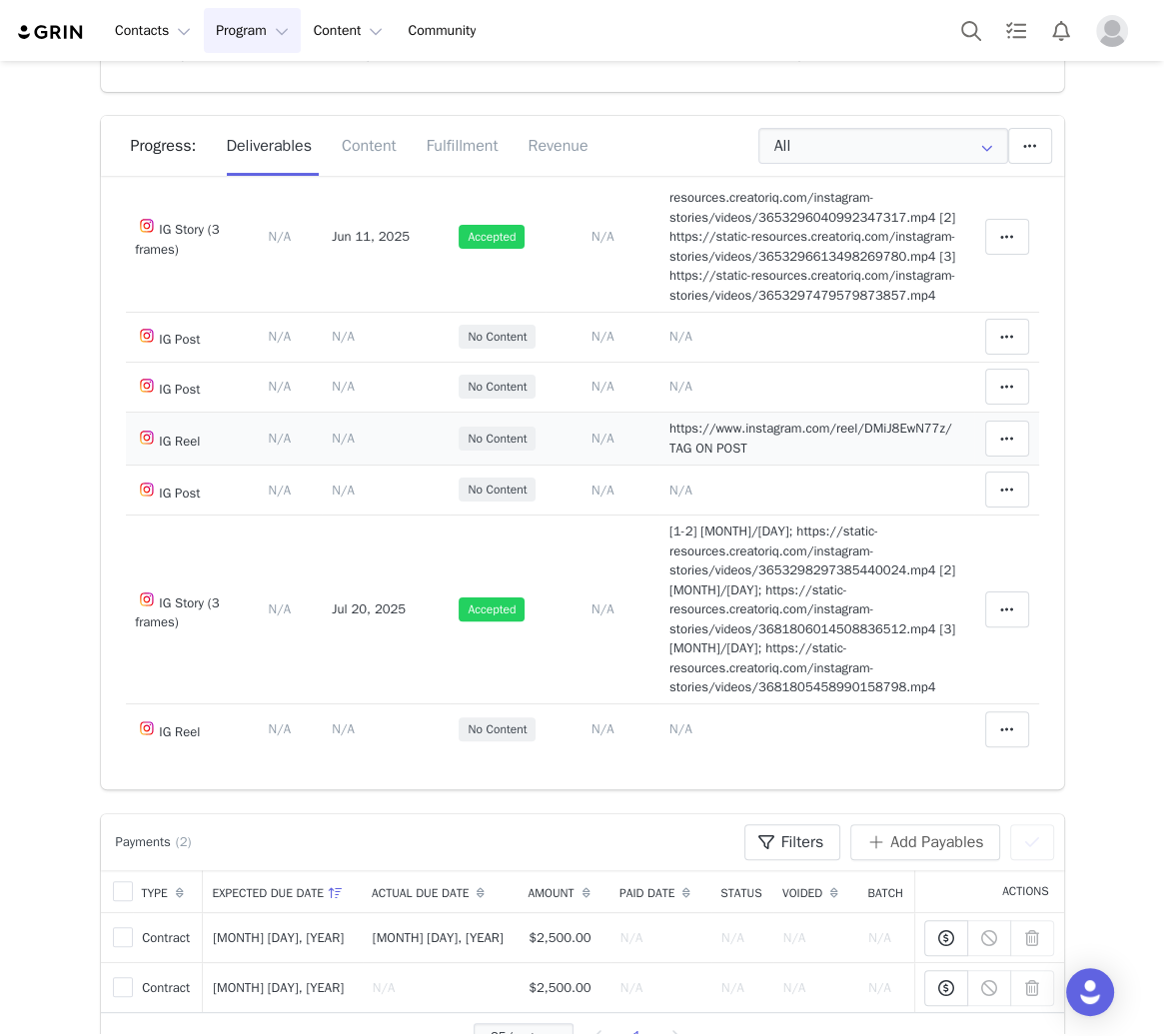 click on "N/A" at bounding box center (602, 438) 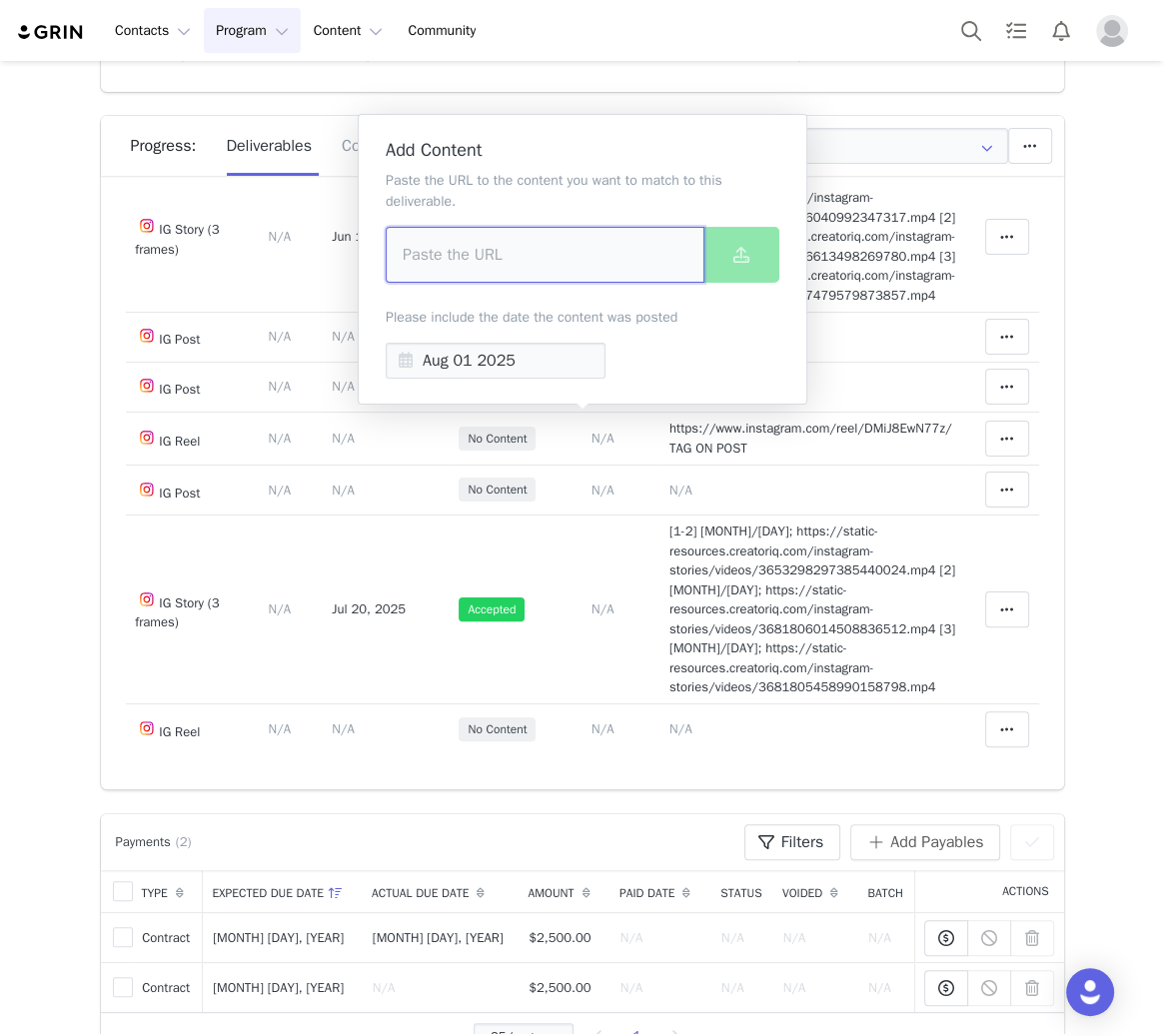 click at bounding box center [545, 255] 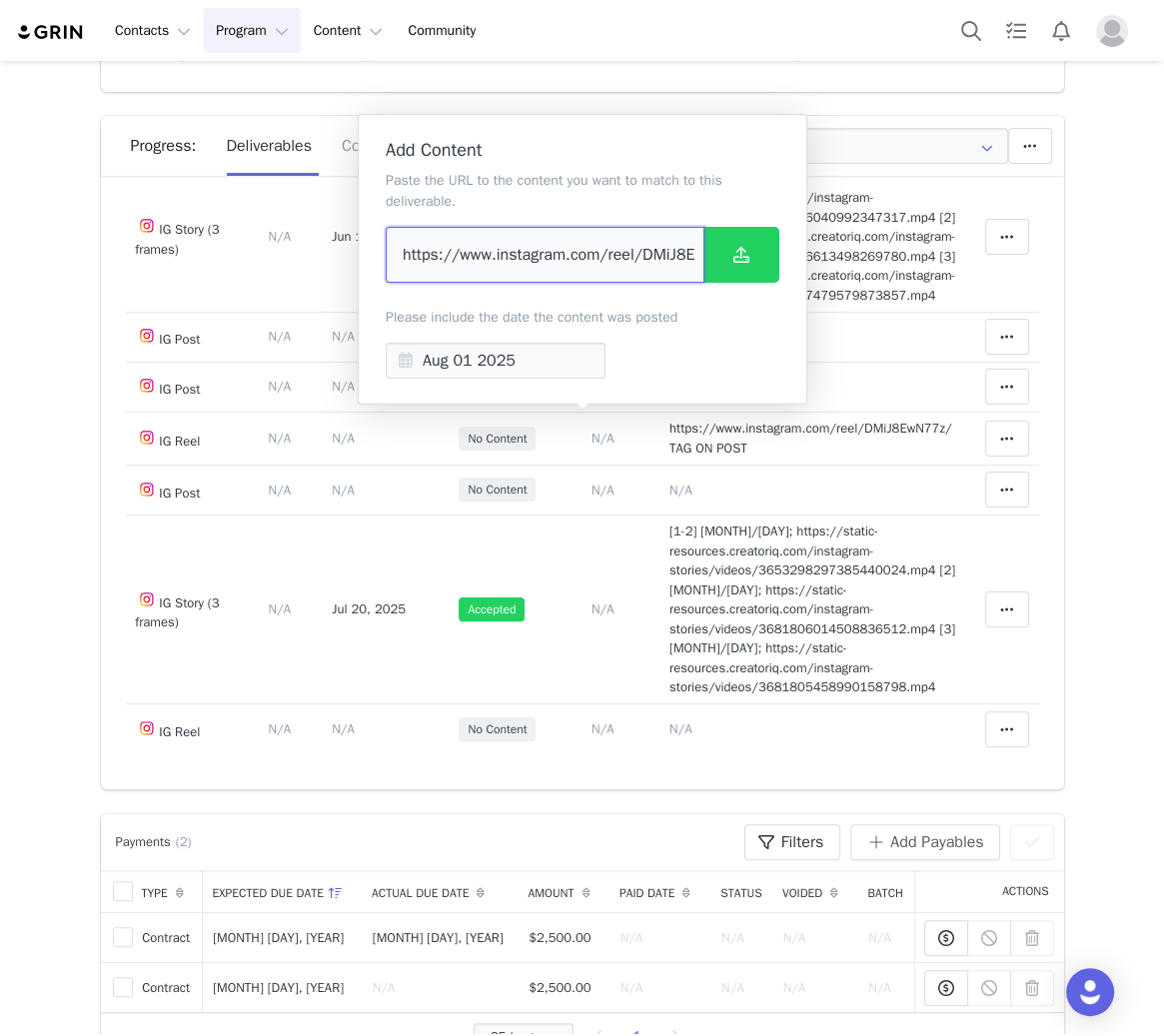 scroll, scrollTop: 0, scrollLeft: 45, axis: horizontal 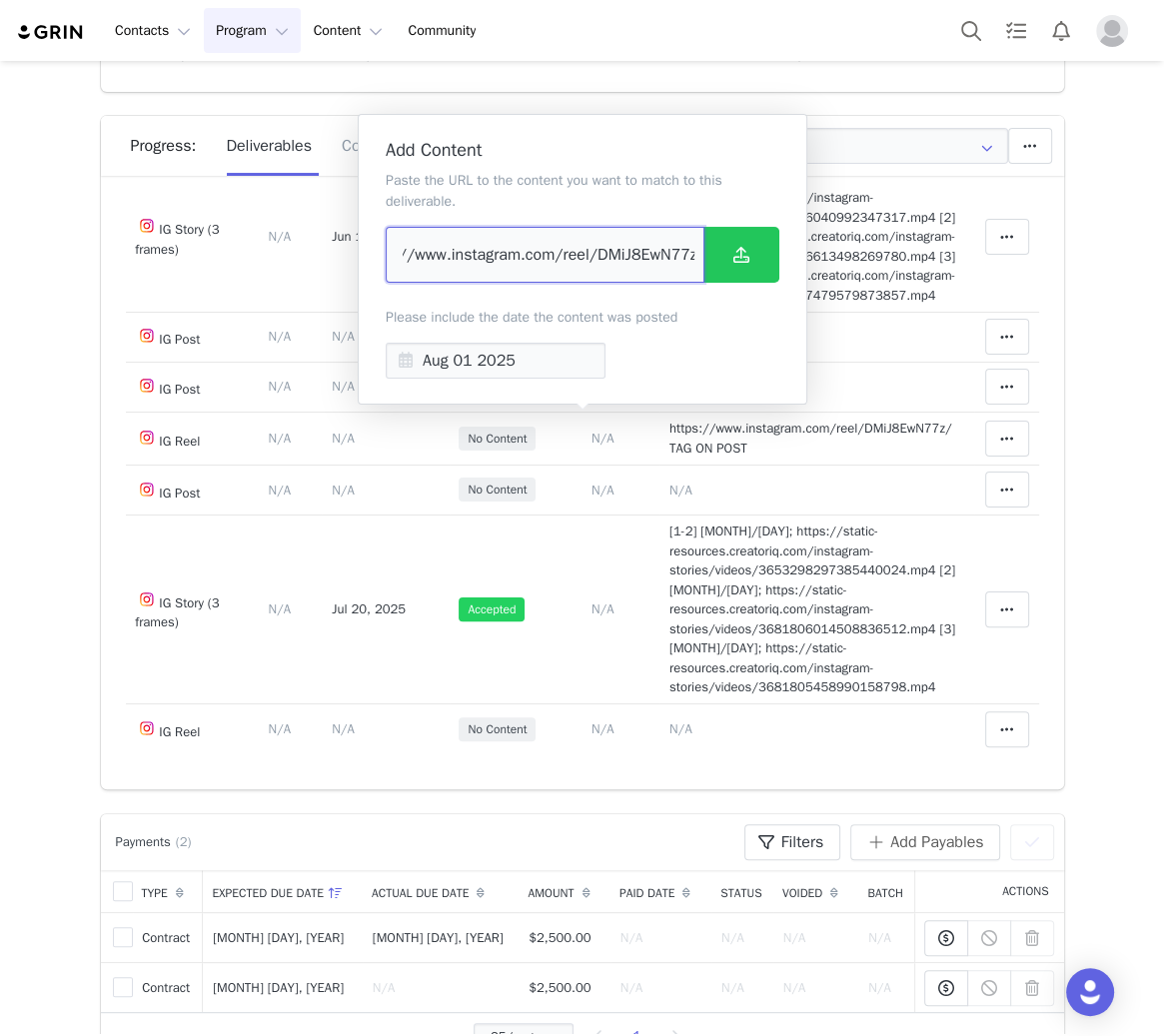 type on "https://www.instagram.com/reel/DMiJ8EwN77z/" 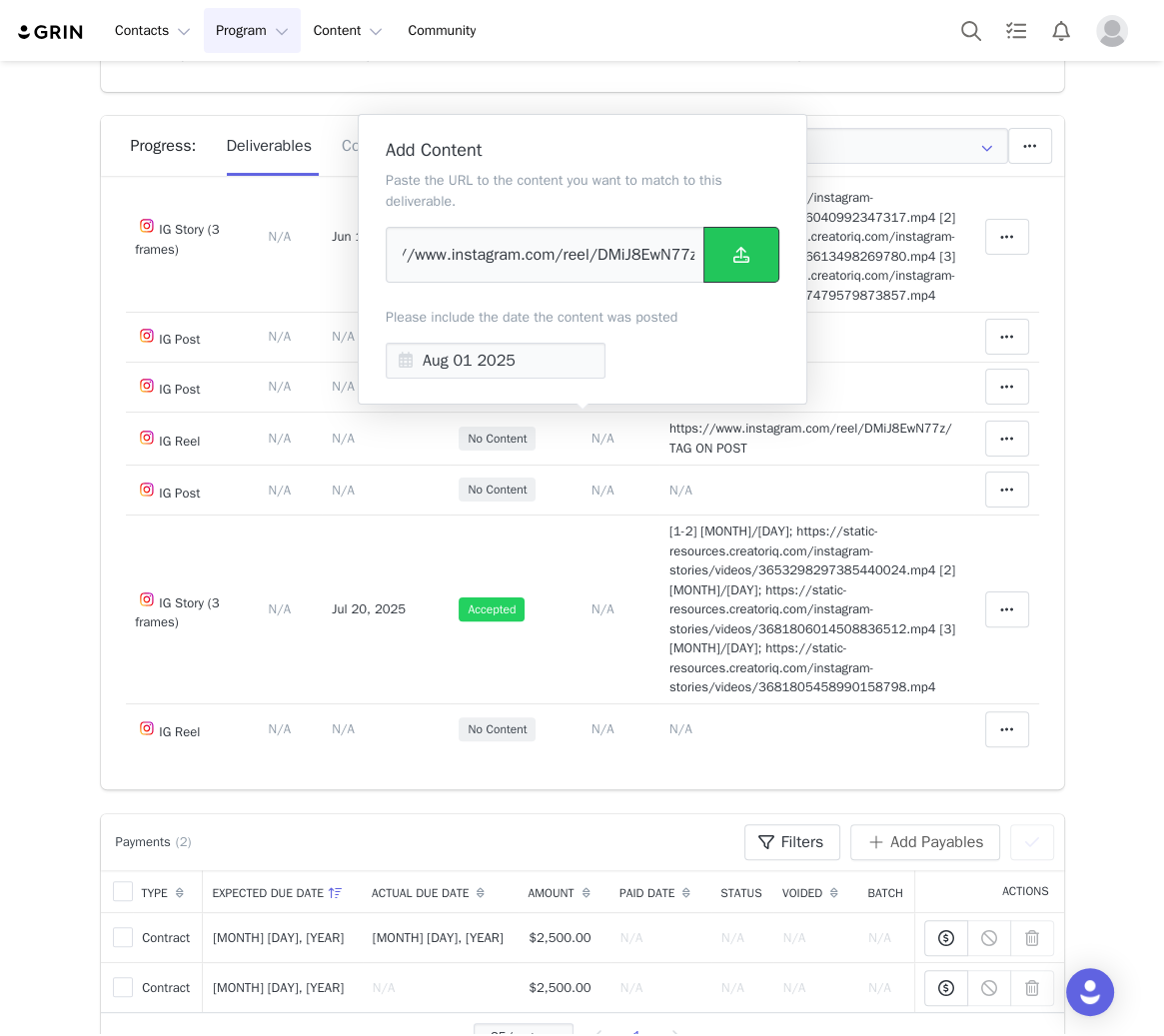 click at bounding box center [741, 255] 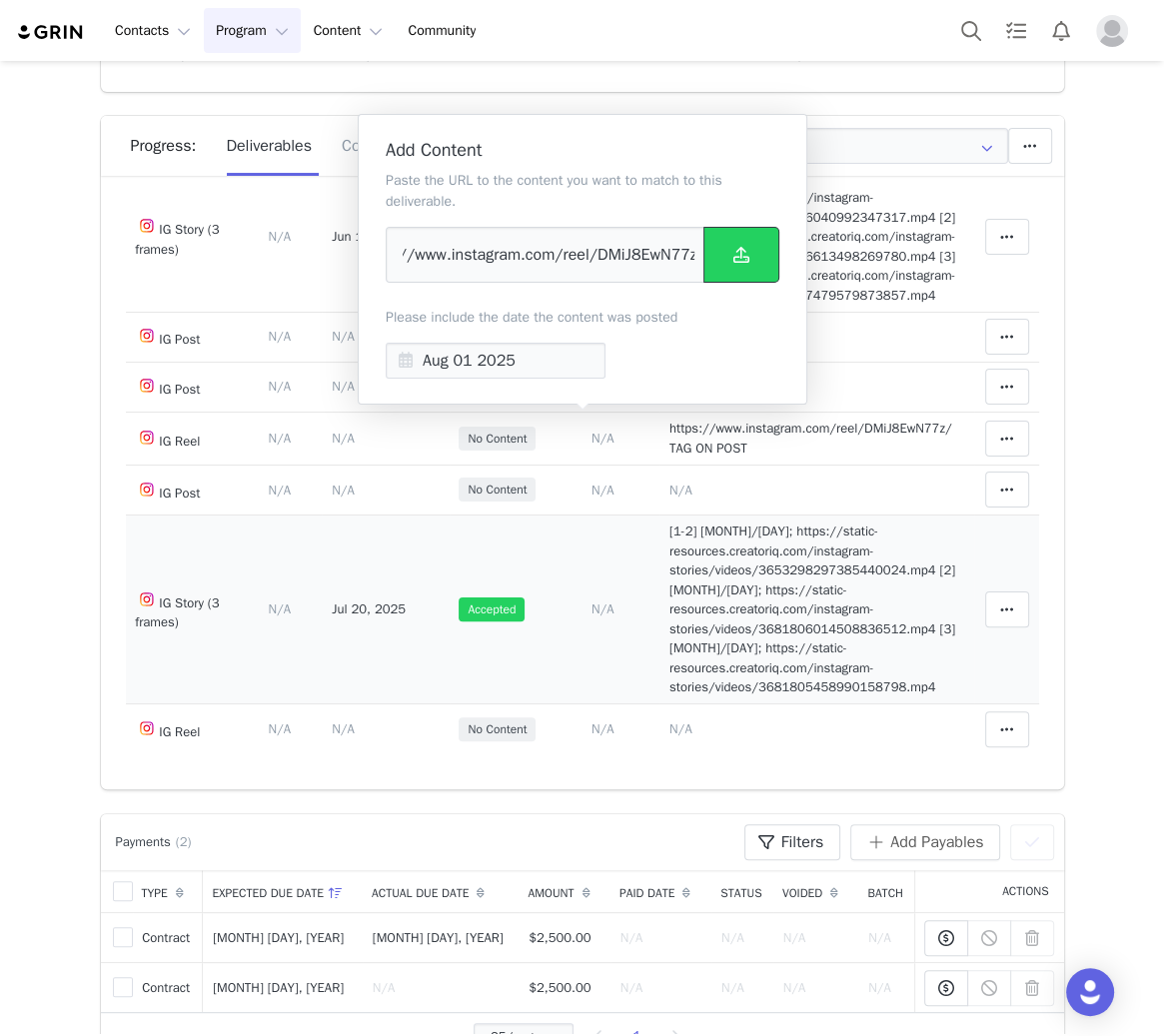 scroll, scrollTop: 0, scrollLeft: 0, axis: both 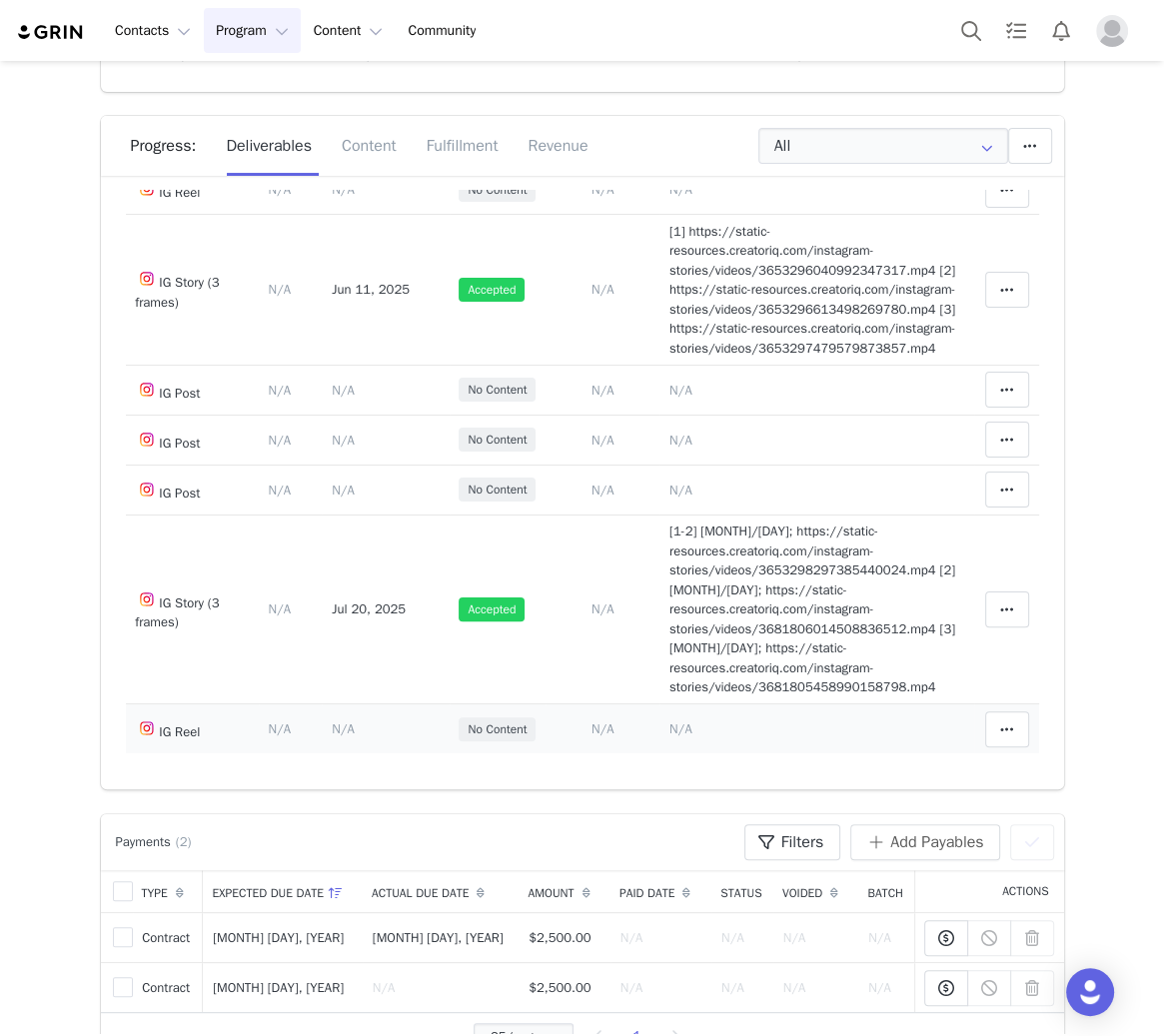 click on "N/A" at bounding box center [680, 728] 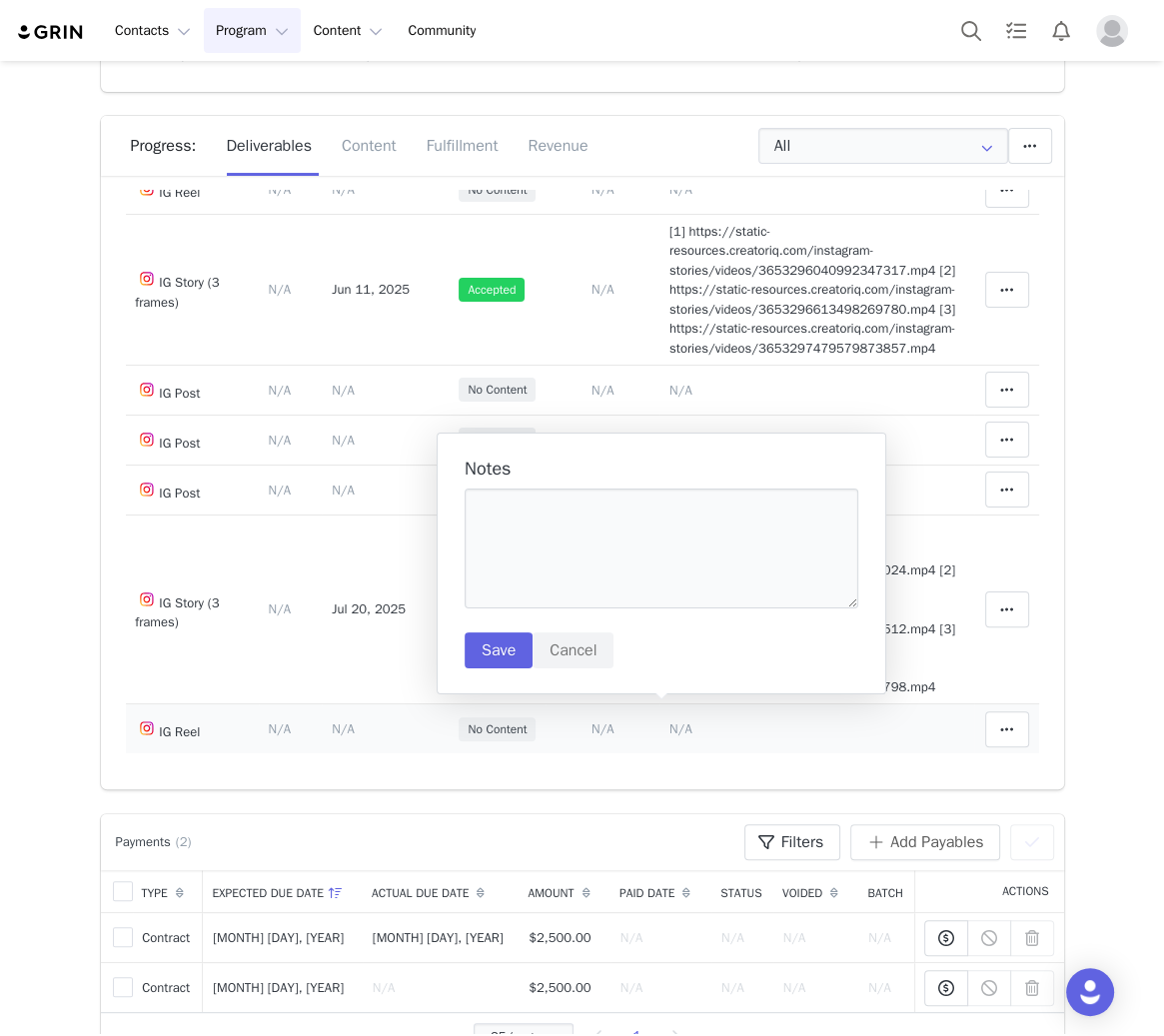 click at bounding box center [661, 548] 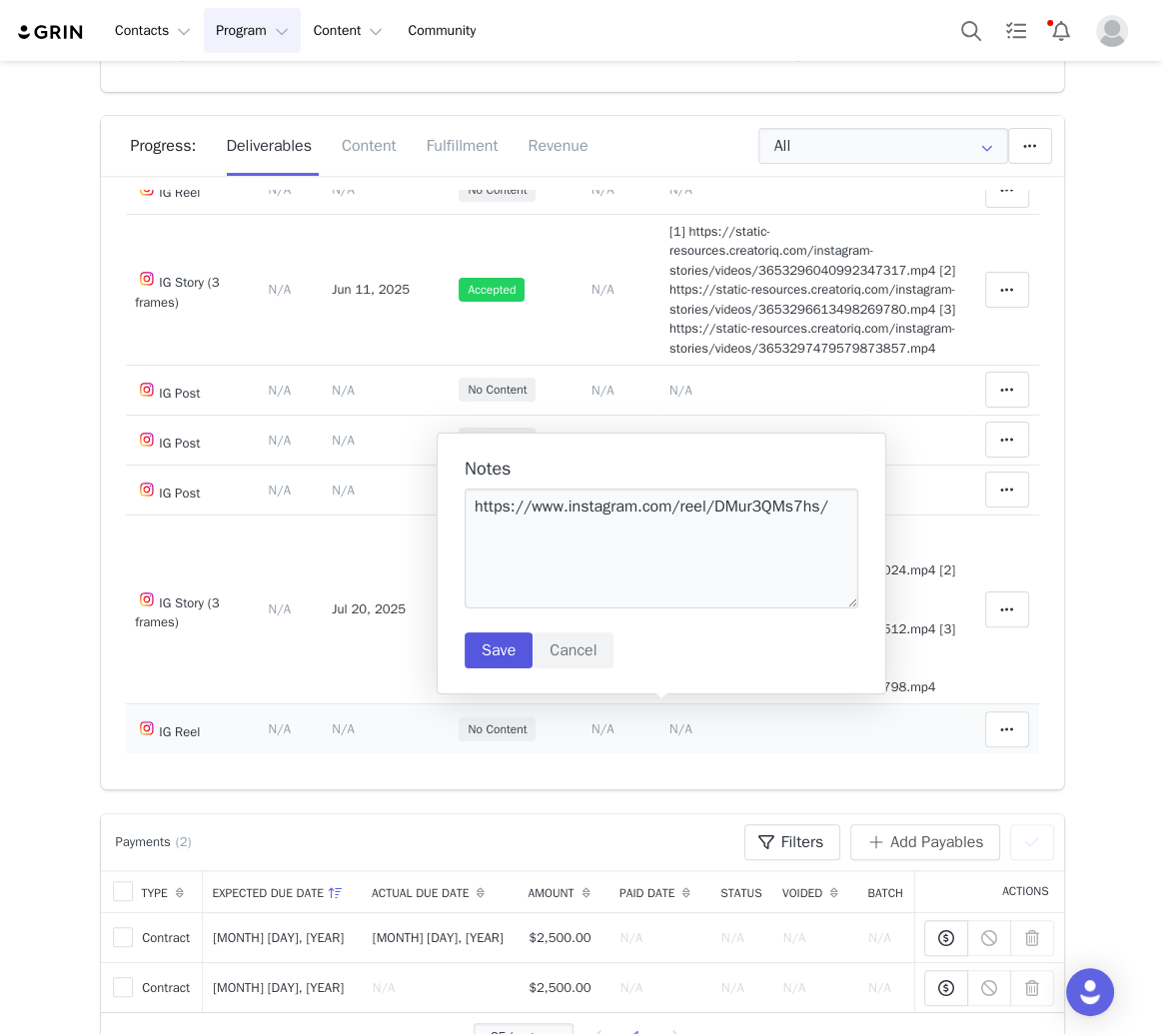 type on "https://www.instagram.com/reel/DMur3QMs7hs/" 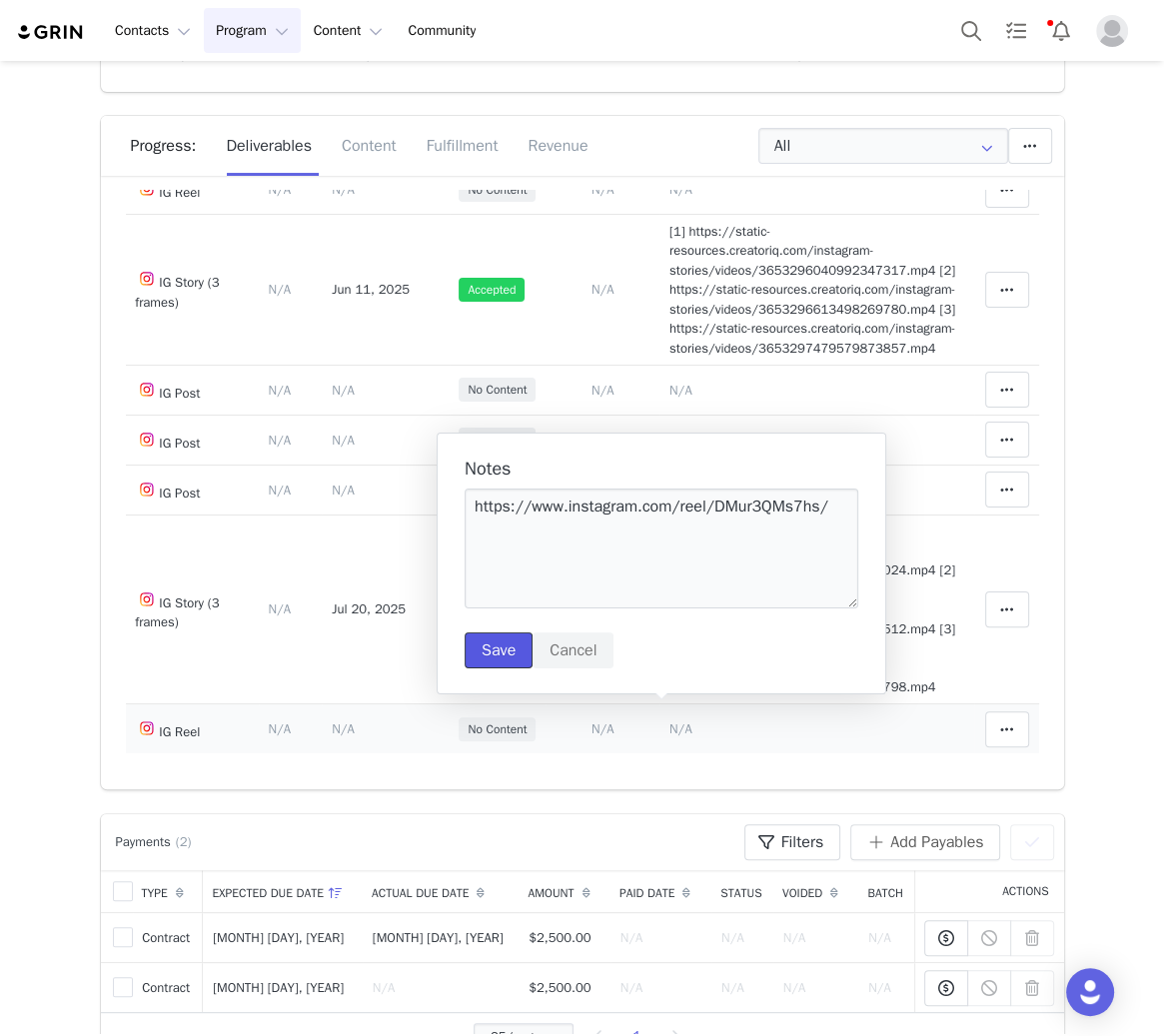 click on "Save" at bounding box center [499, 650] 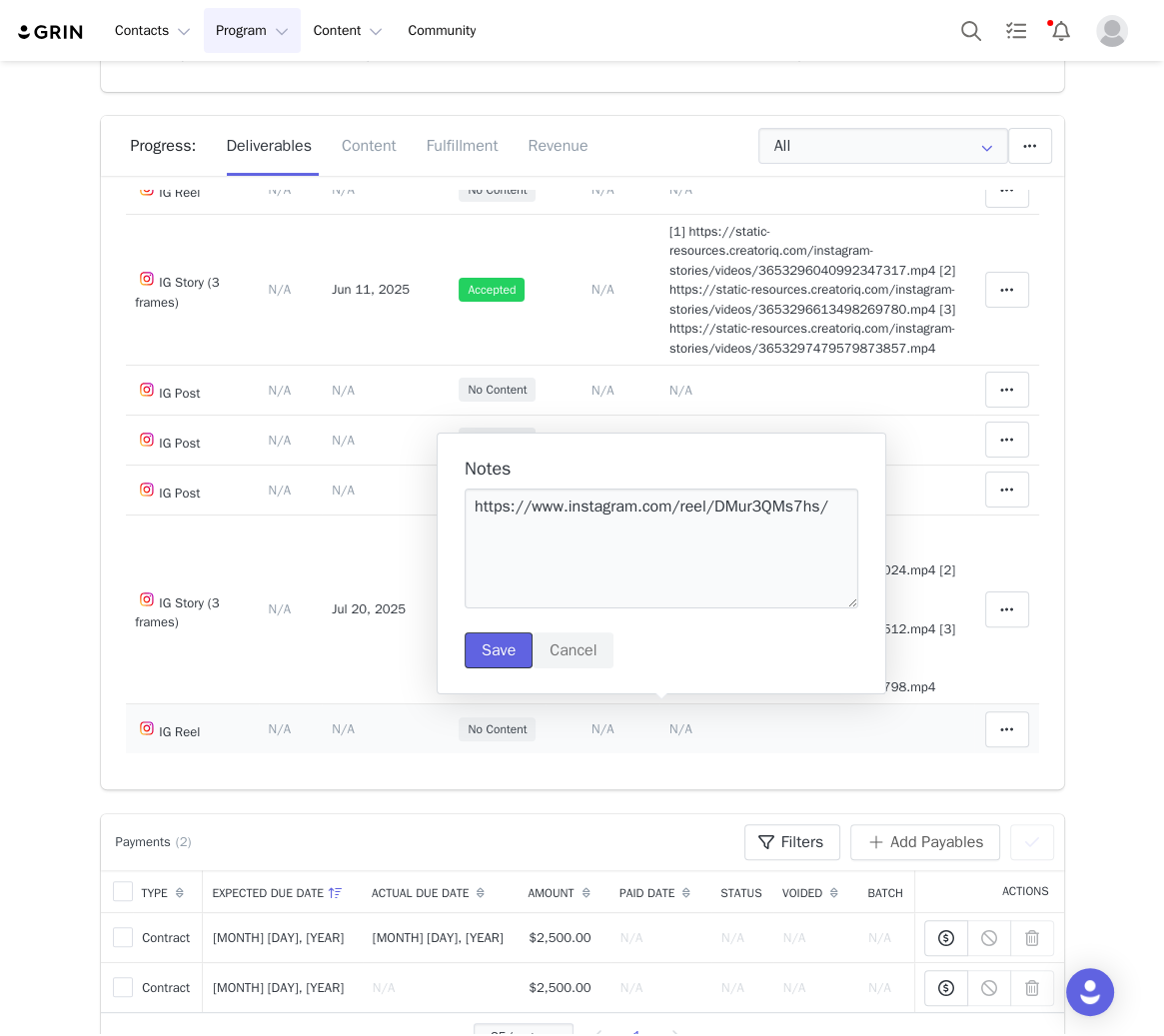 type 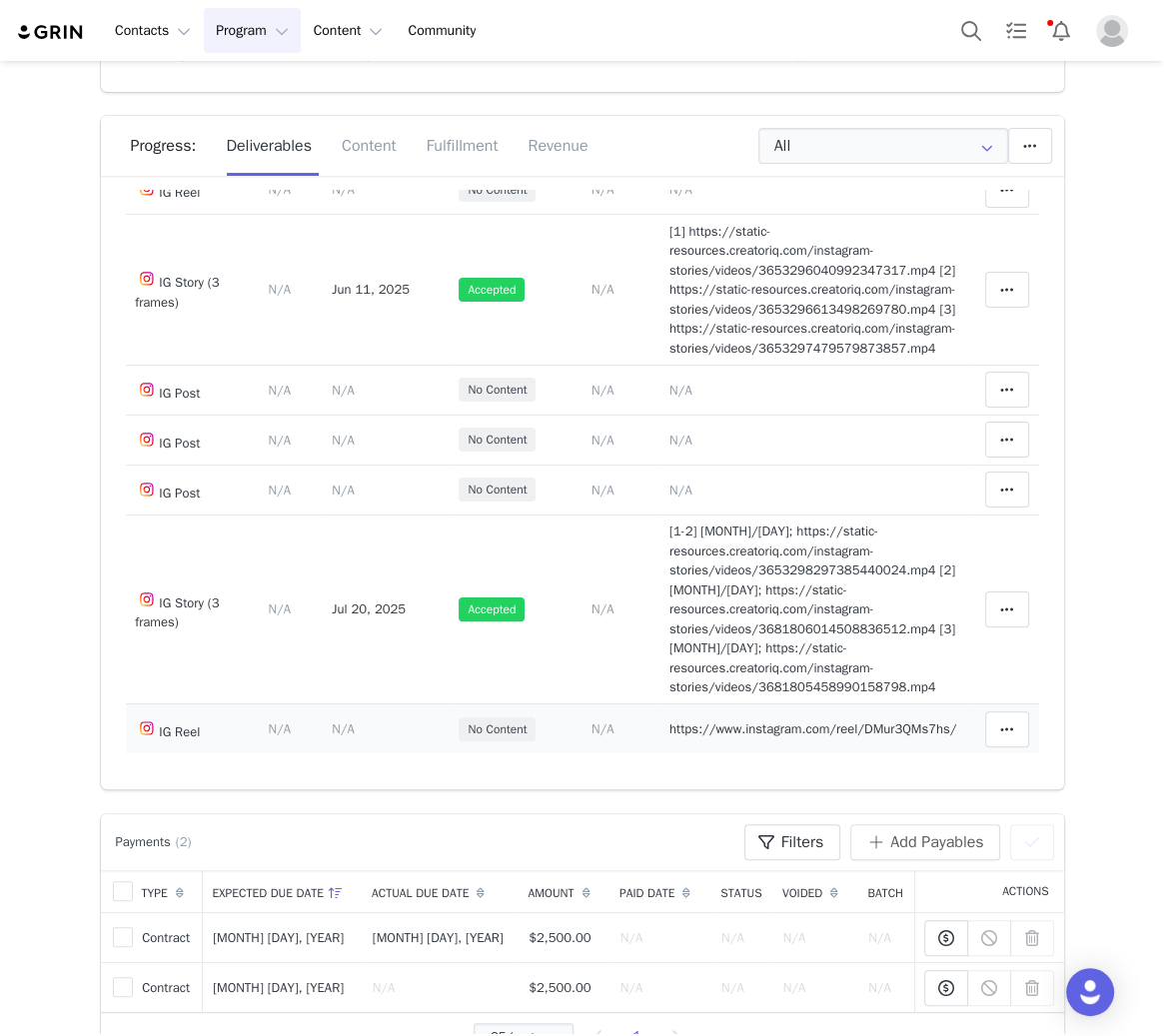 click on "Add Content Paste the URL to the content you want to match to this deliverable. Please include the date the content was posted [MONTH] [DAY] [YEAR] N/A" at bounding box center [602, 729] 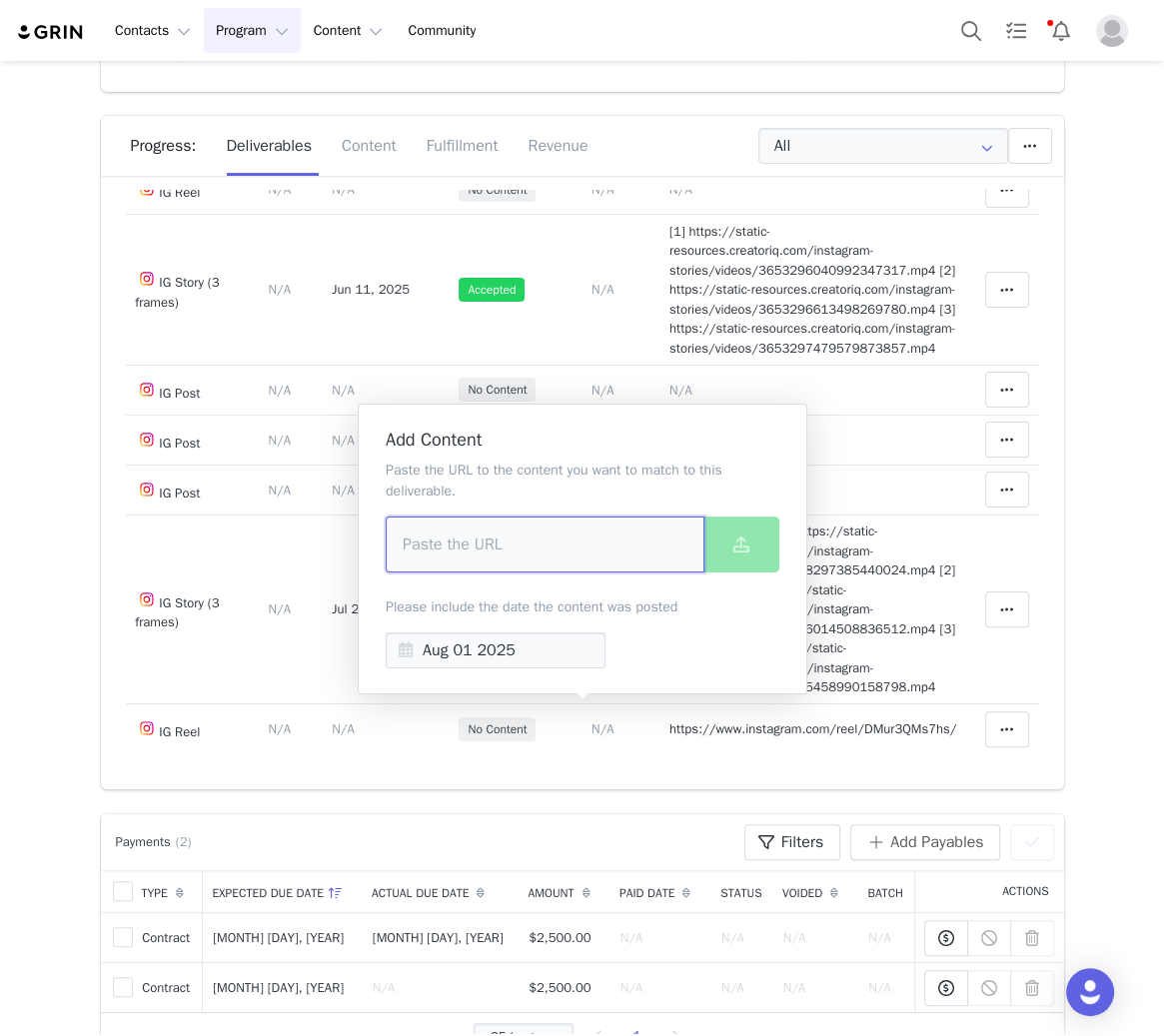 click at bounding box center (545, 544) 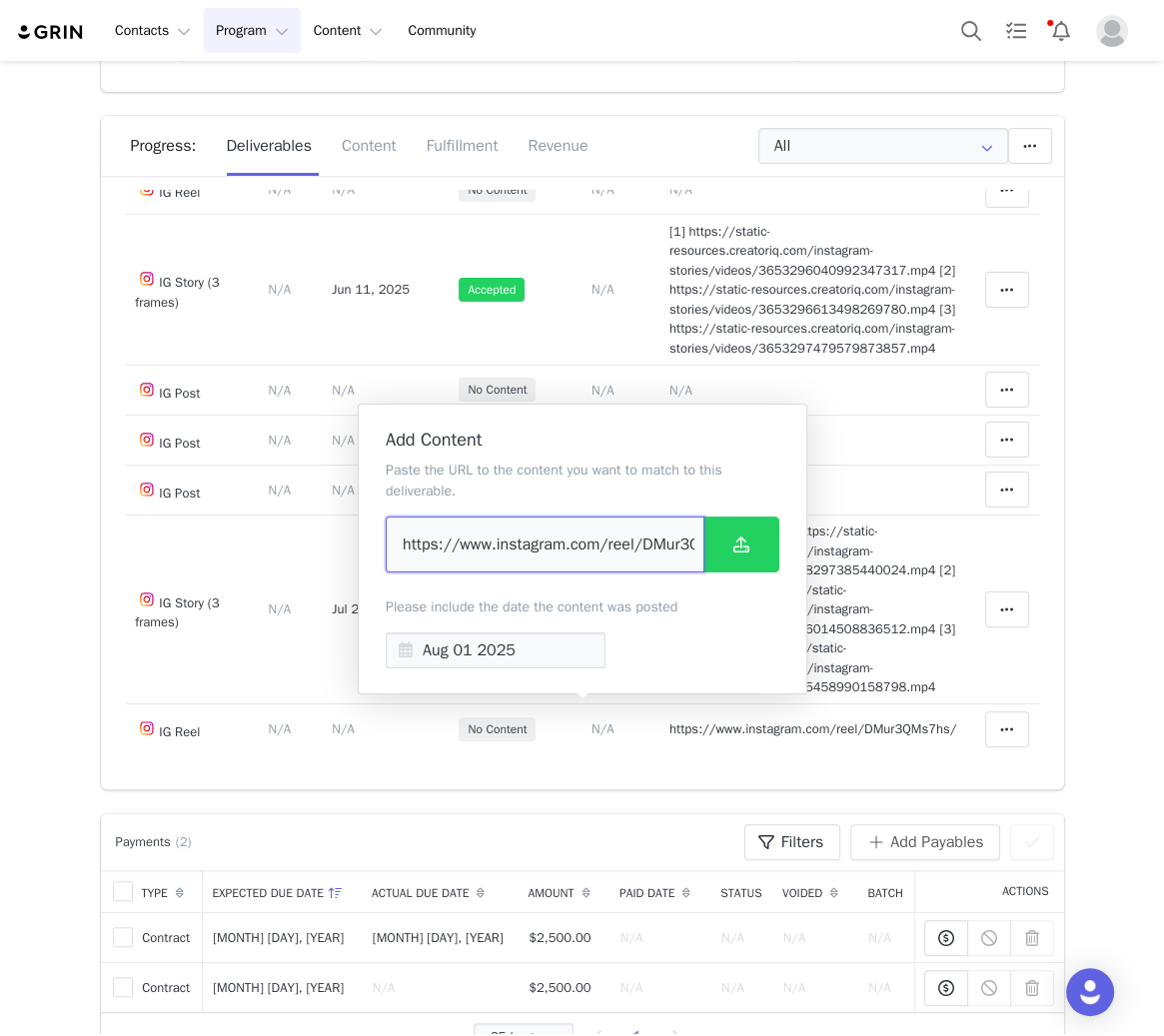 scroll, scrollTop: 0, scrollLeft: 52, axis: horizontal 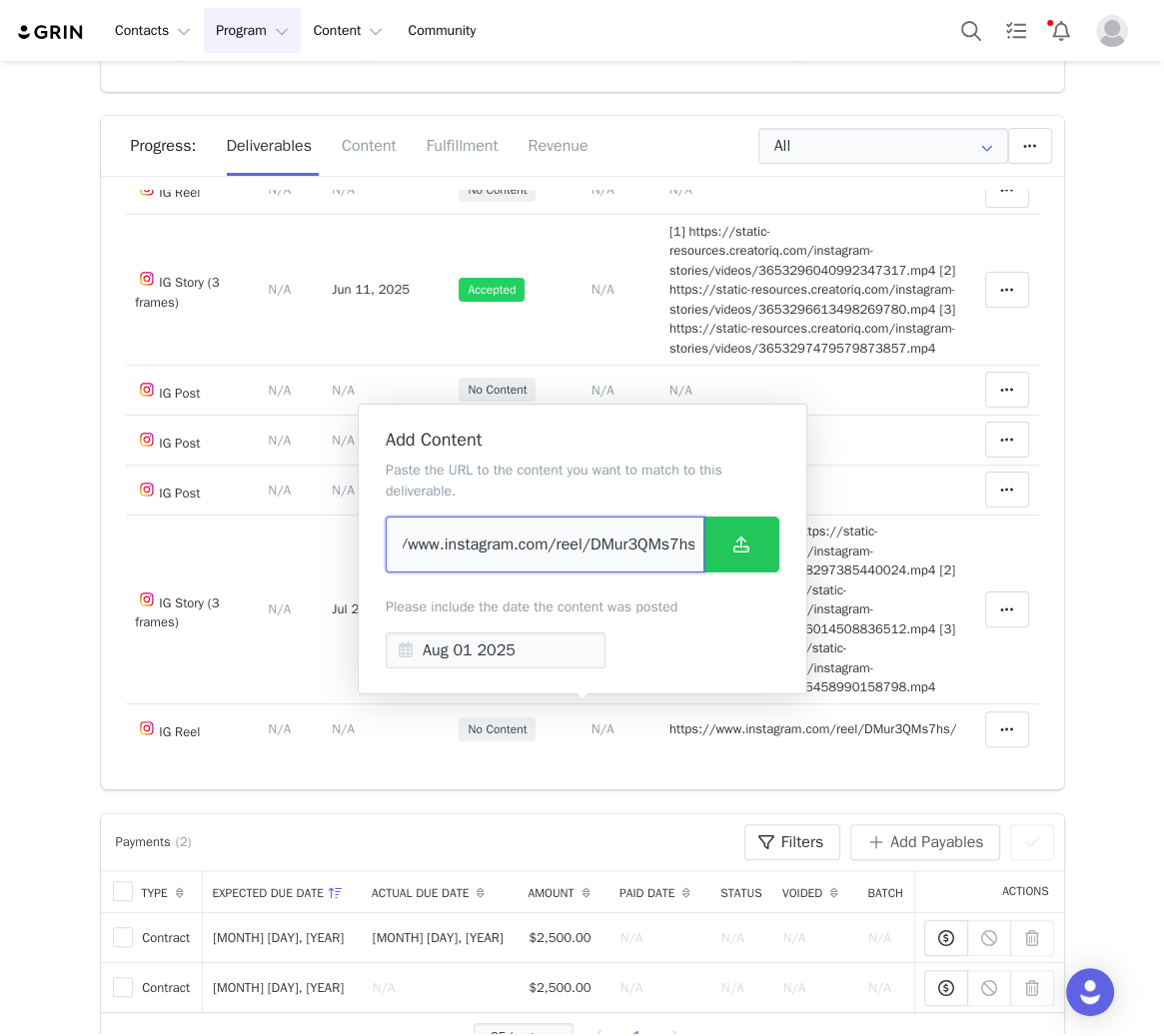 type on "https://www.instagram.com/reel/DMur3QMs7hs/" 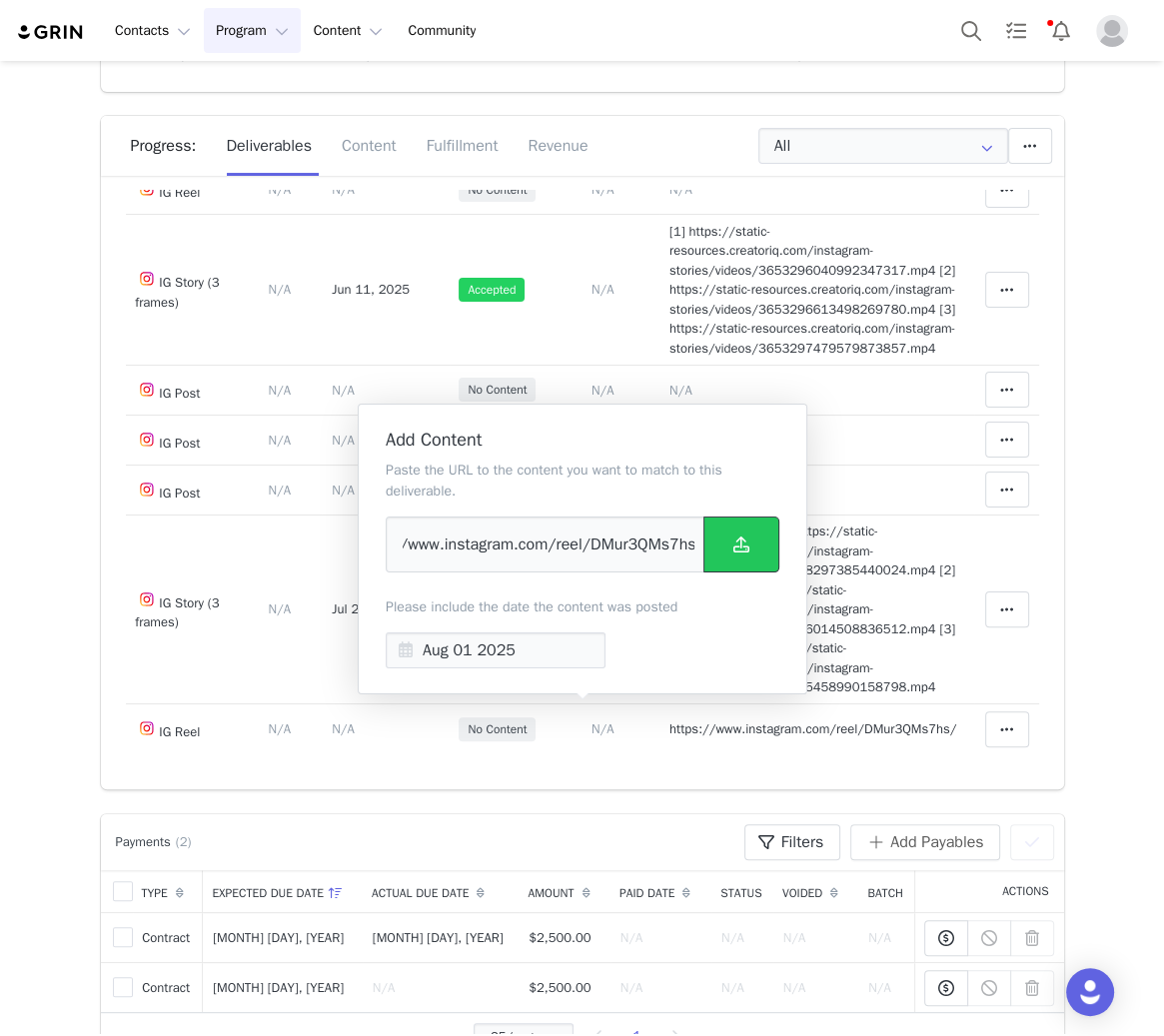 click at bounding box center (741, 544) 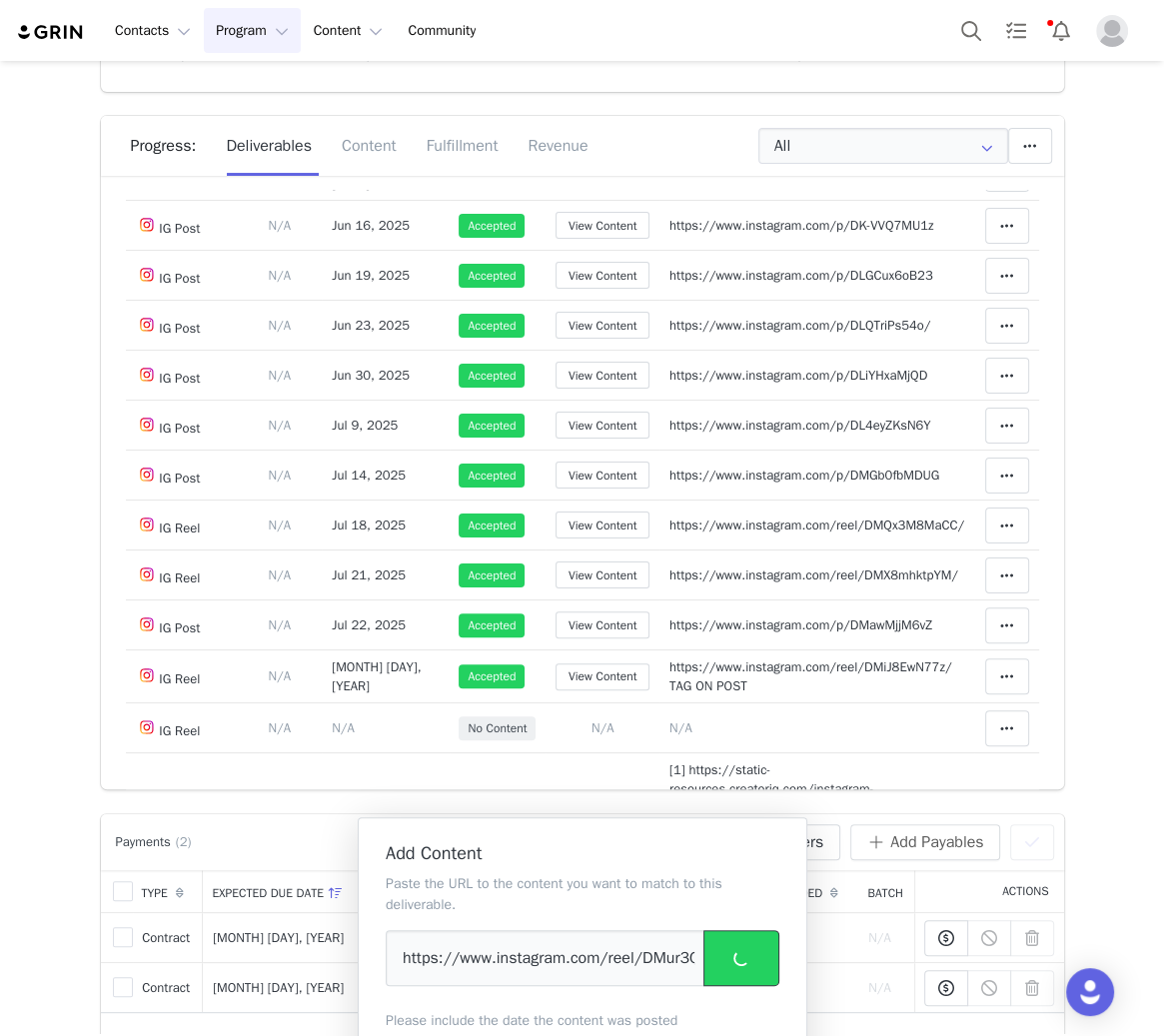 scroll, scrollTop: 1471, scrollLeft: 0, axis: vertical 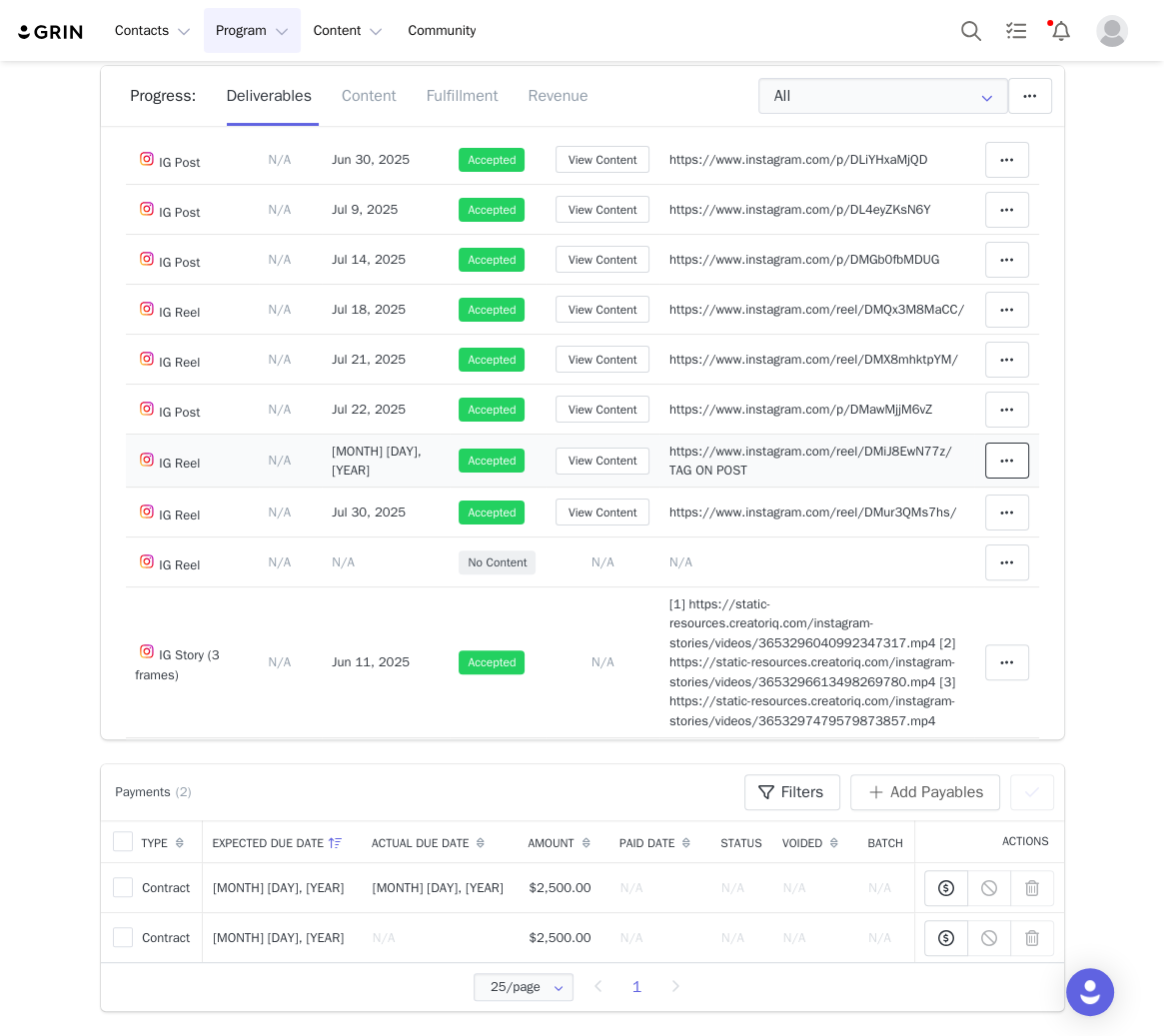 click at bounding box center [1007, 461] 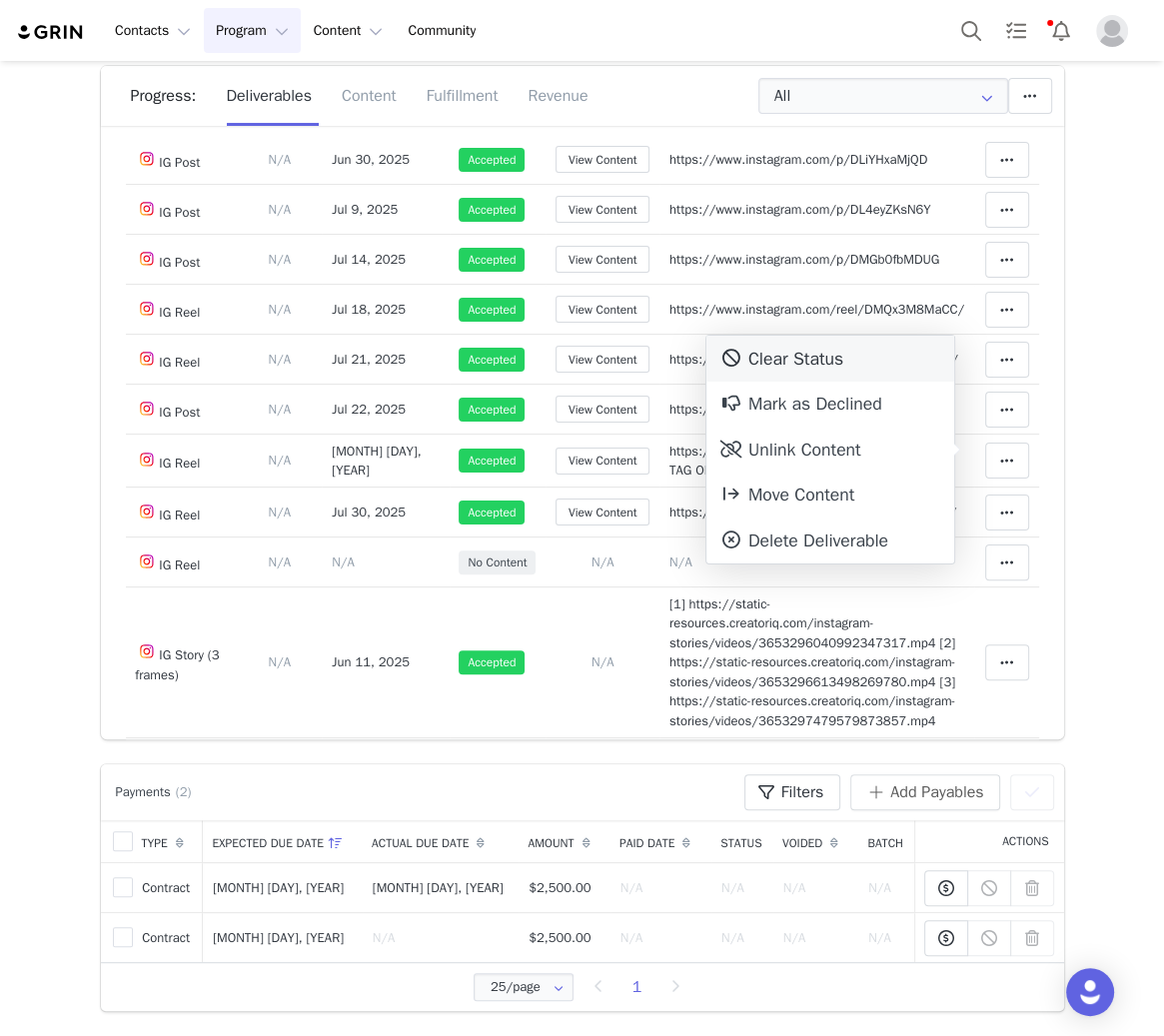 click on "Clear Status" at bounding box center (830, 359) 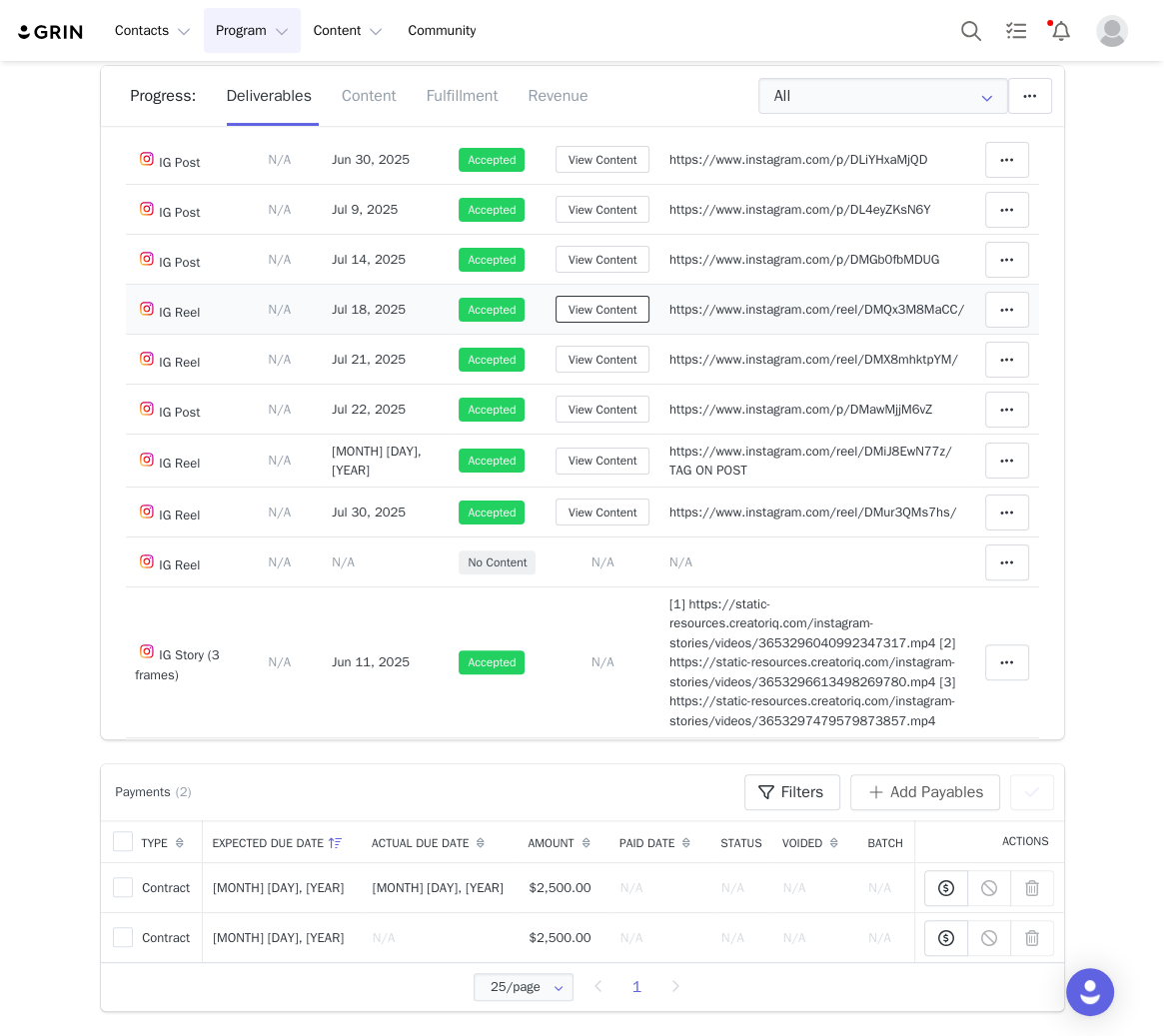 click on "View Content" at bounding box center (602, 309) 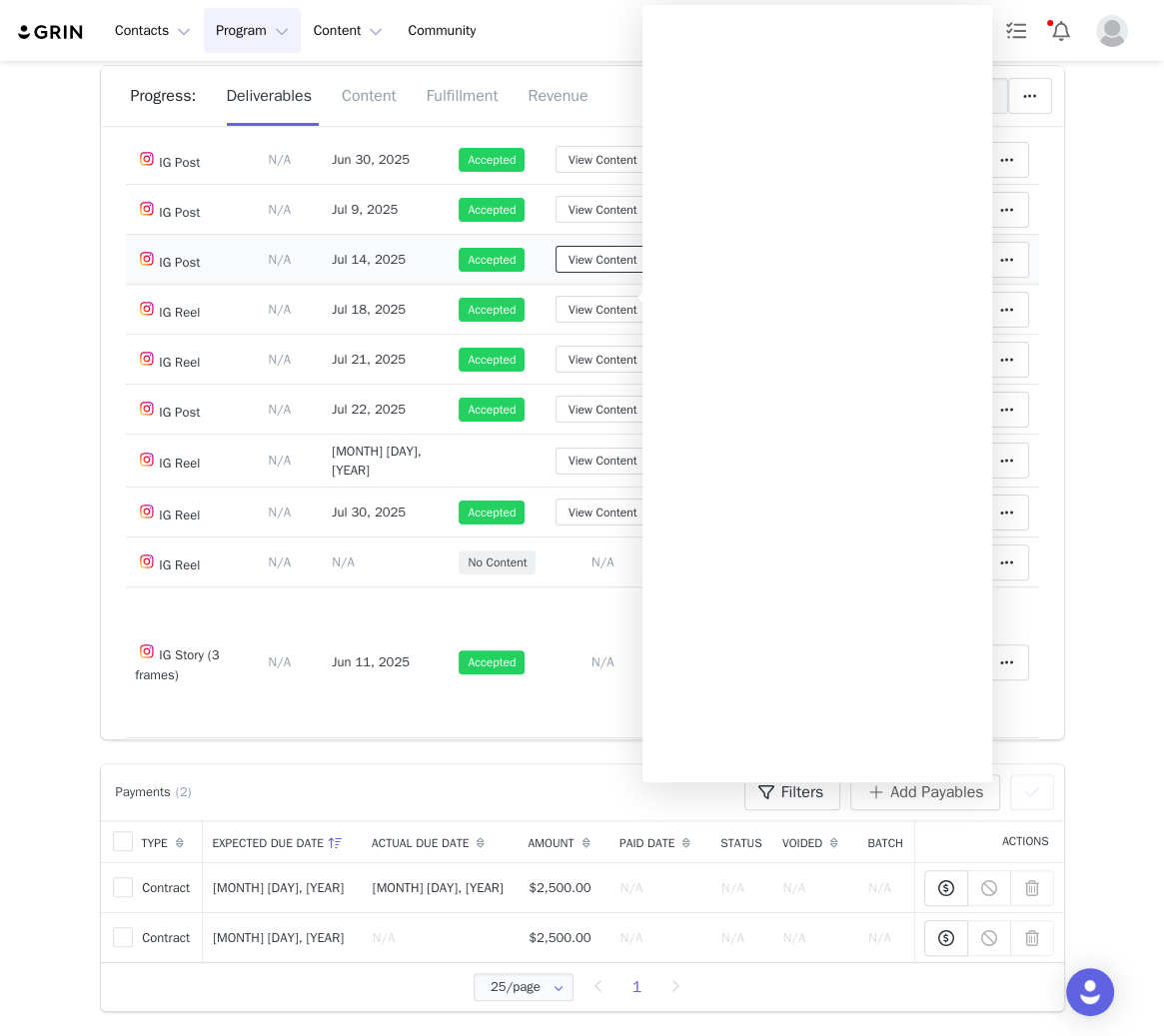 click on "View Content" at bounding box center [602, 259] 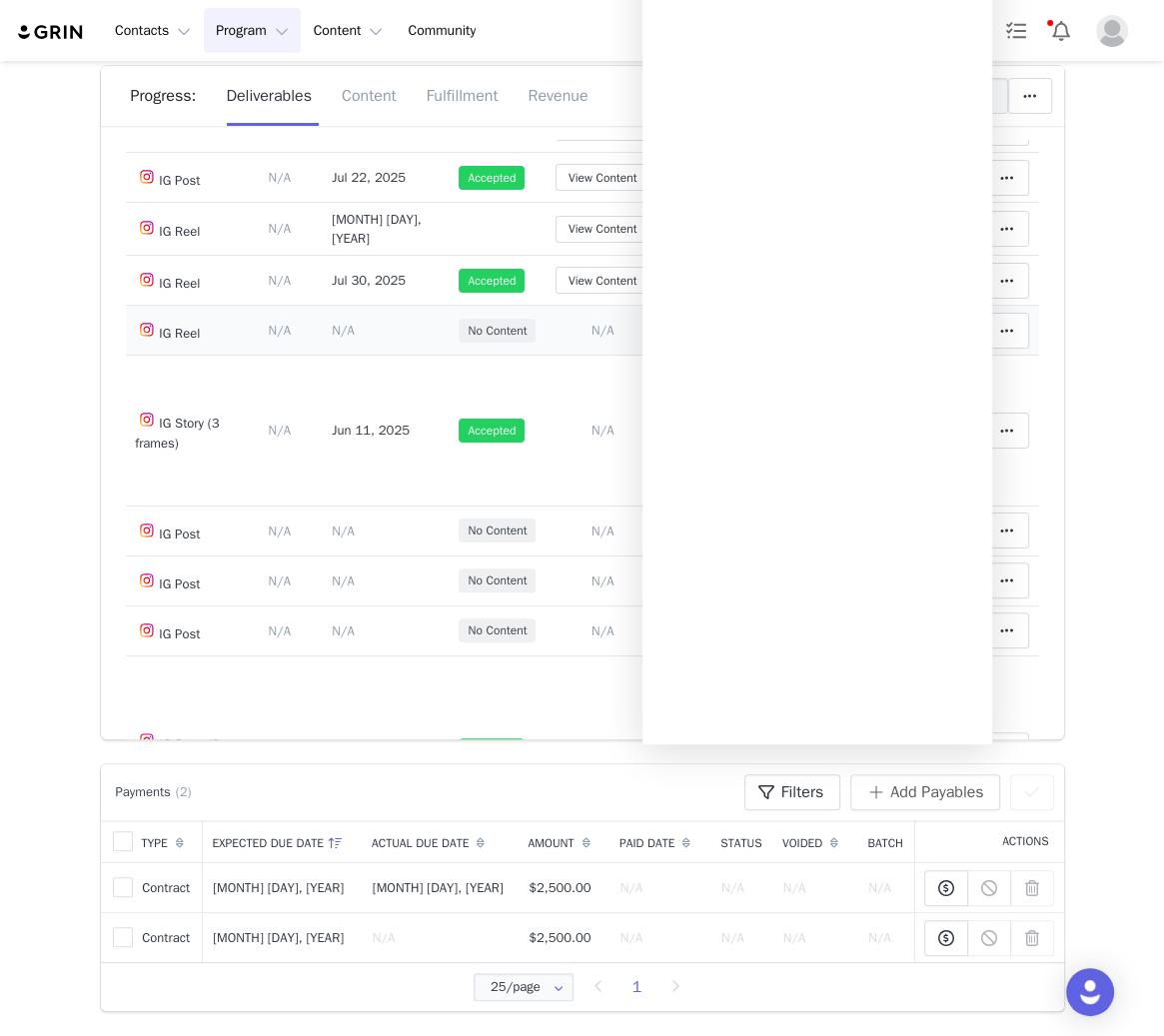 scroll, scrollTop: 1471, scrollLeft: 0, axis: vertical 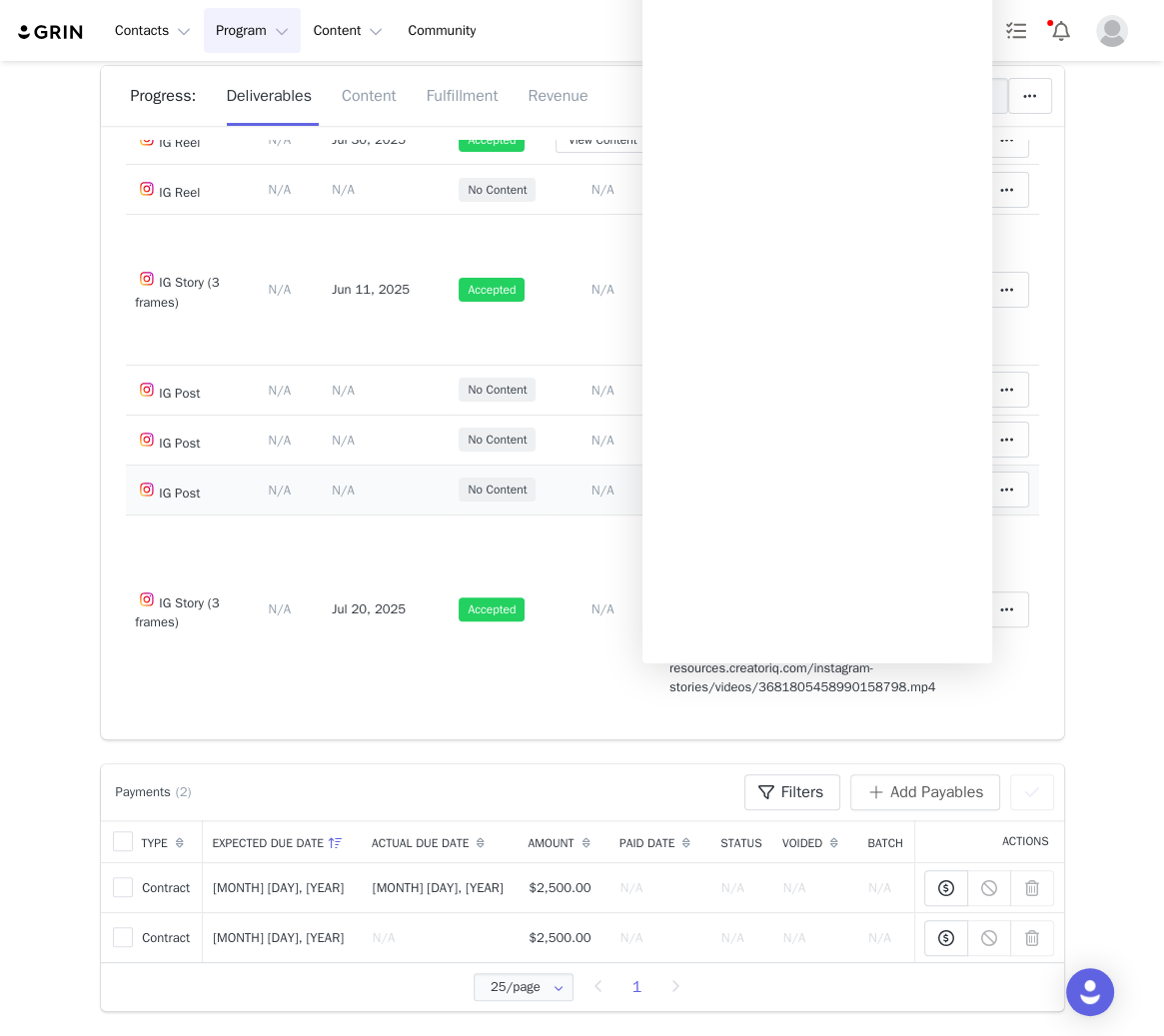 click on "N/A" at bounding box center [602, 490] 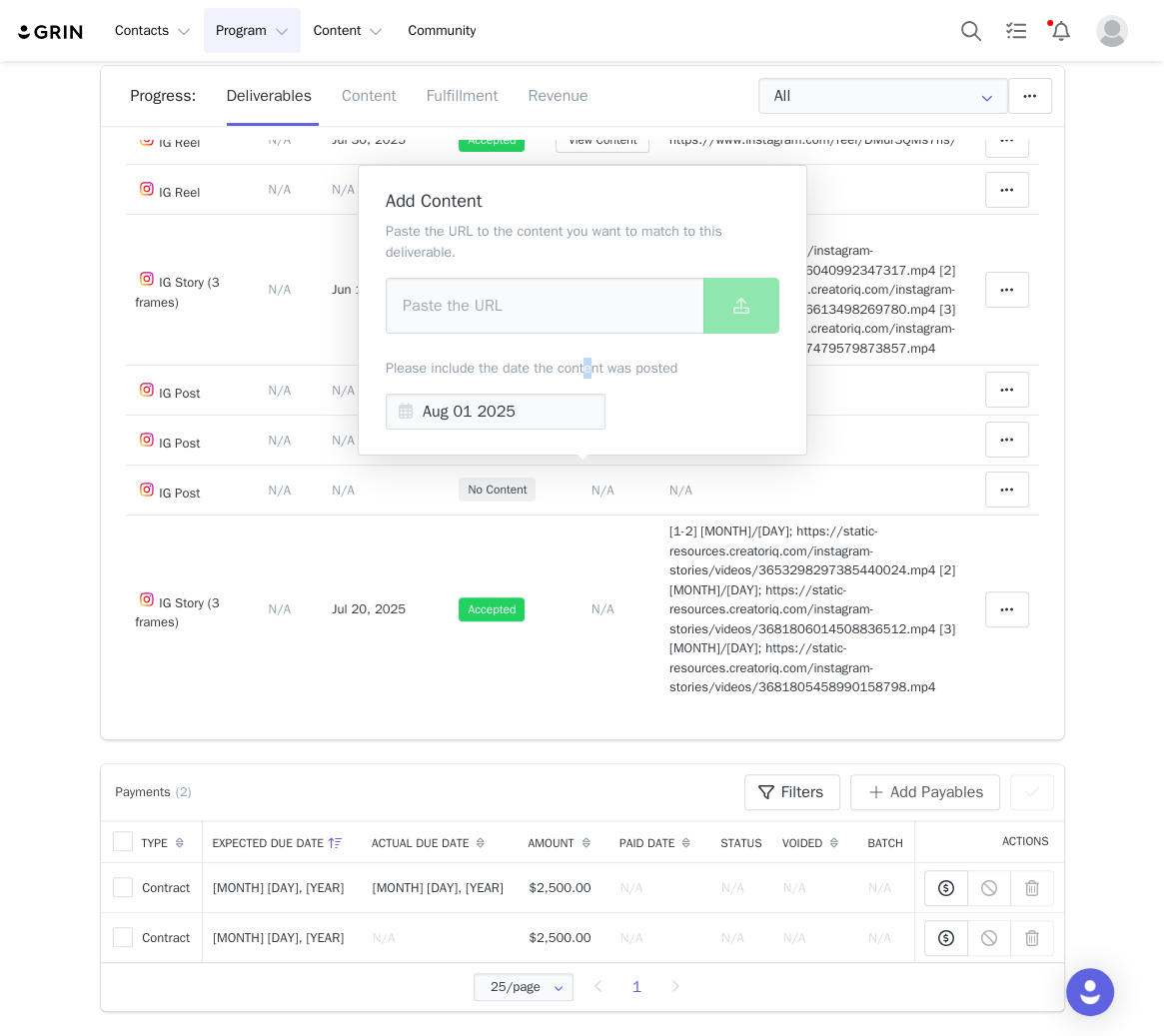 click on "Paste the URL to the content you want to match to this deliverable. Please include the date the content was posted [MONTH] [DAY] [YEAR]" at bounding box center (582, 325) 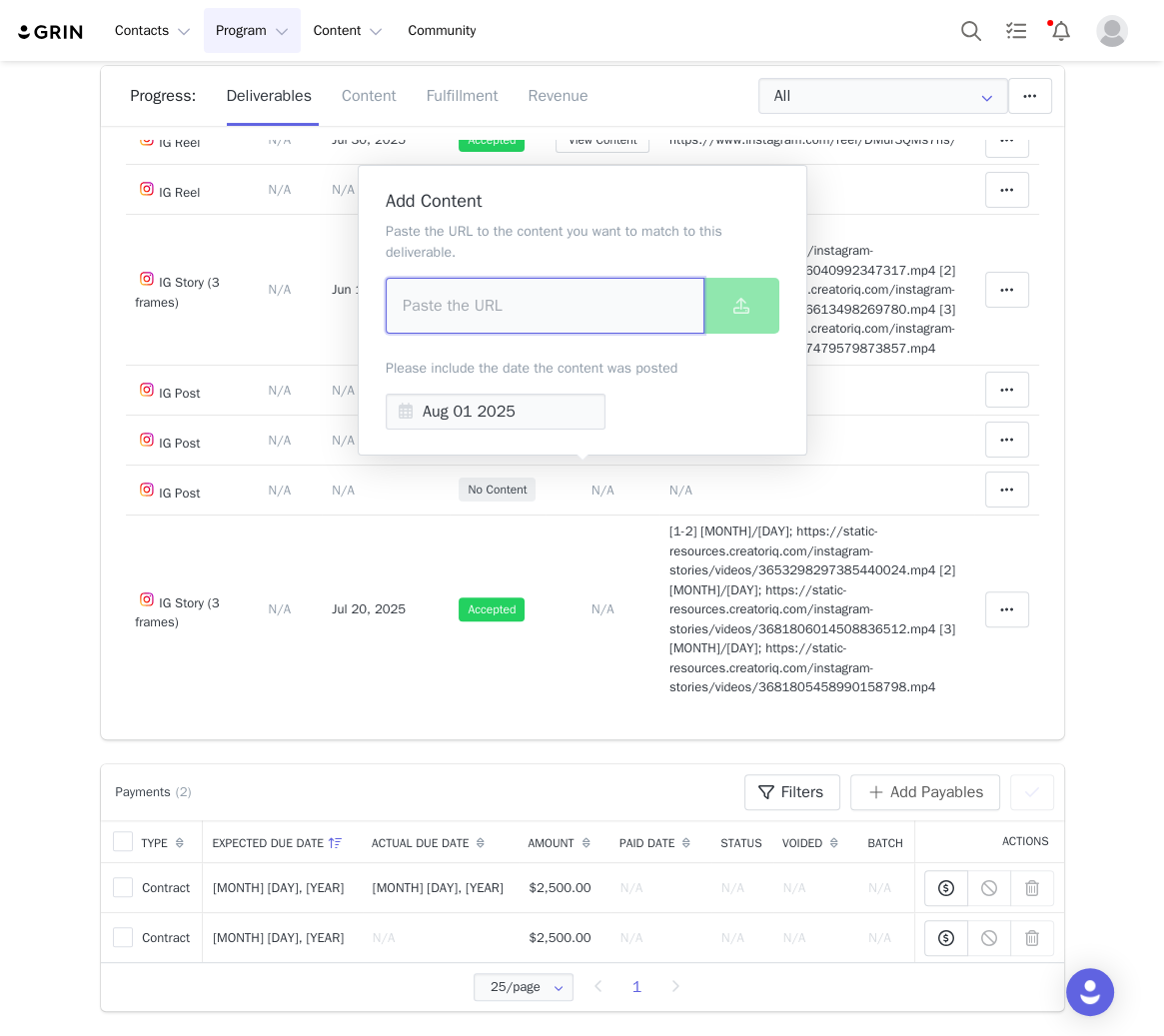 click at bounding box center [545, 306] 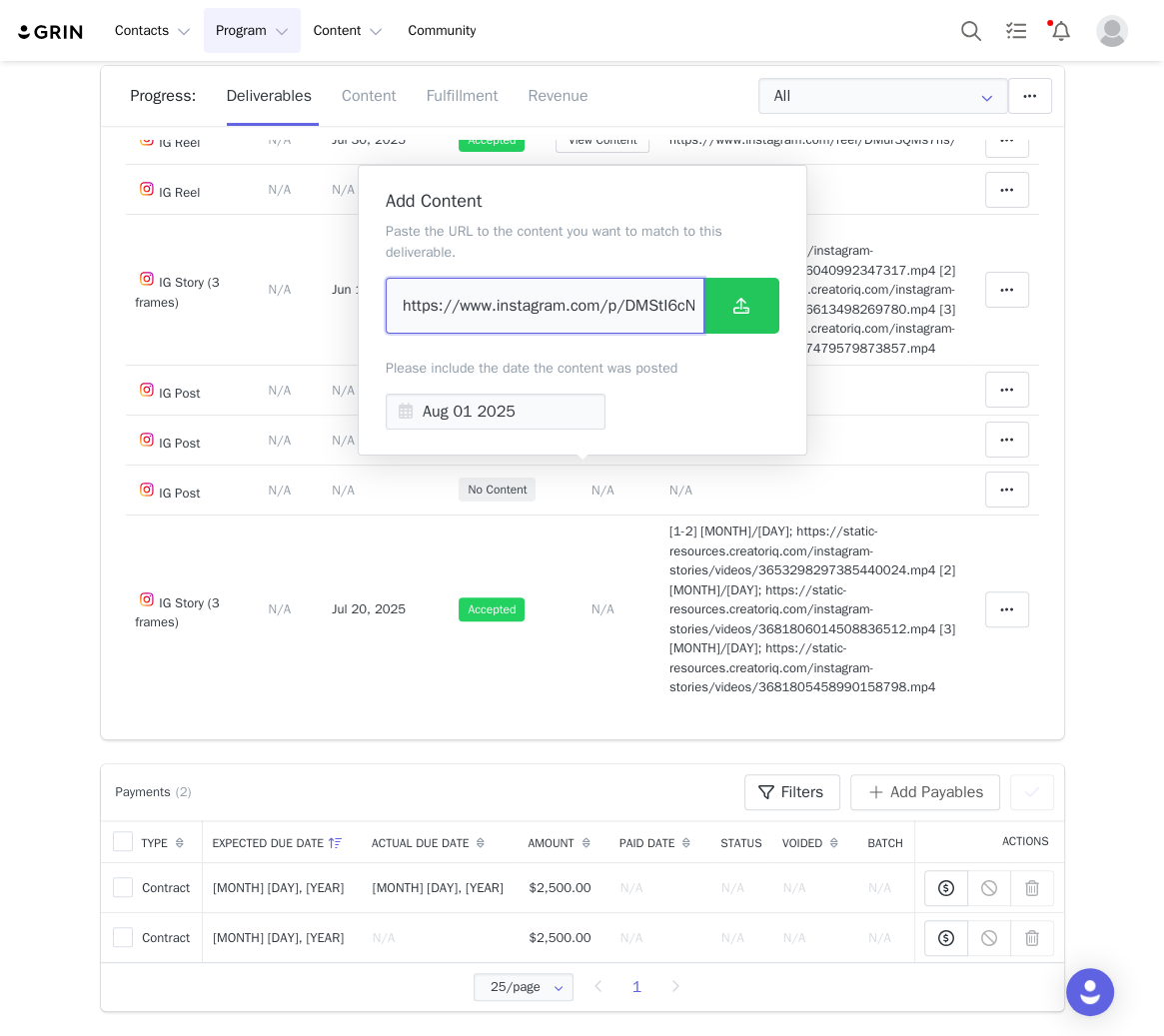 scroll, scrollTop: 0, scrollLeft: 130, axis: horizontal 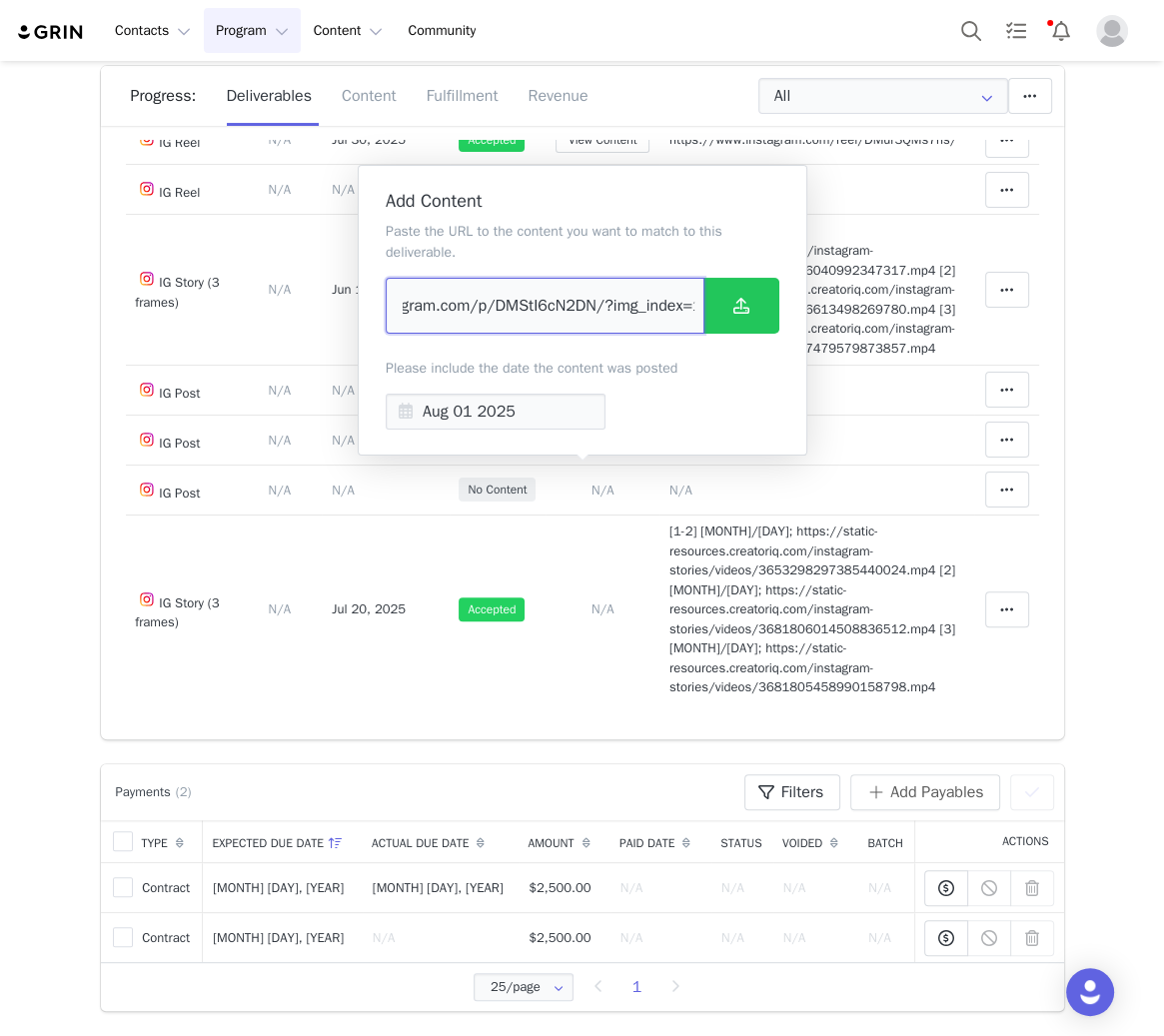 type on "https://www.instagram.com/p/DMStI6cN2DN/?img_index=1" 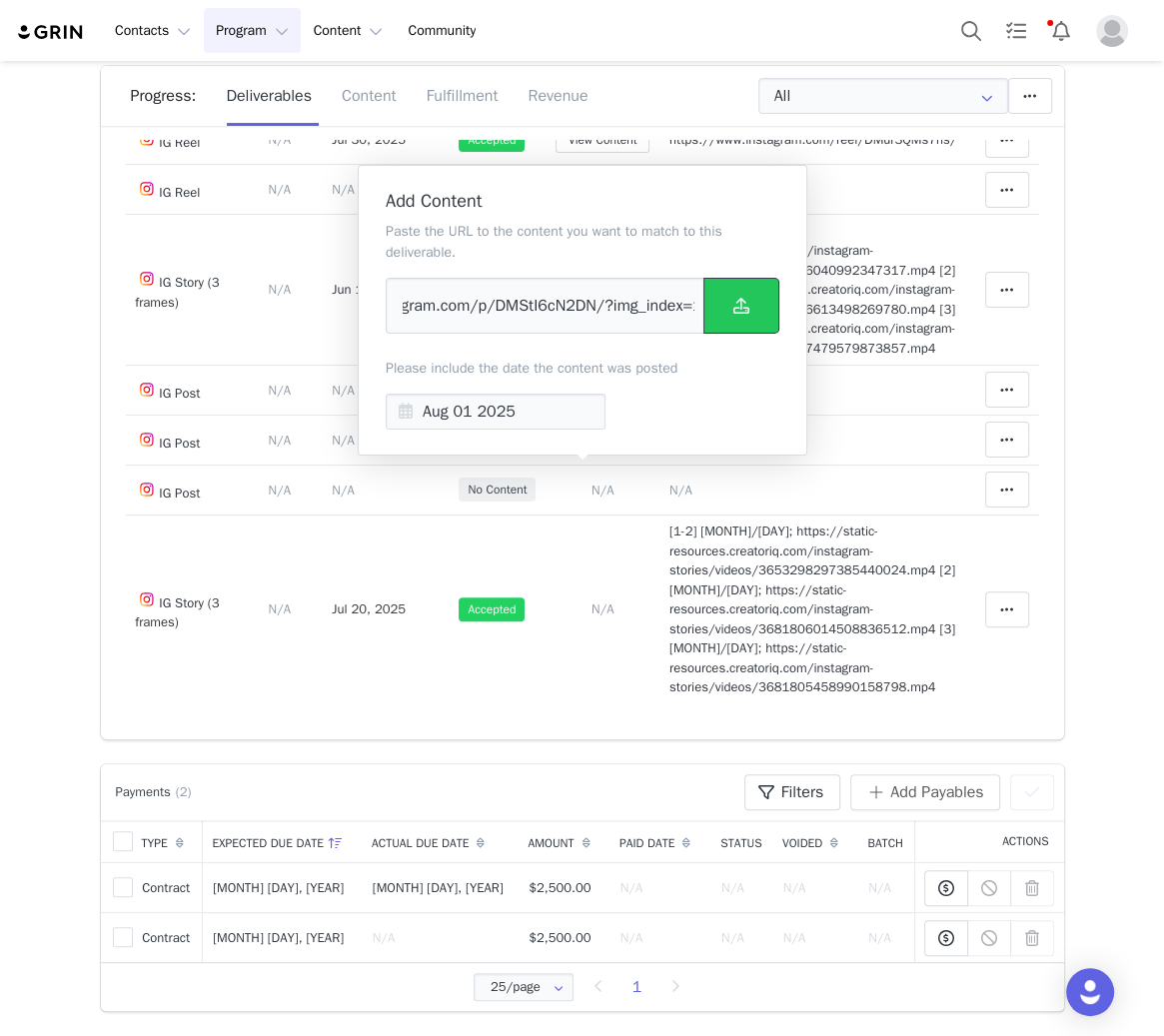 scroll, scrollTop: 0, scrollLeft: 0, axis: both 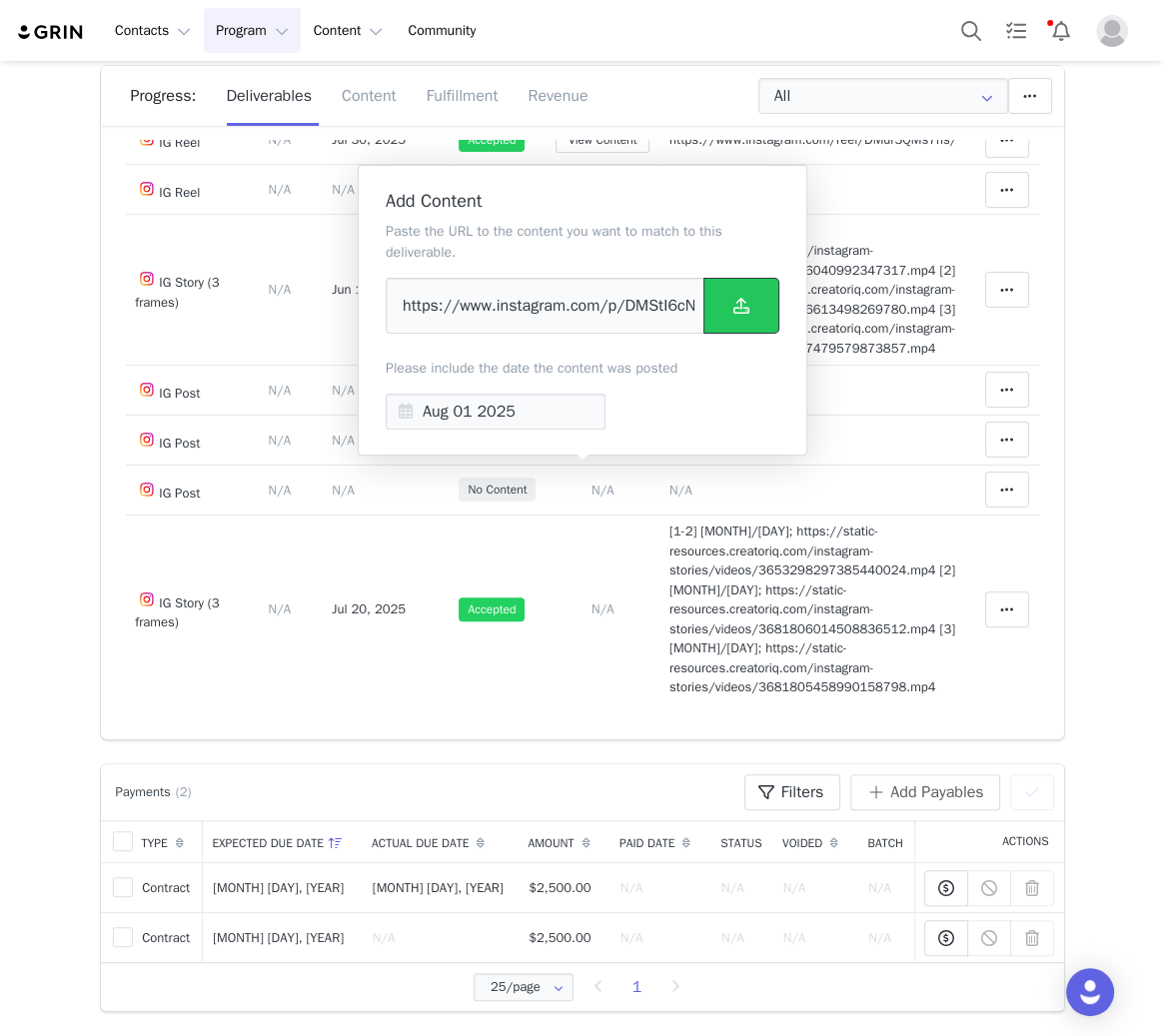 click at bounding box center [741, 306] 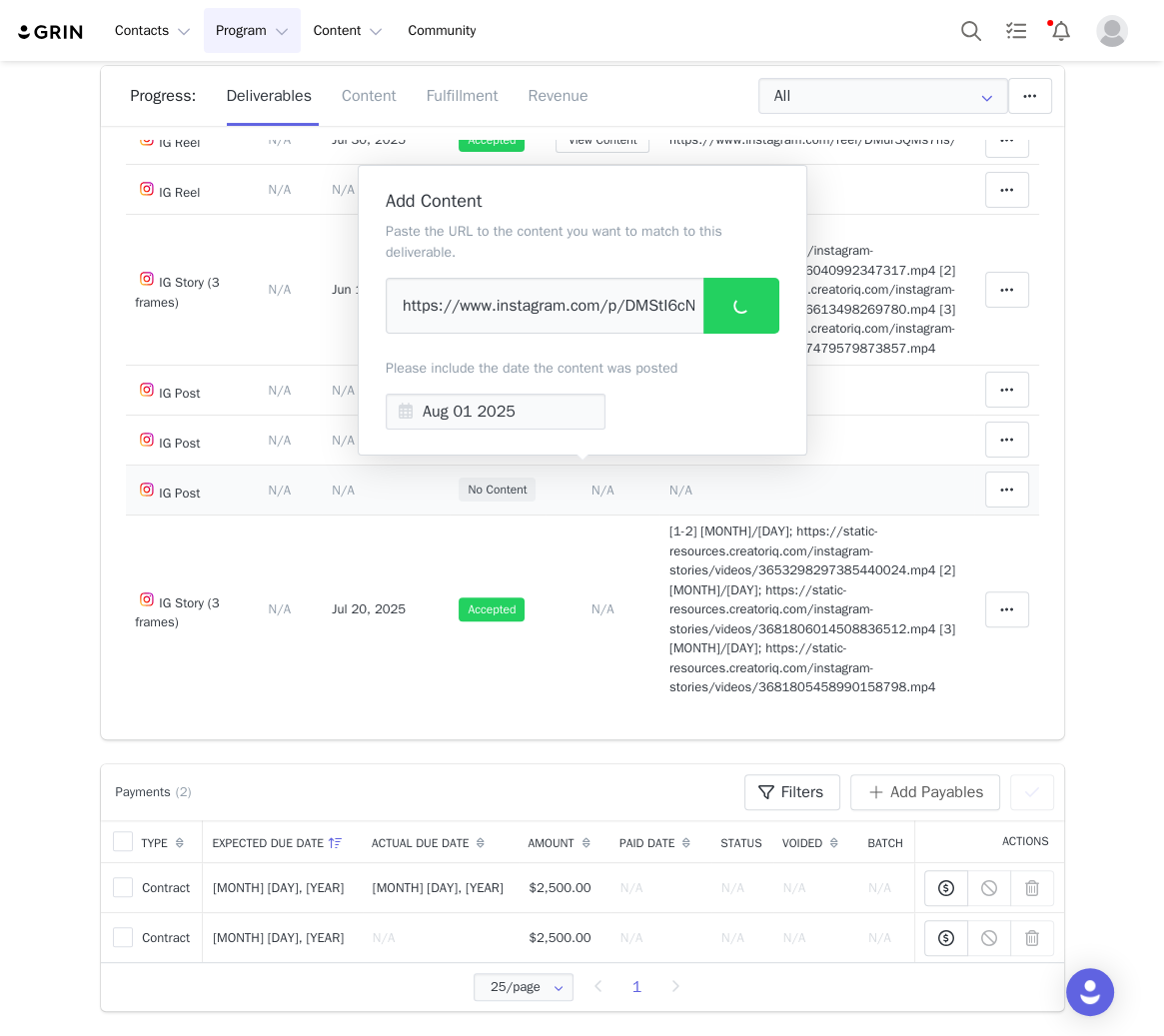 click on "N/A" at bounding box center [680, 490] 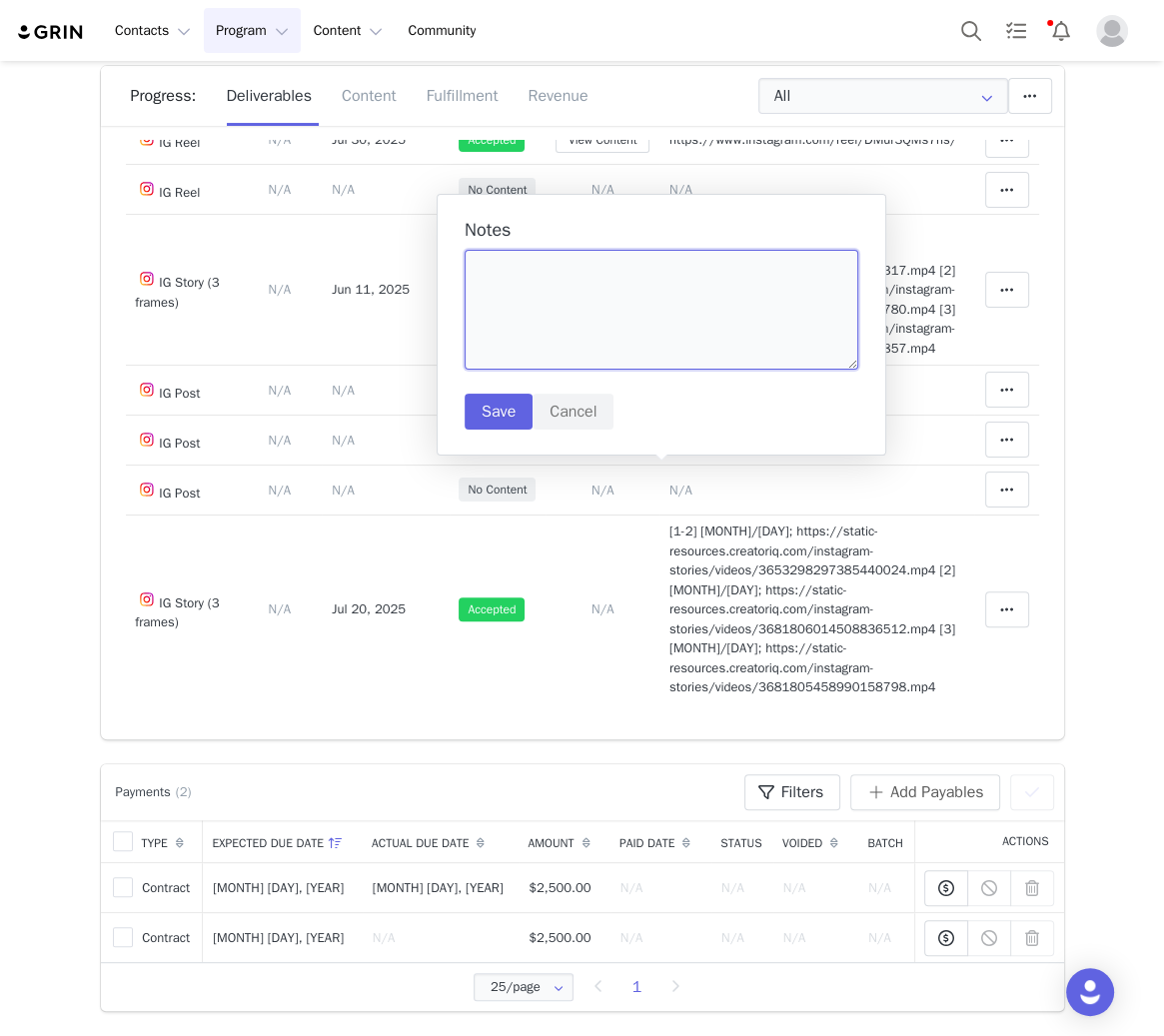 click at bounding box center (661, 310) 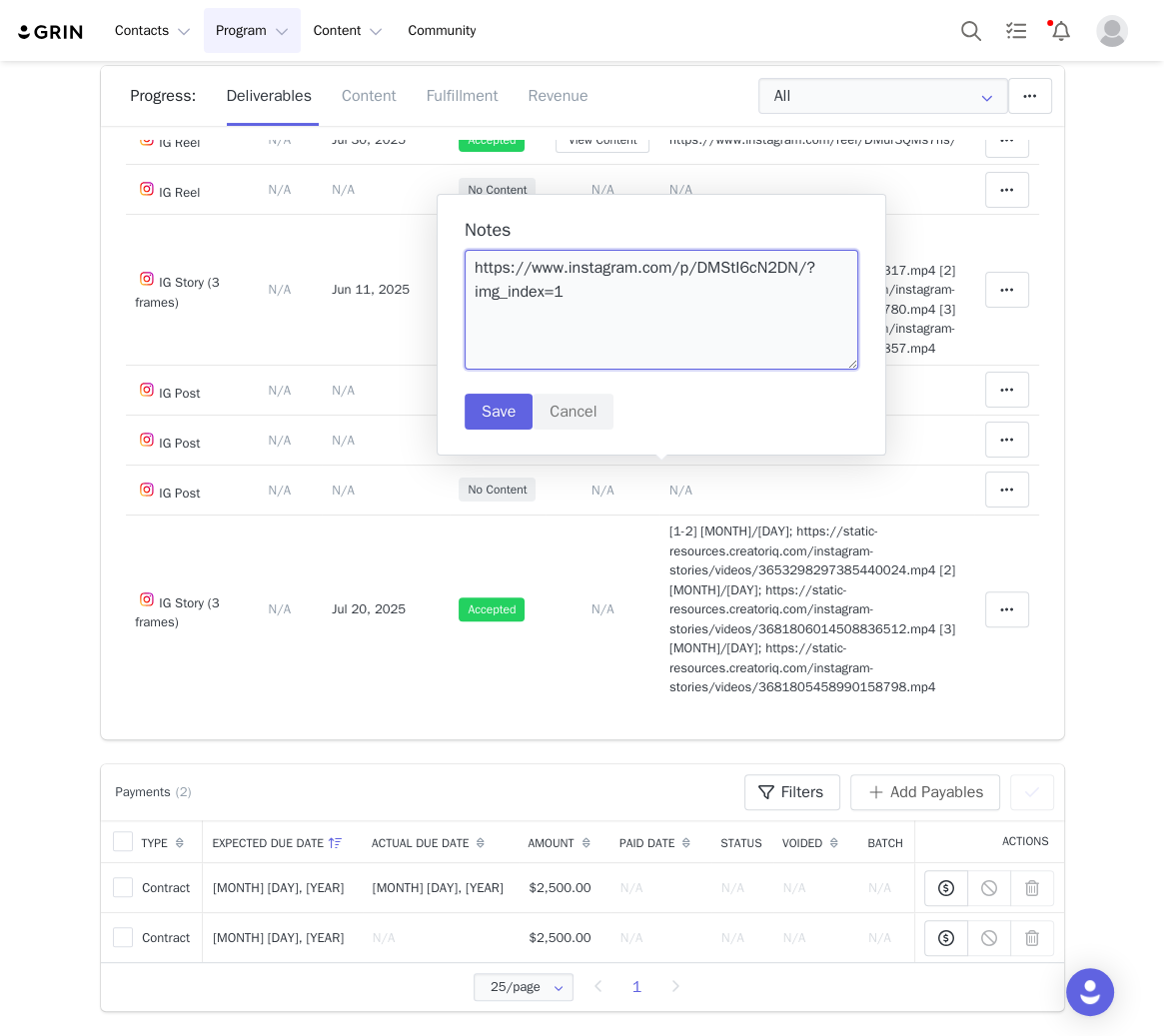 click on "https://www.instagram.com/p/DMStI6cN2DN/?img_index=1" at bounding box center [661, 310] 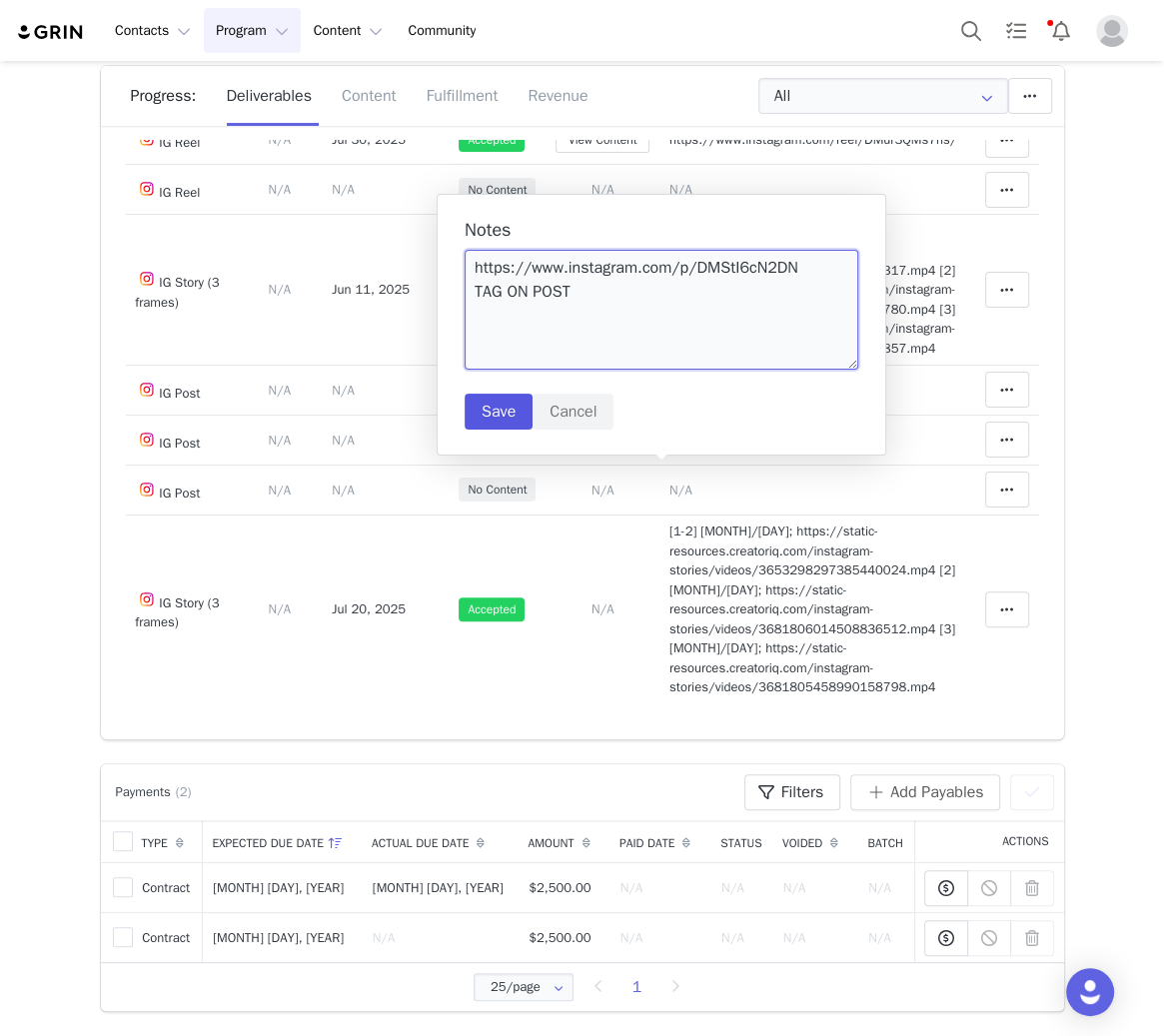 type on "https://www.instagram.com/p/DMStI6cN2DN
TAG ON POST" 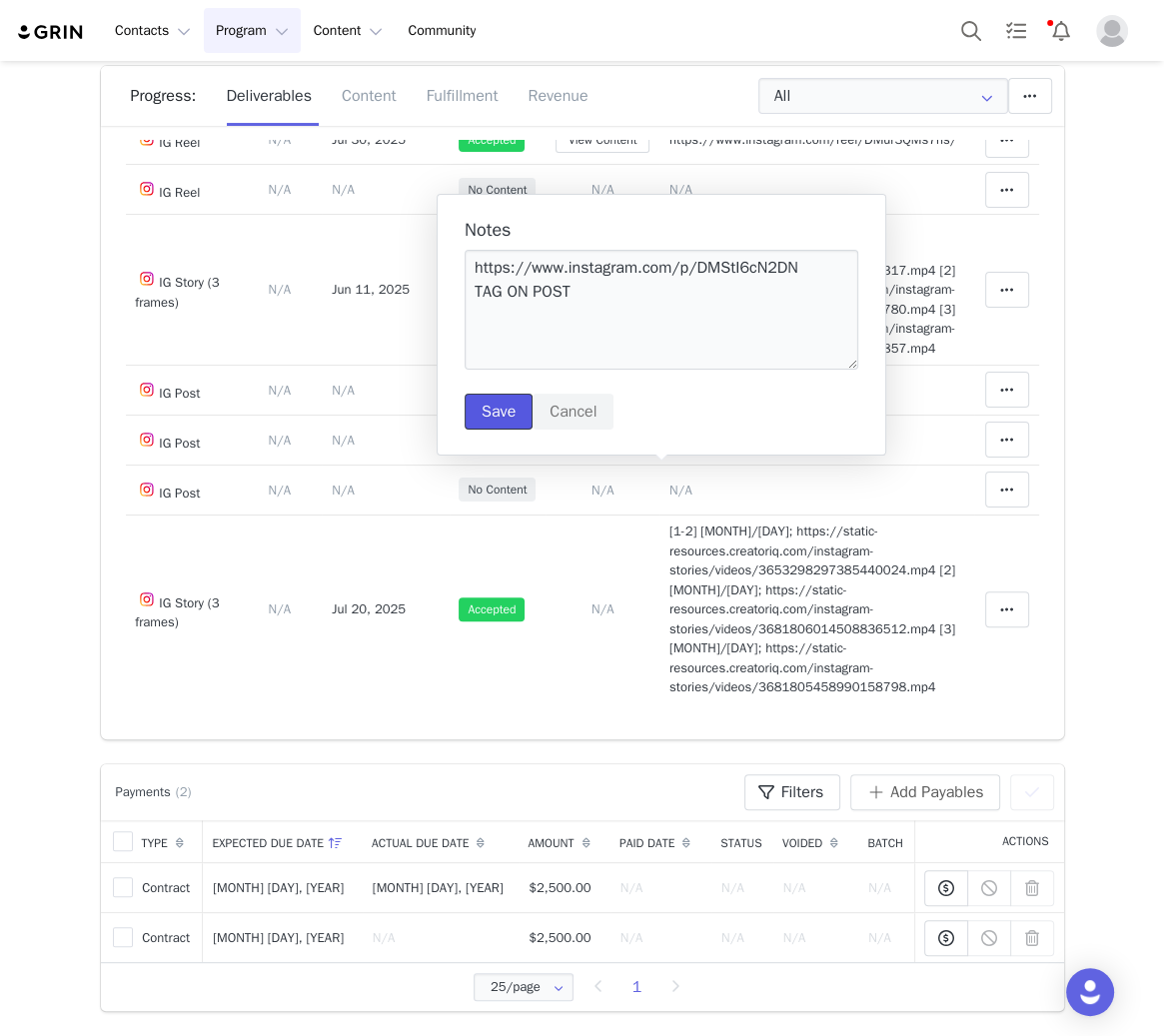 click on "Save" at bounding box center (499, 412) 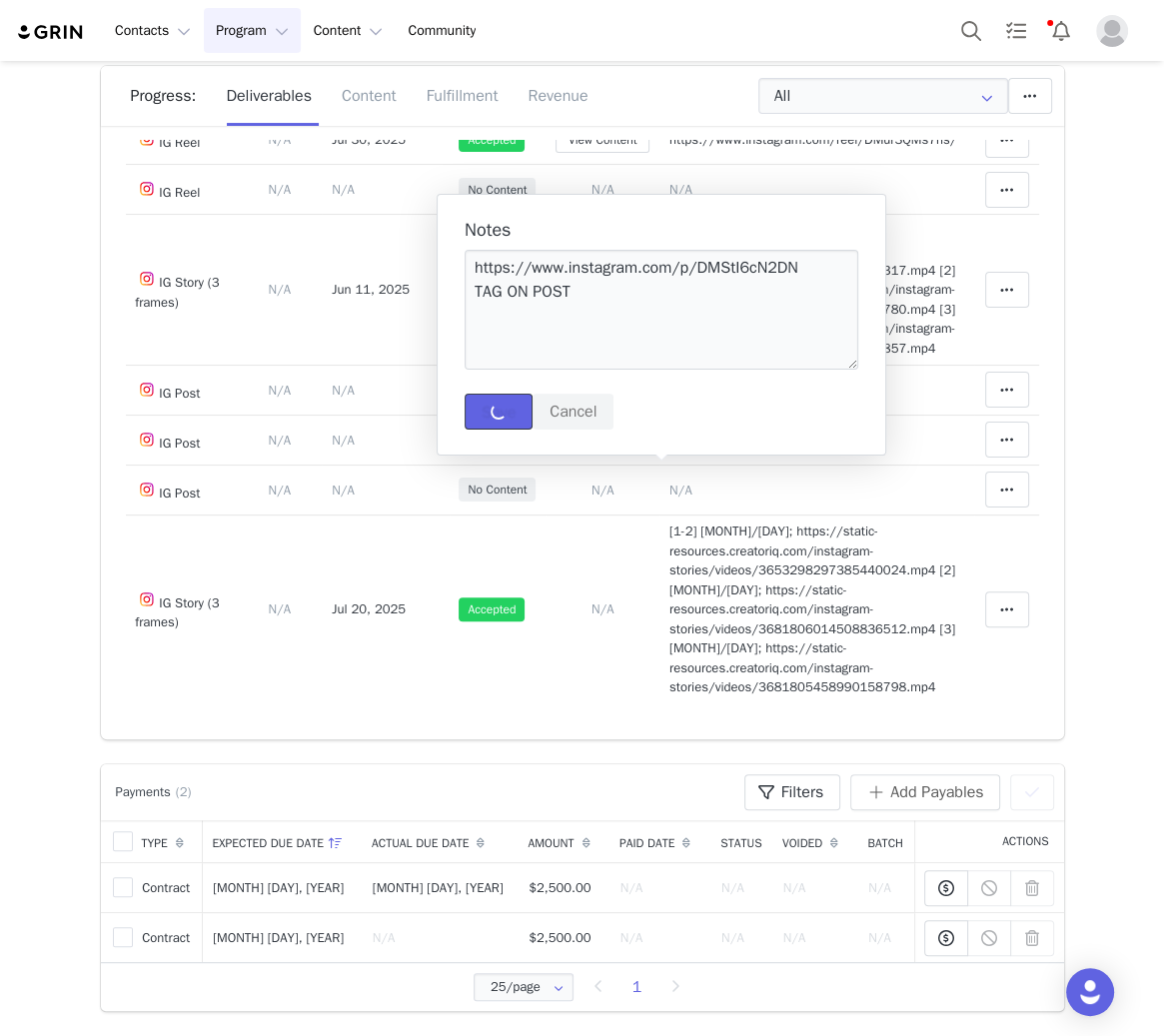 type 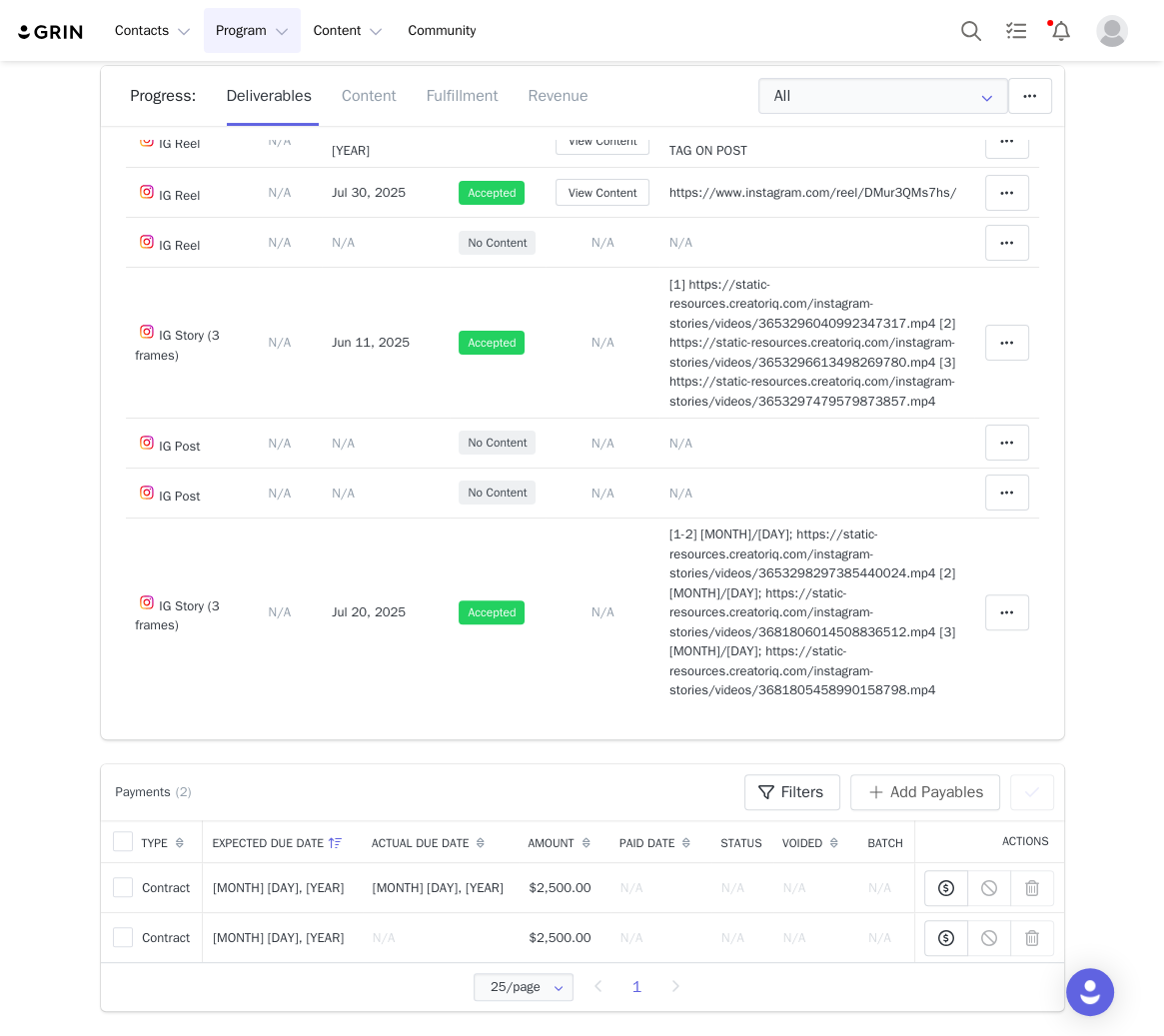 scroll, scrollTop: 242, scrollLeft: 0, axis: vertical 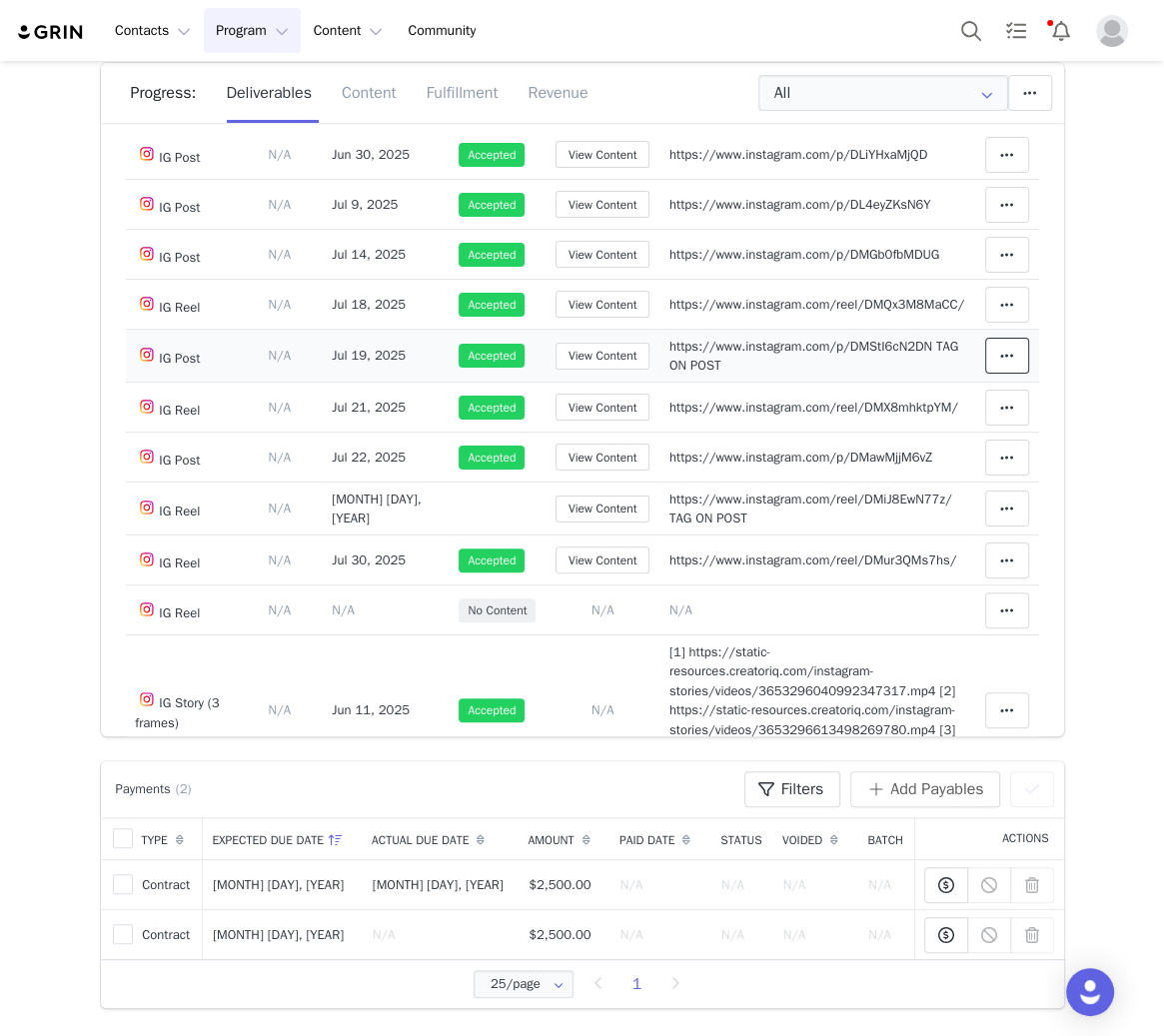 click at bounding box center (1007, 356) 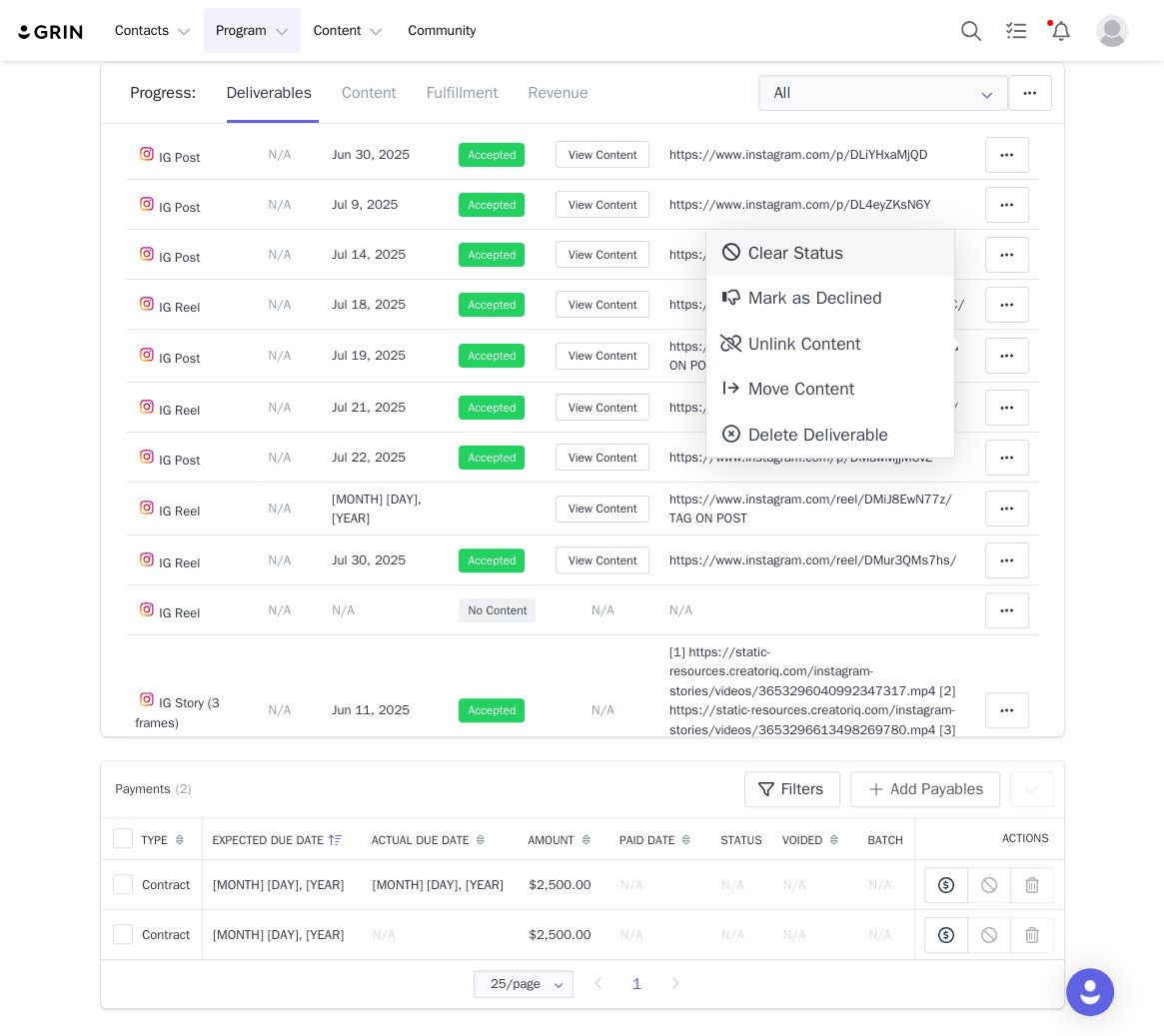 click on "Clear Status" at bounding box center [830, 253] 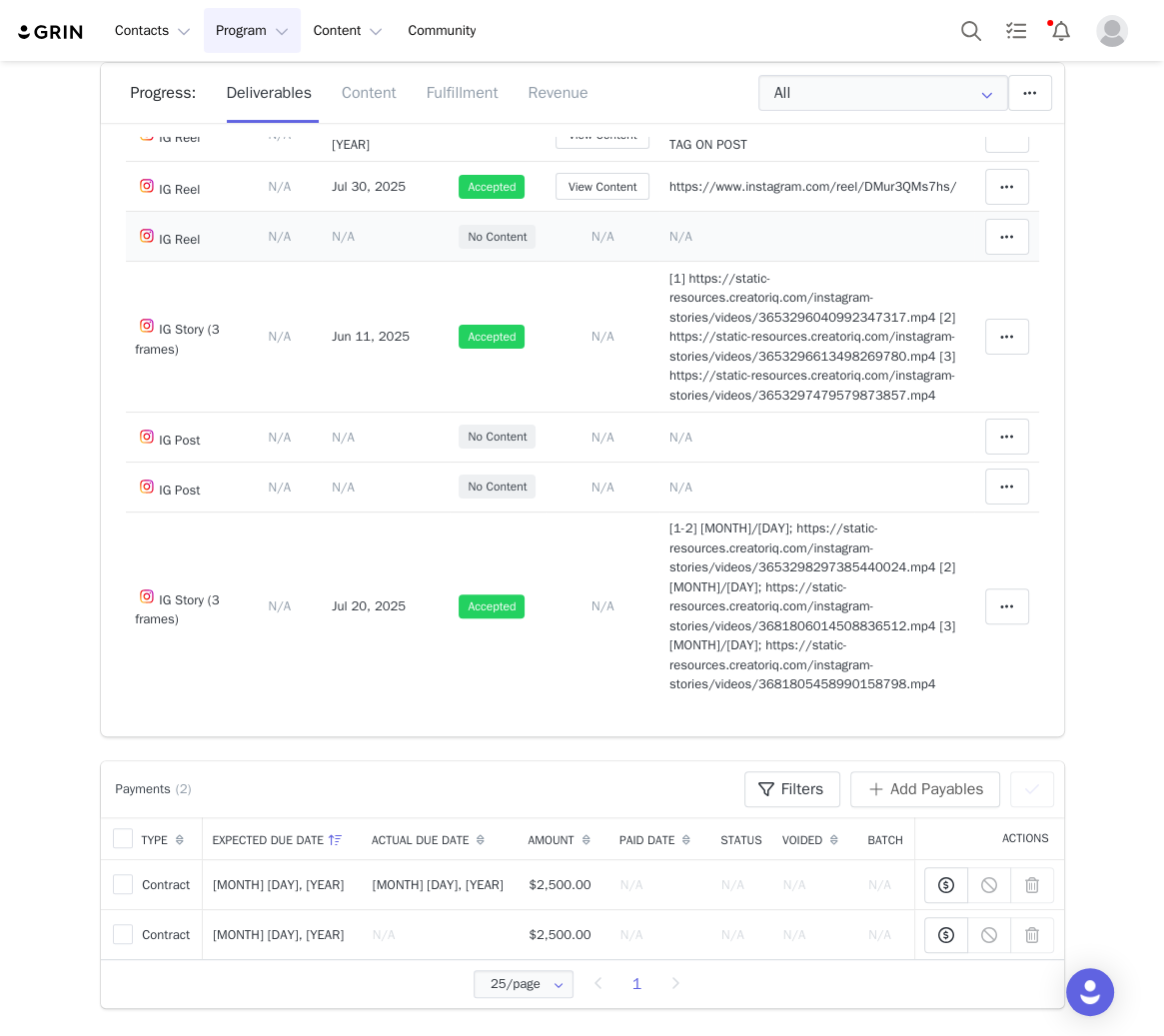 scroll, scrollTop: 1475, scrollLeft: 0, axis: vertical 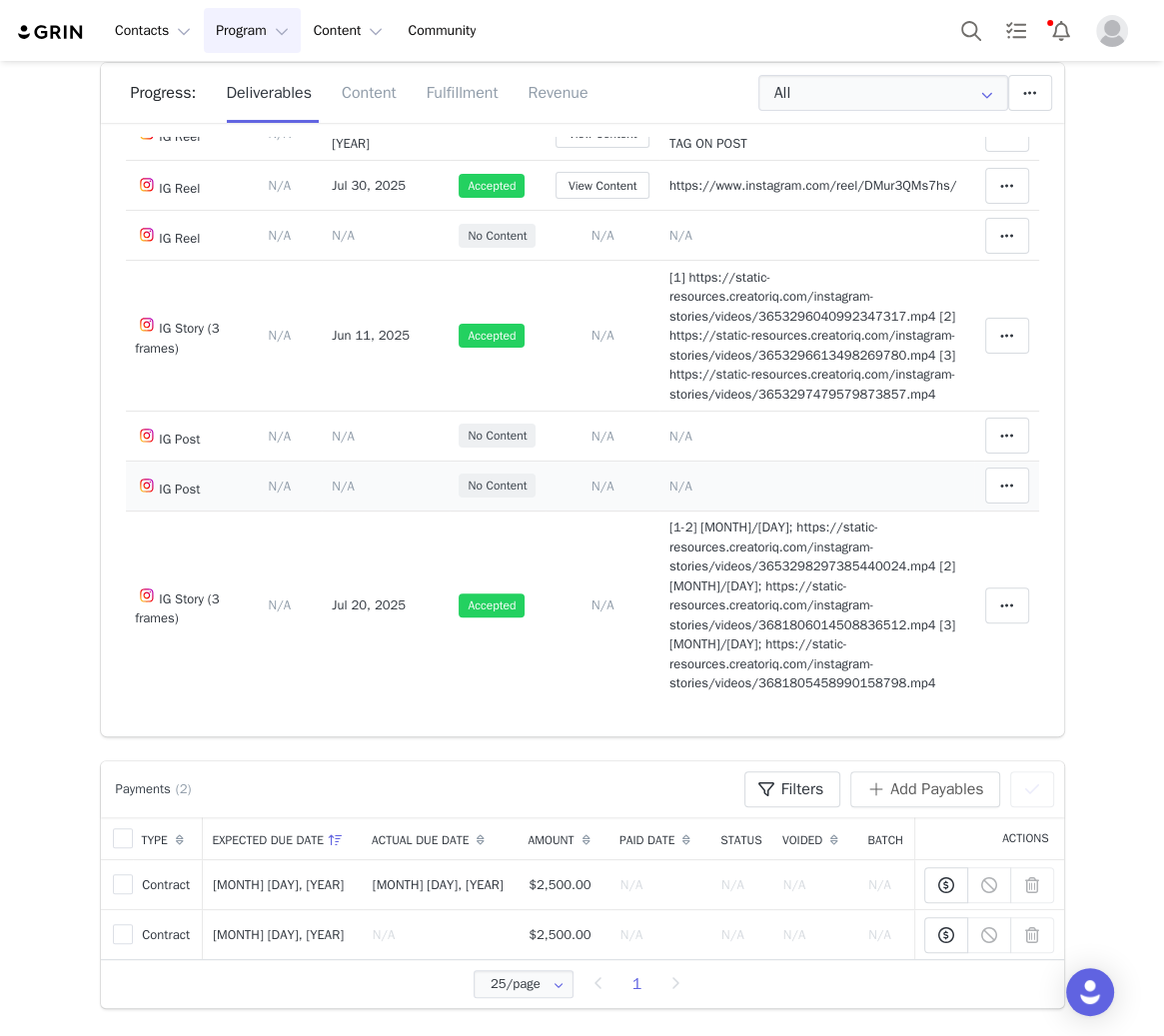 click on "N/A" at bounding box center [602, 486] 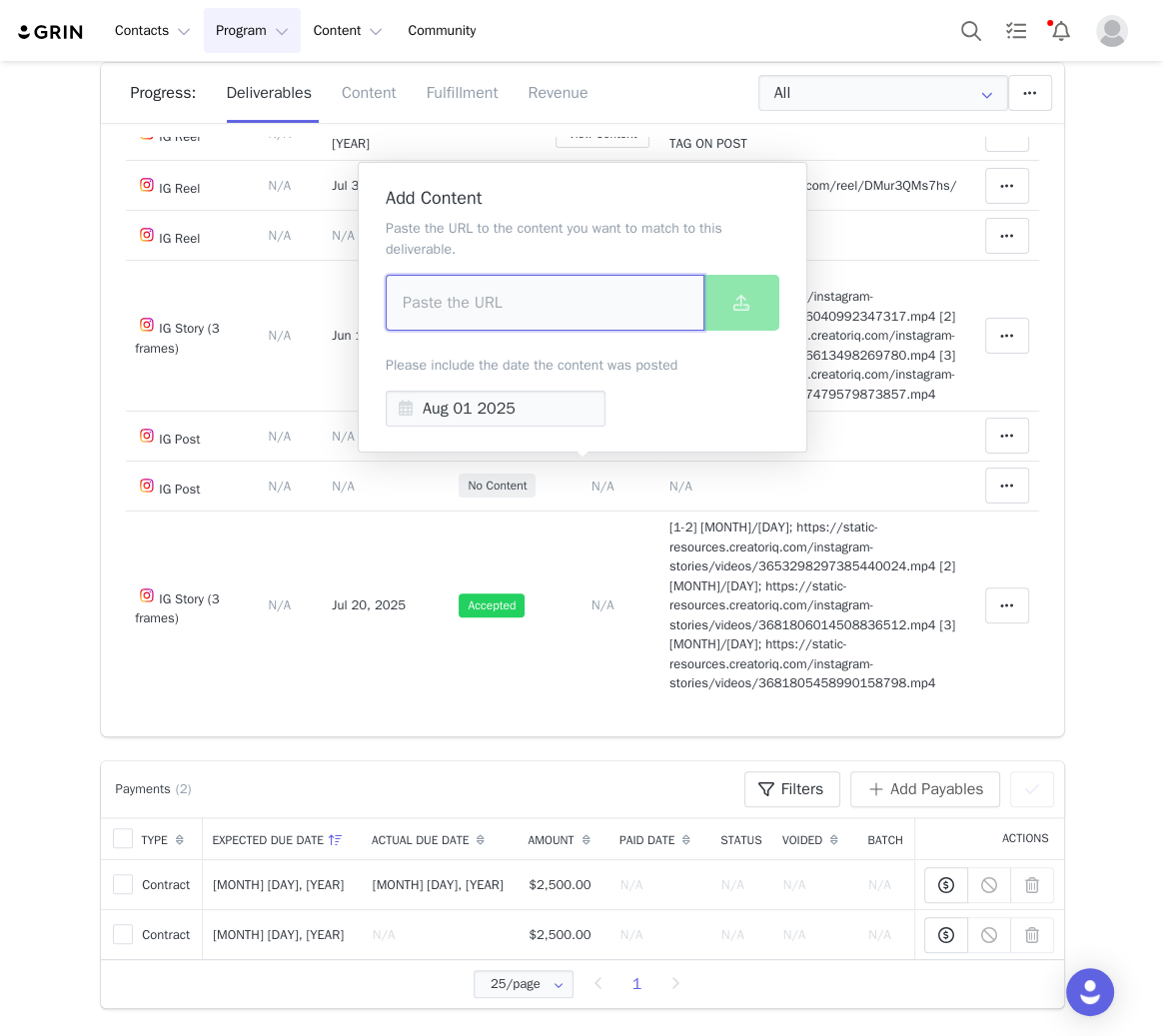 click at bounding box center [545, 303] 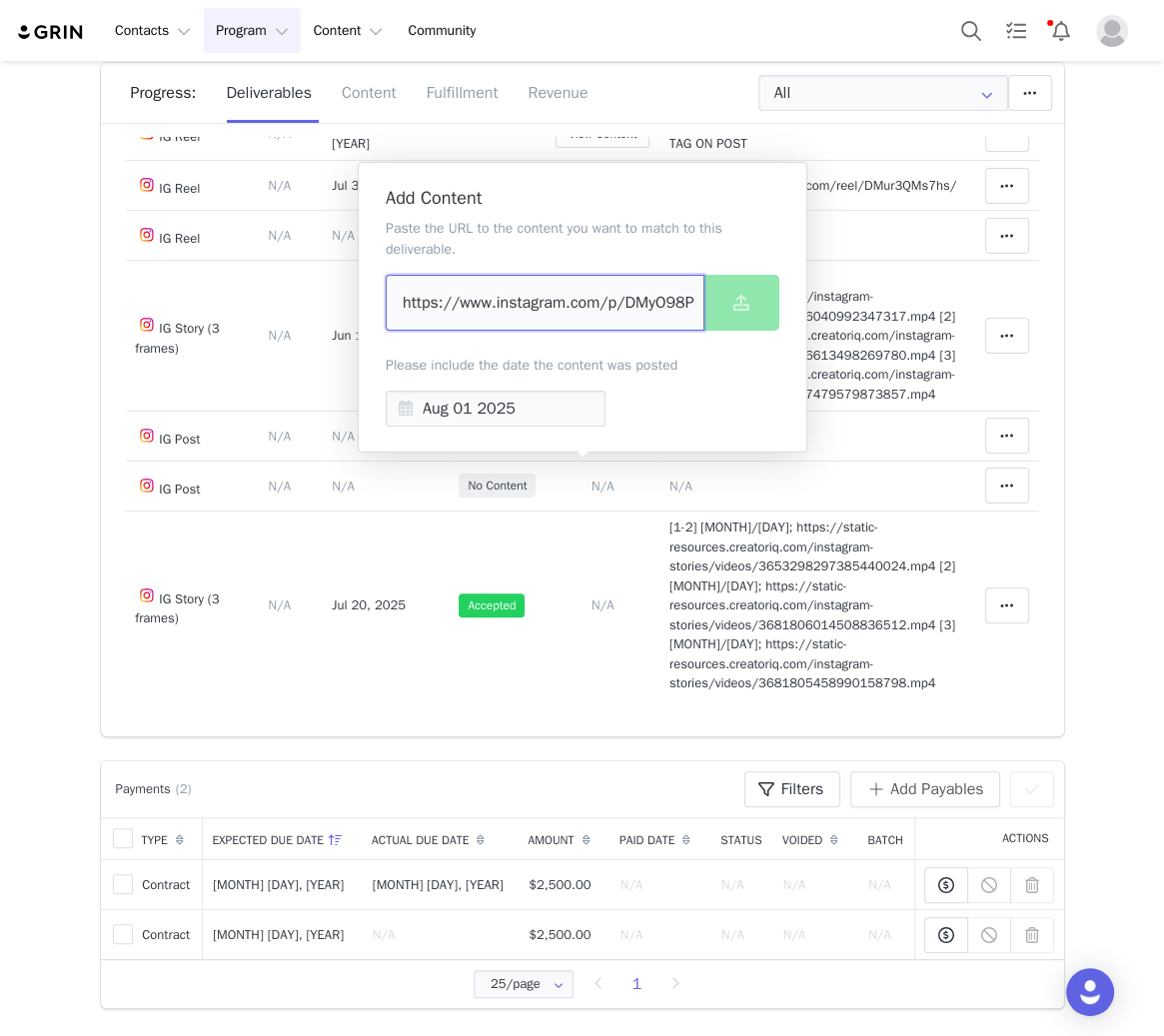 scroll, scrollTop: 0, scrollLeft: 144, axis: horizontal 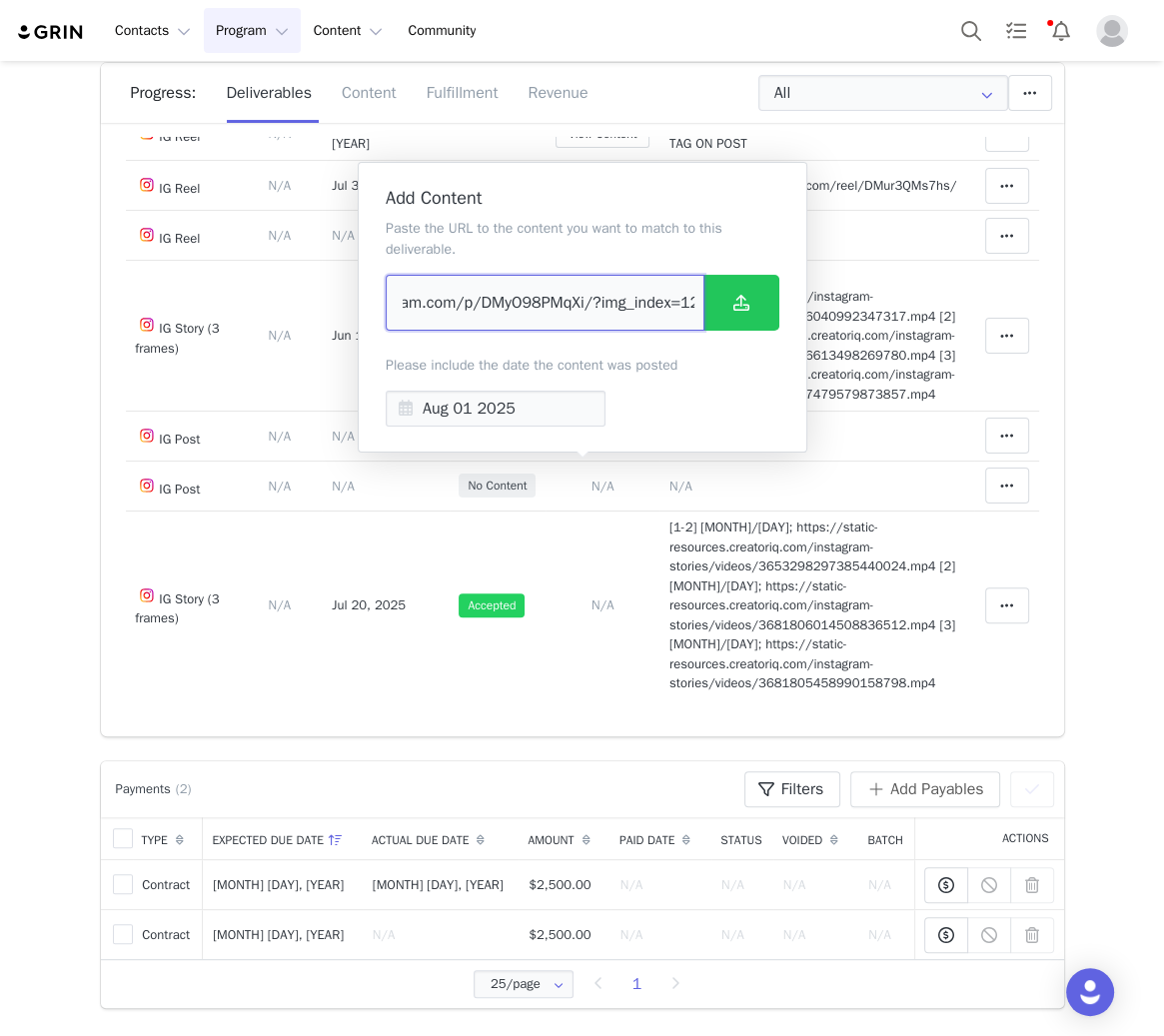 type on "https://www.instagram.com/p/DMyO98PMqXi/?img_index=12" 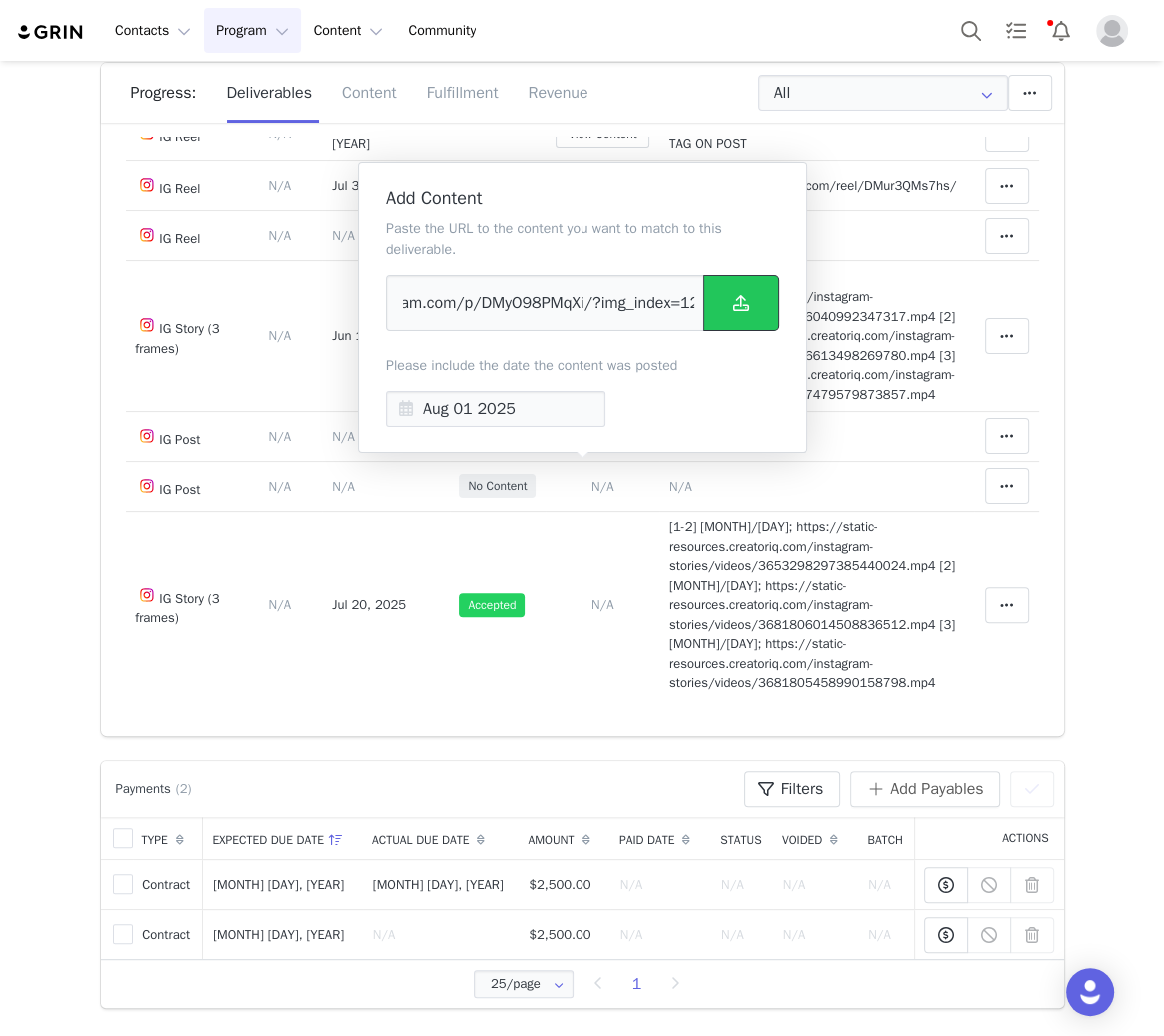 click at bounding box center [741, 303] 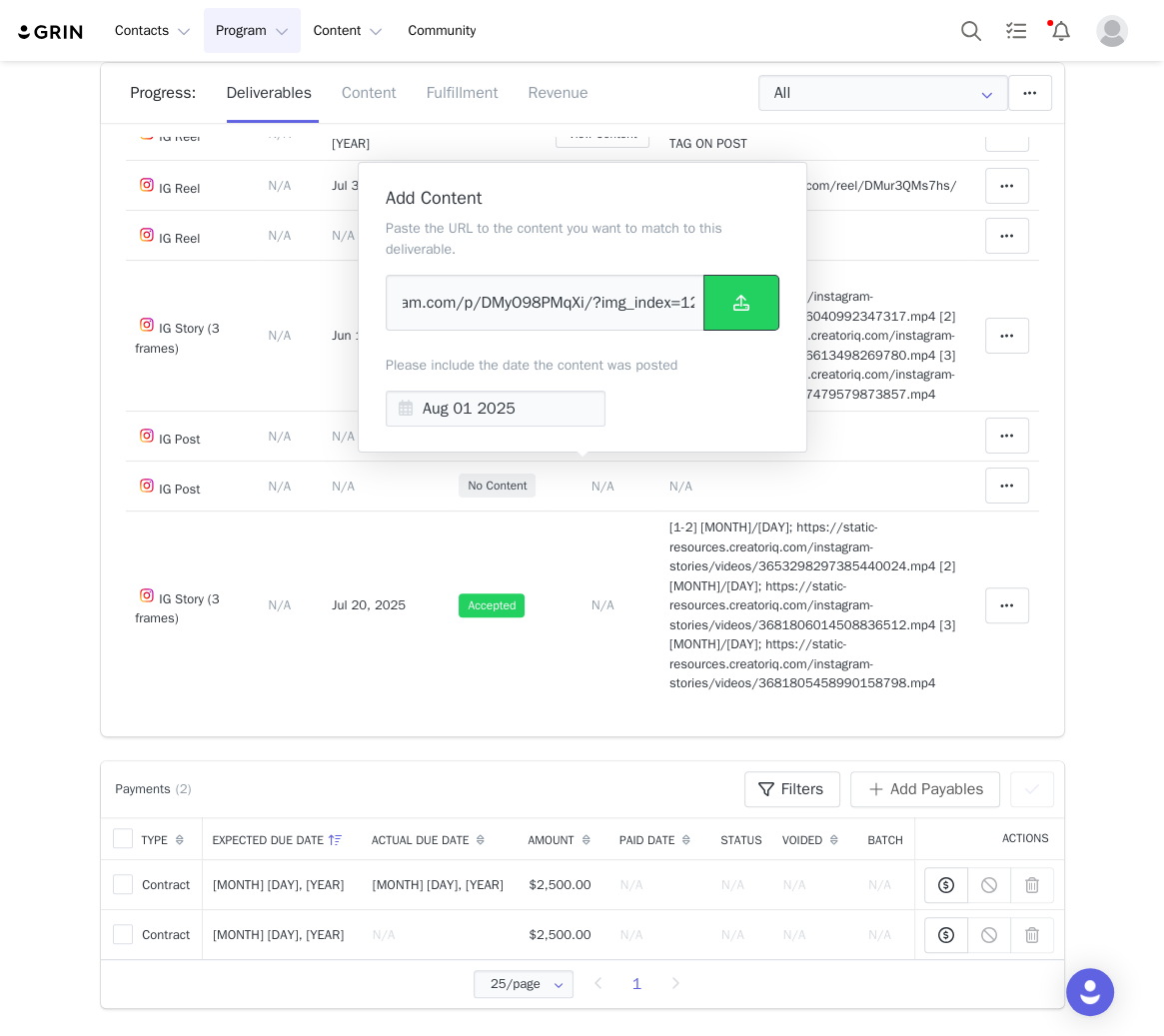 scroll, scrollTop: 0, scrollLeft: 0, axis: both 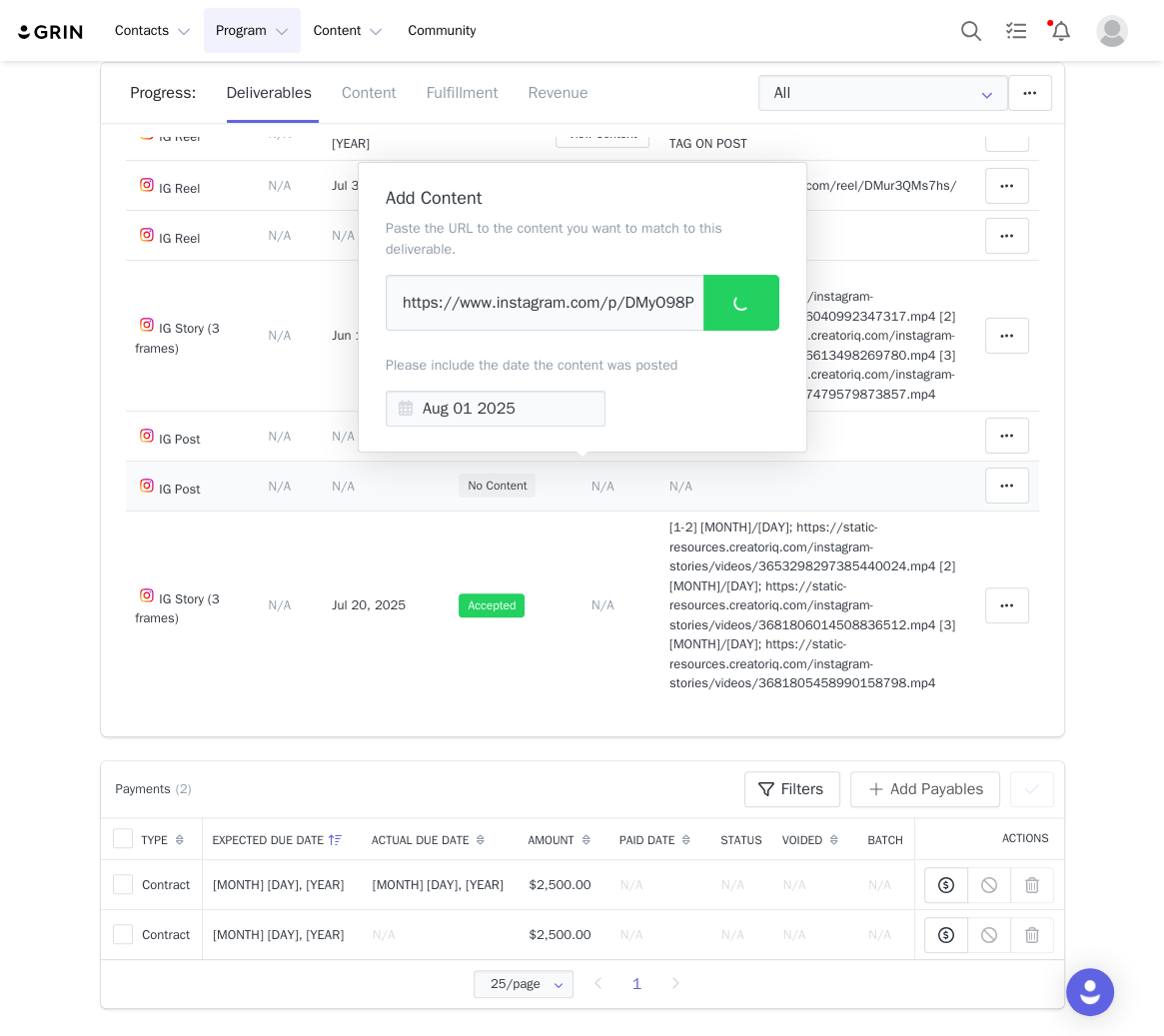 click on "N/A" at bounding box center (680, 486) 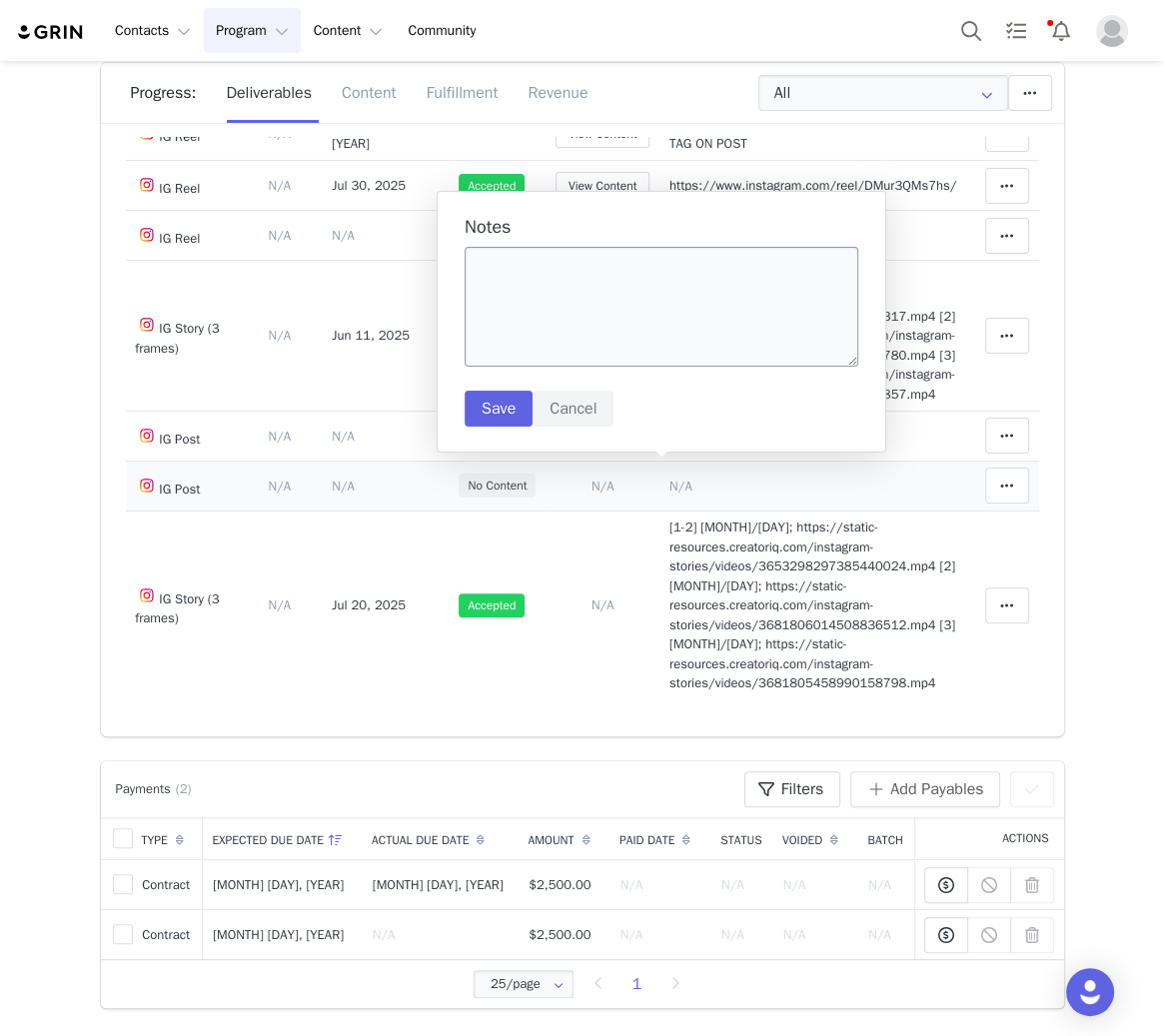 click at bounding box center [661, 307] 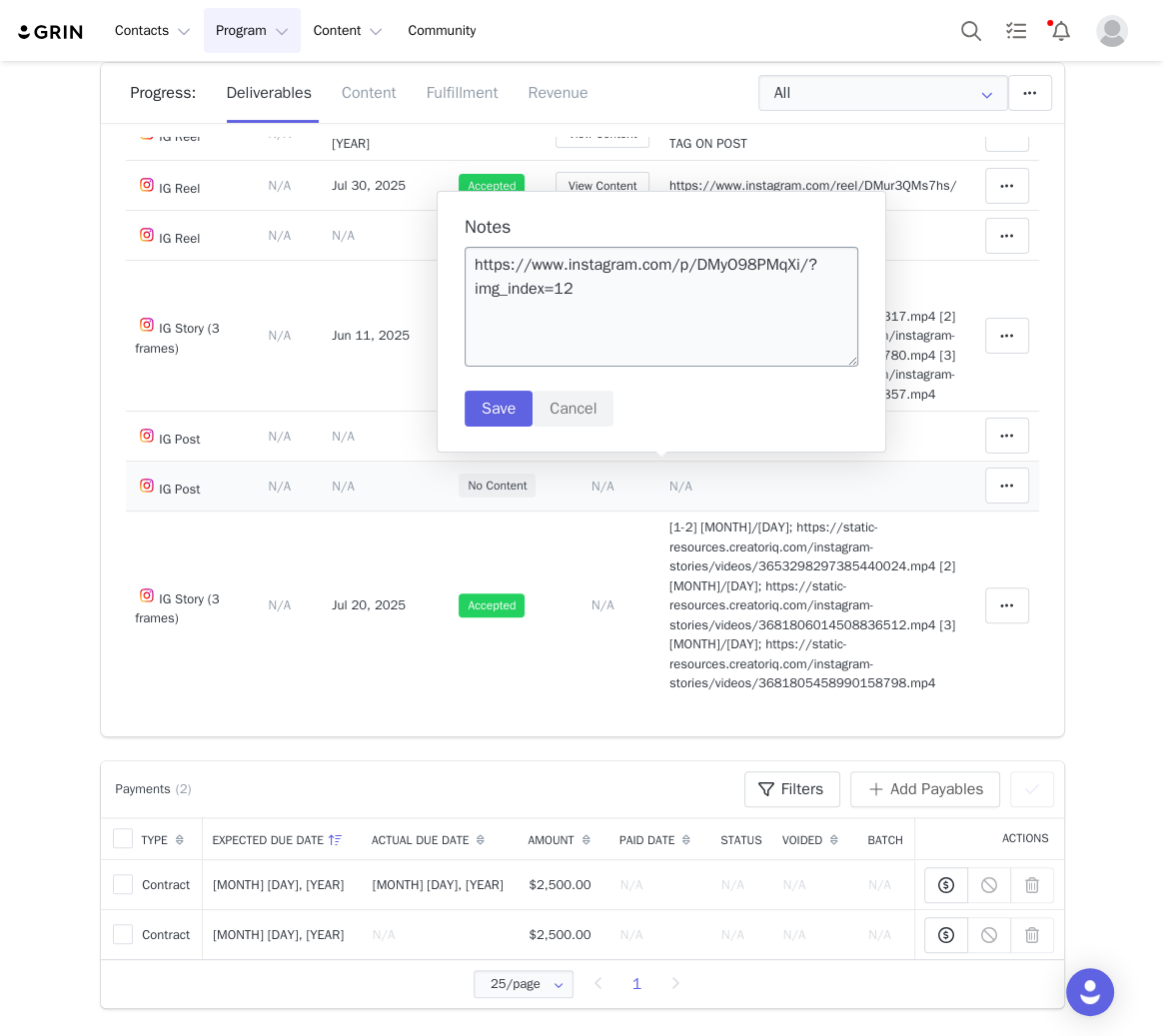 drag, startPoint x: 808, startPoint y: 290, endPoint x: 803, endPoint y: 260, distance: 30.413813 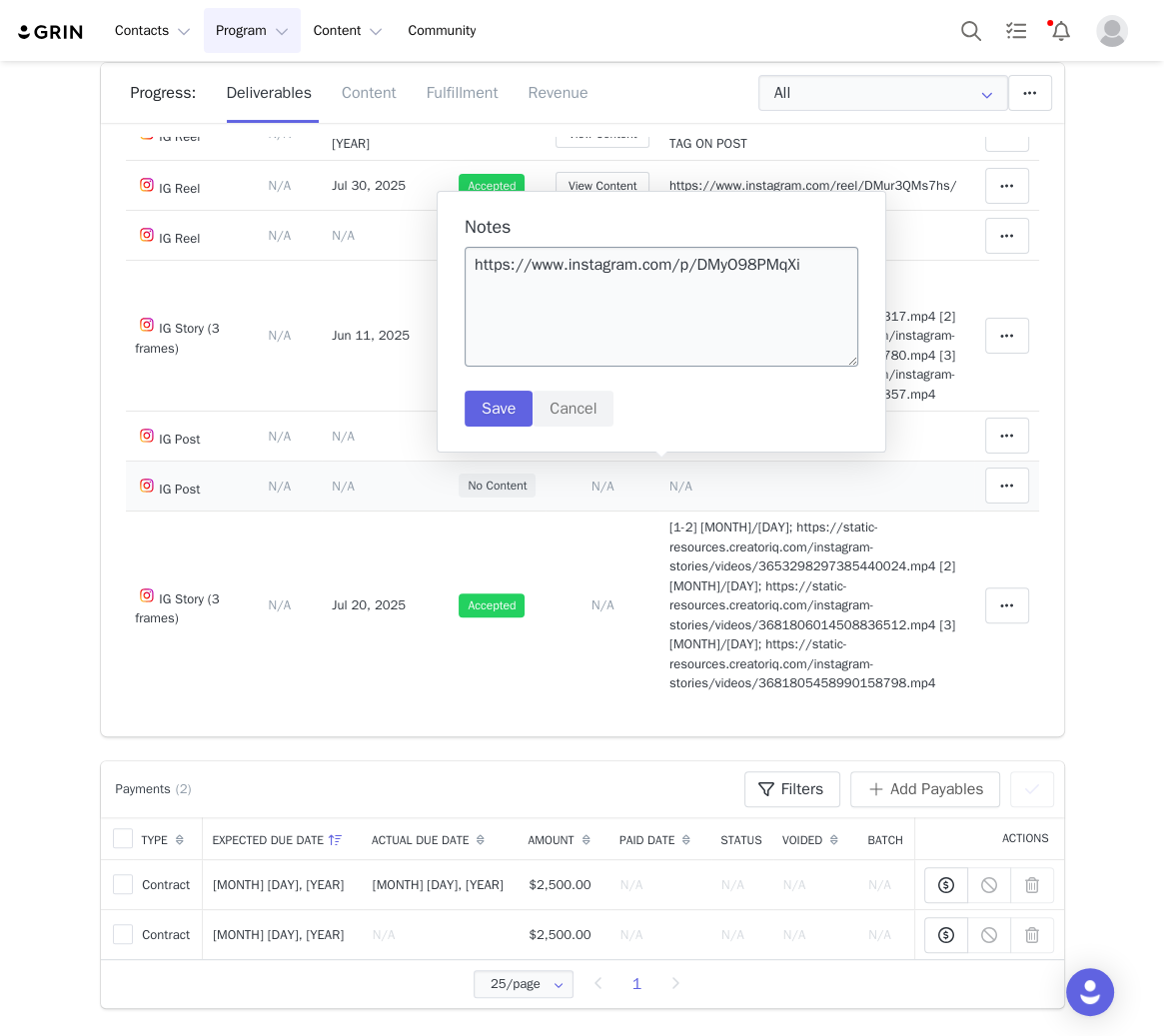 type on "https://www.instagram.com/p/DMyO98PMqXi" 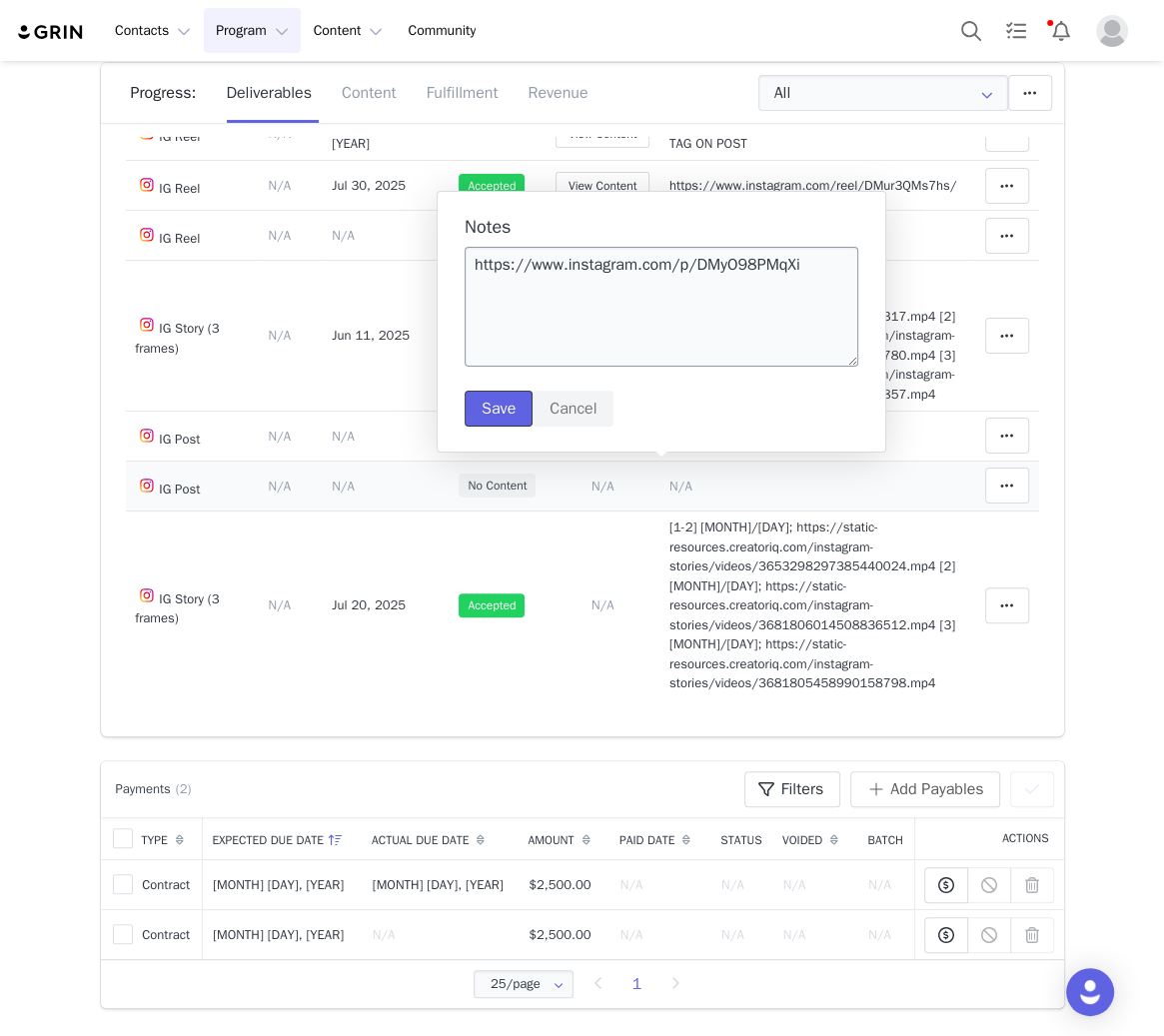 click on "Save" at bounding box center [499, 409] 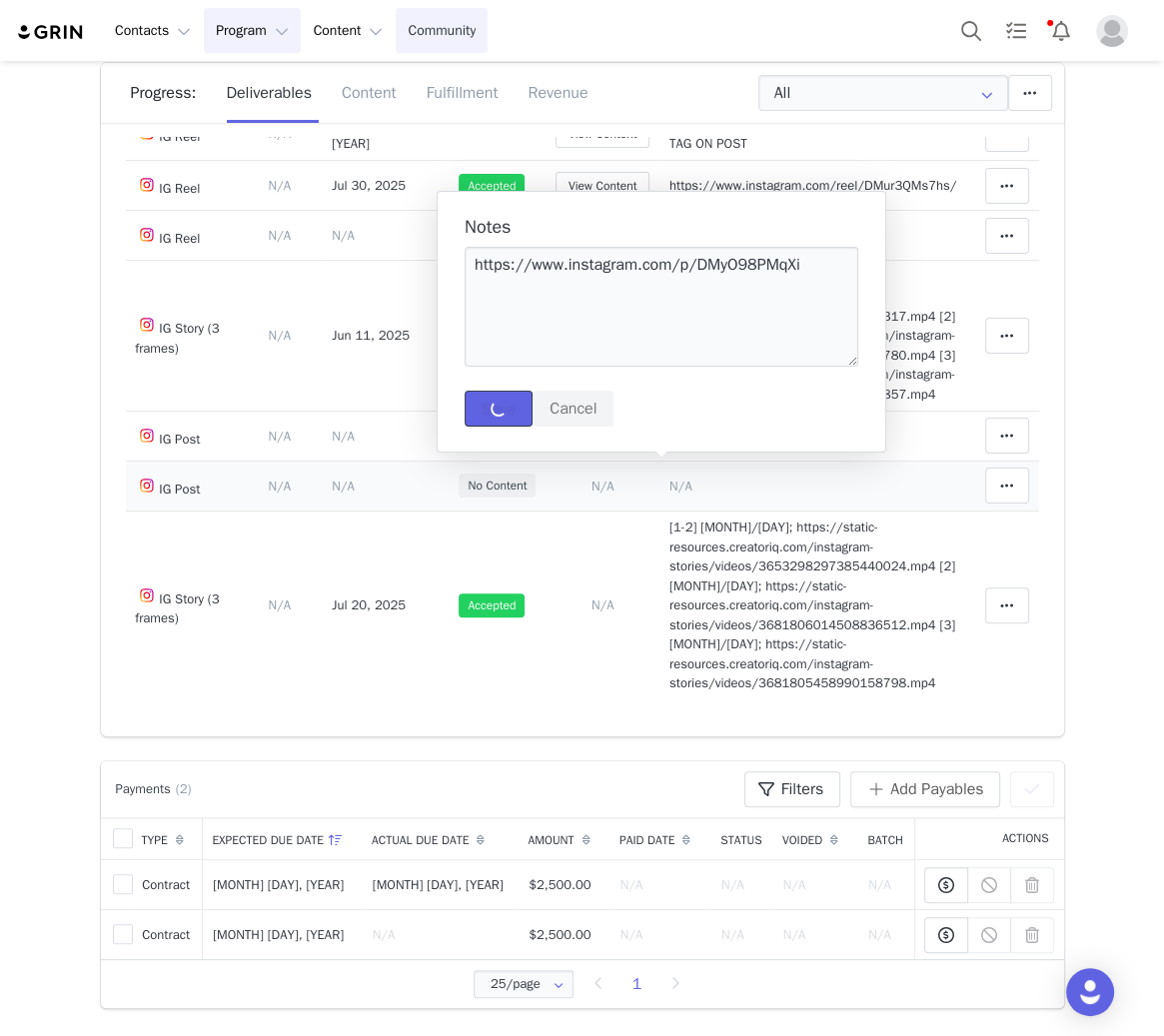 type 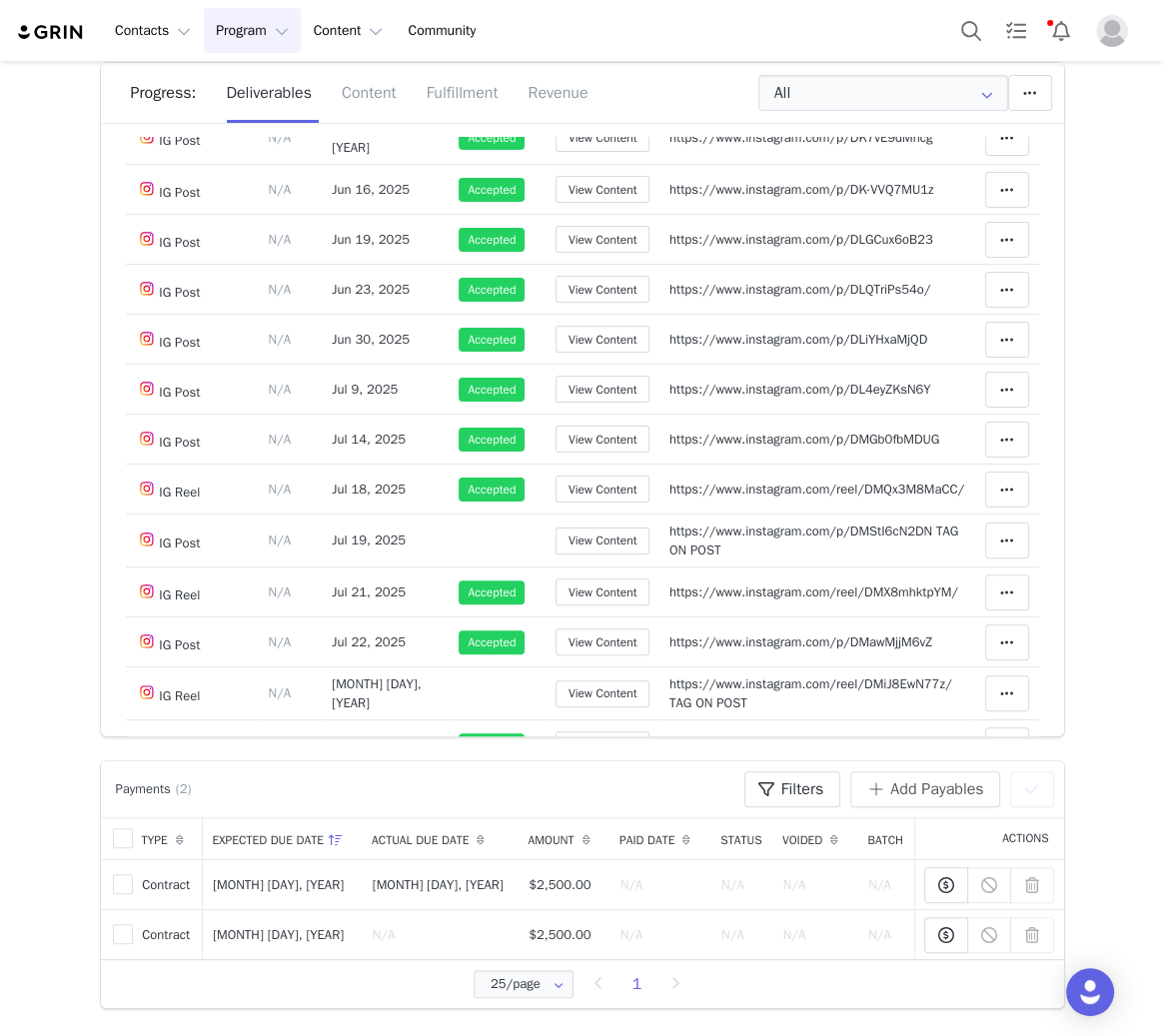 scroll, scrollTop: 1475, scrollLeft: 0, axis: vertical 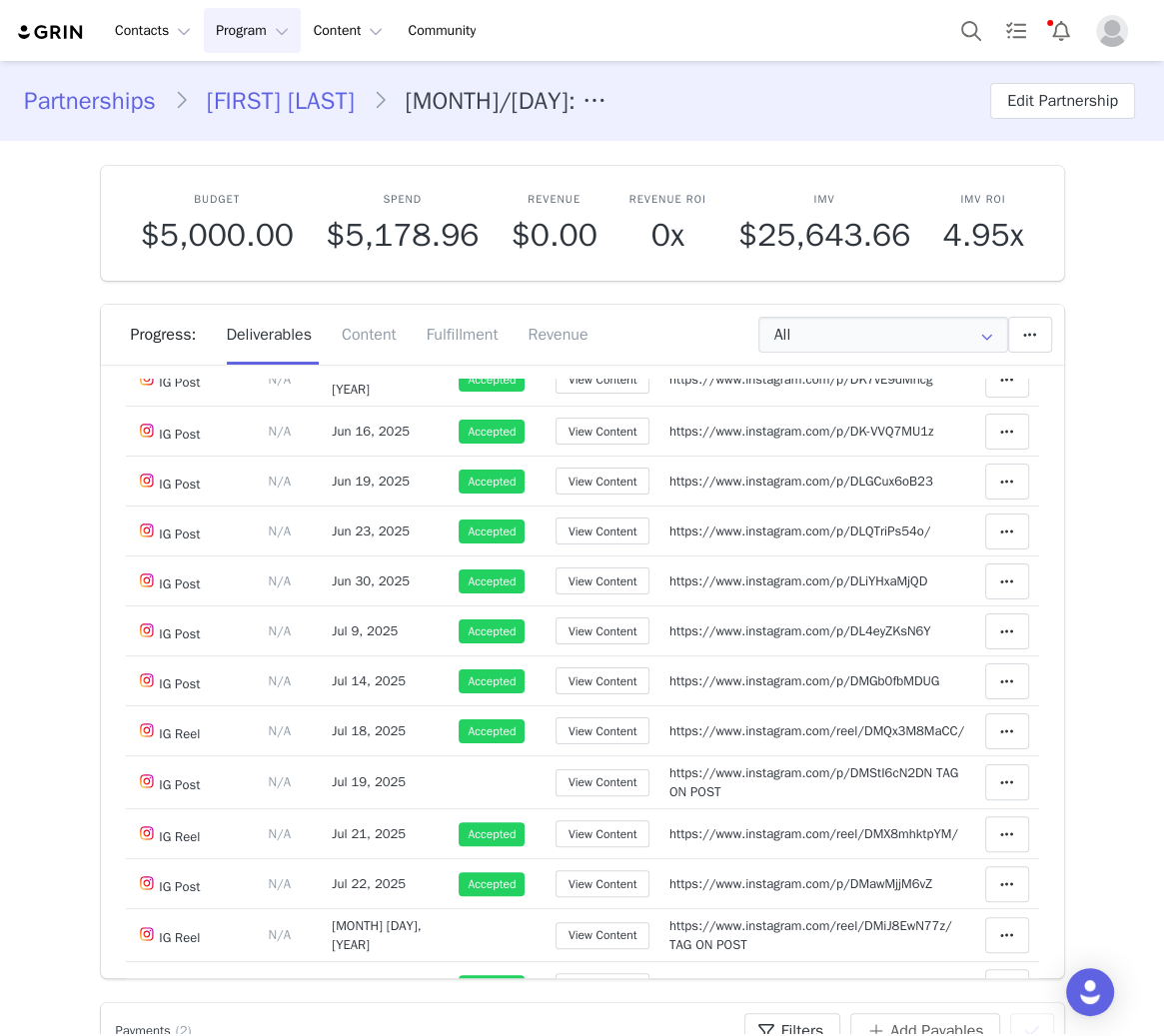 drag, startPoint x: 655, startPoint y: 756, endPoint x: 754, endPoint y: 675, distance: 127.91403 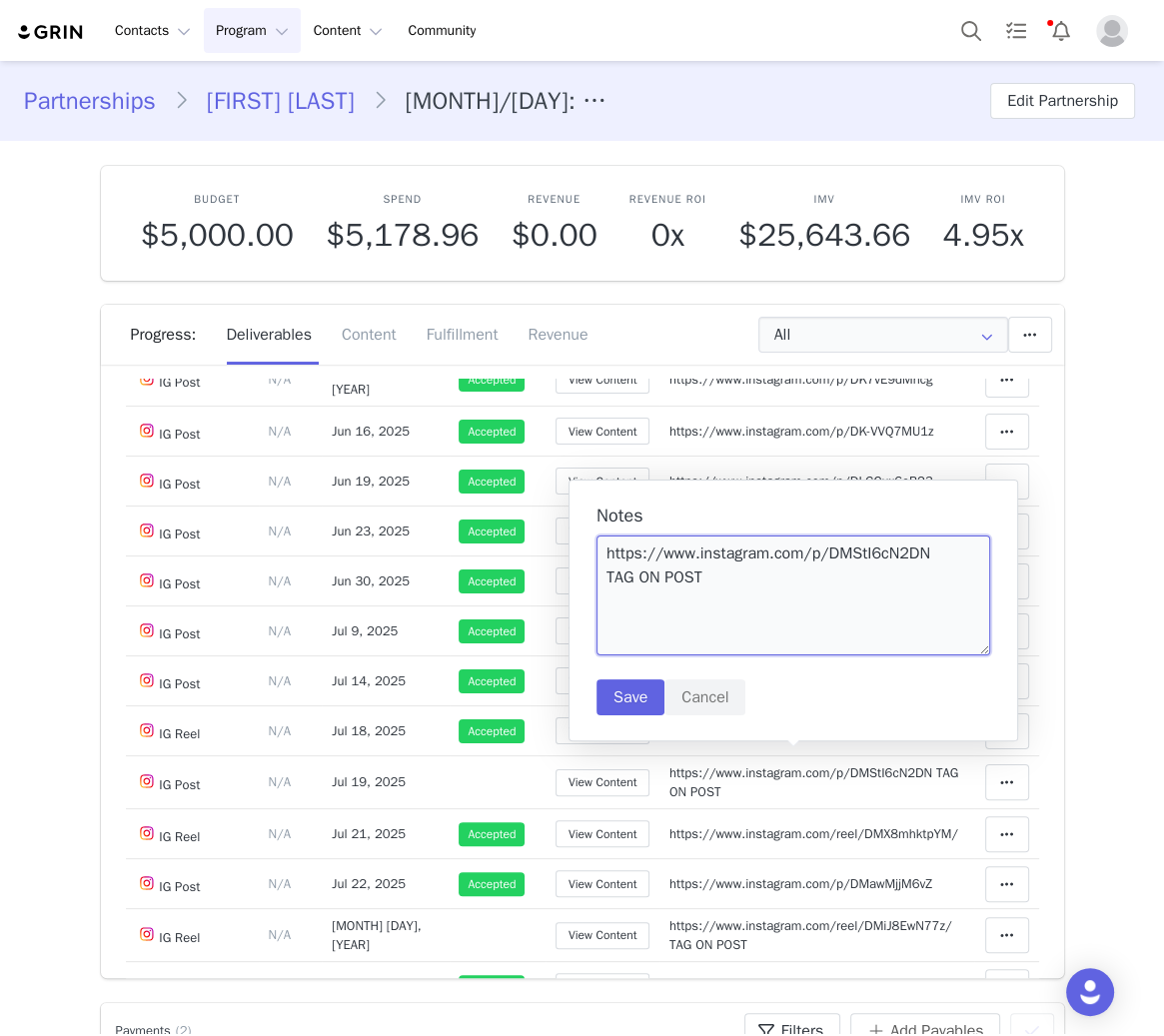 click on "https://www.instagram.com/p/DMStI6cN2DN
TAG ON POST" at bounding box center [793, 595] 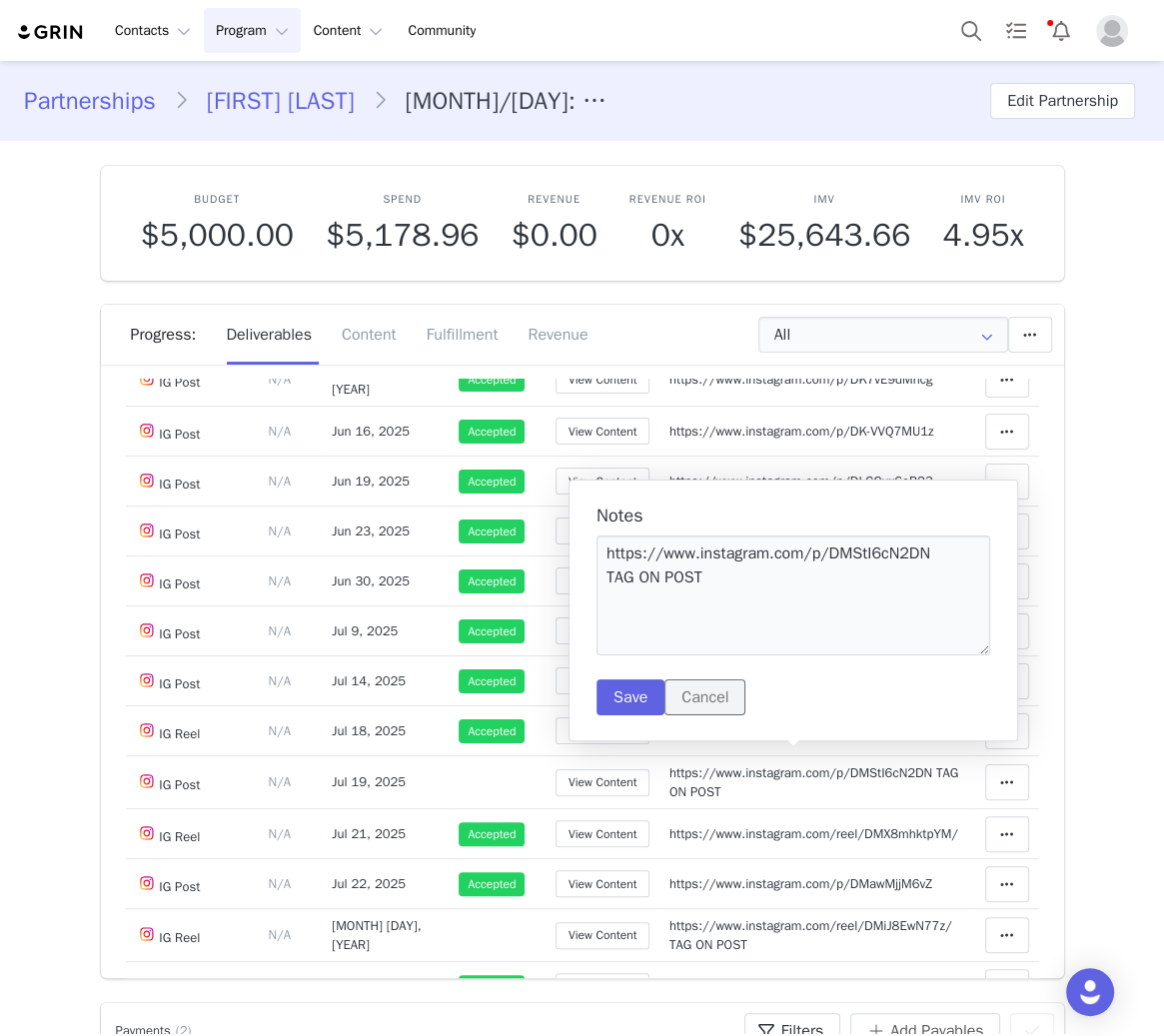 click on "Cancel" at bounding box center (704, 697) 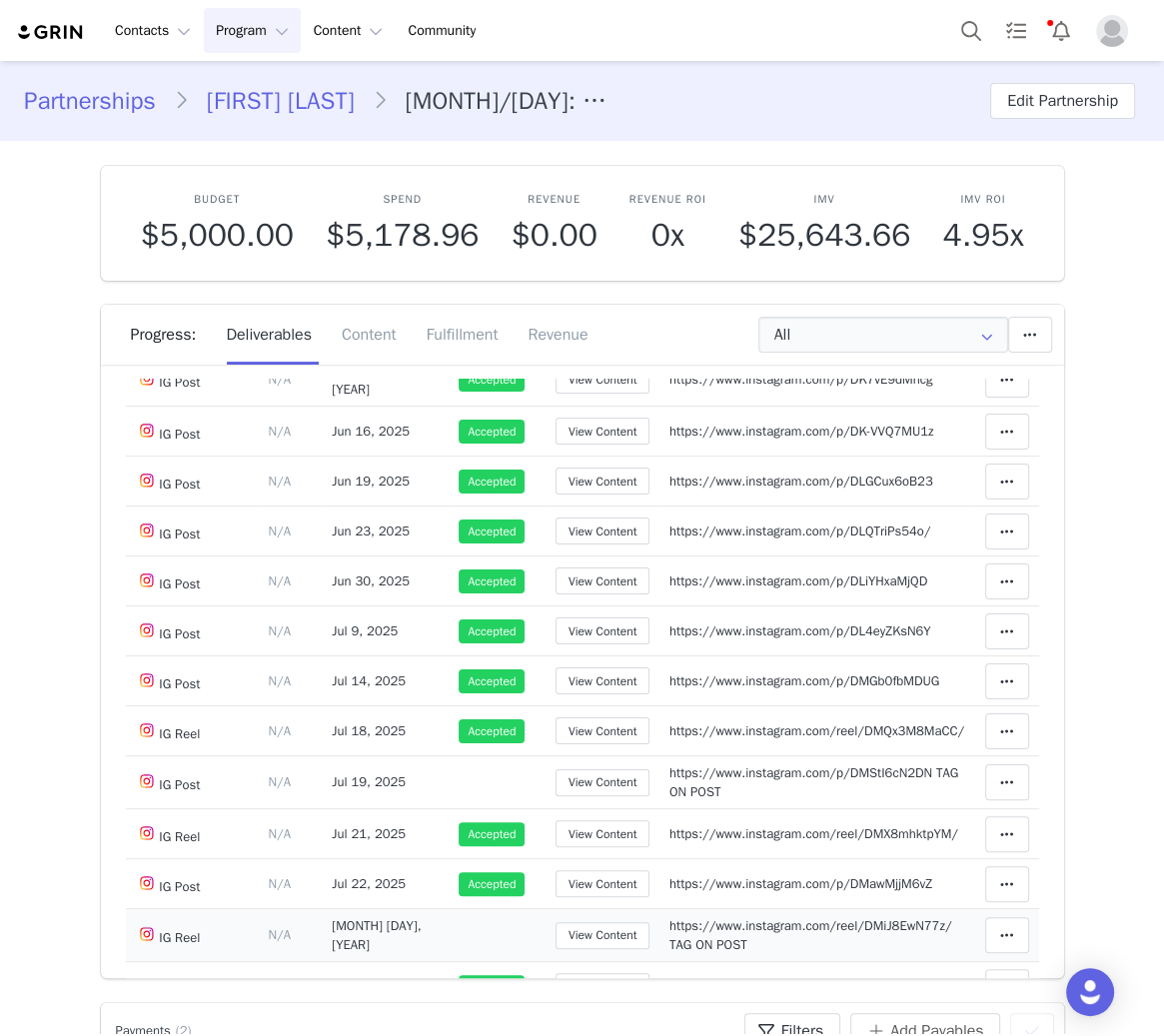 click on "https://www.instagram.com/reel/DMiJ8EwN77z/
TAG ON POST" at bounding box center (810, 935) 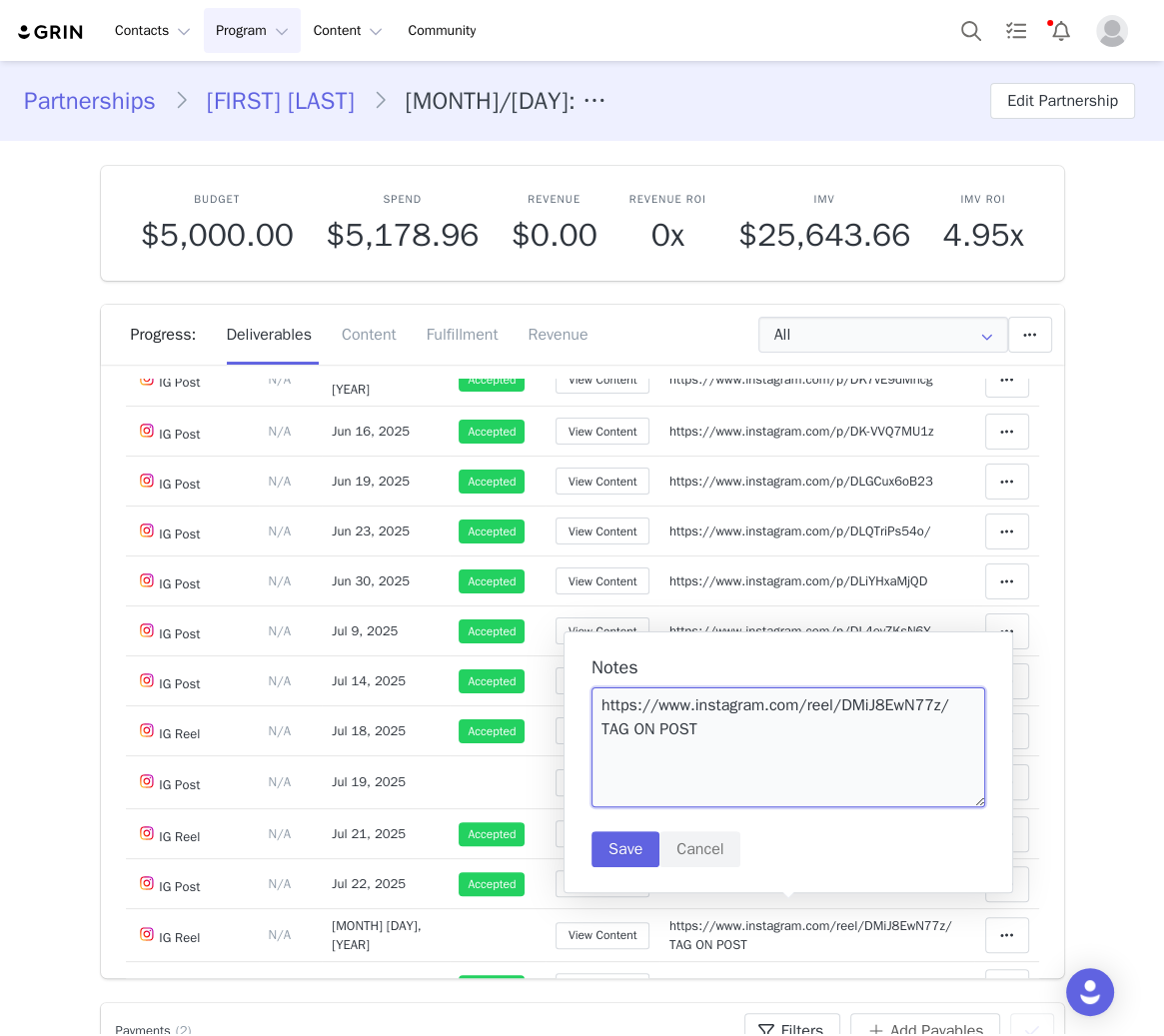 click on "https://www.instagram.com/reel/DMiJ8EwN77z/
TAG ON POST" at bounding box center [788, 747] 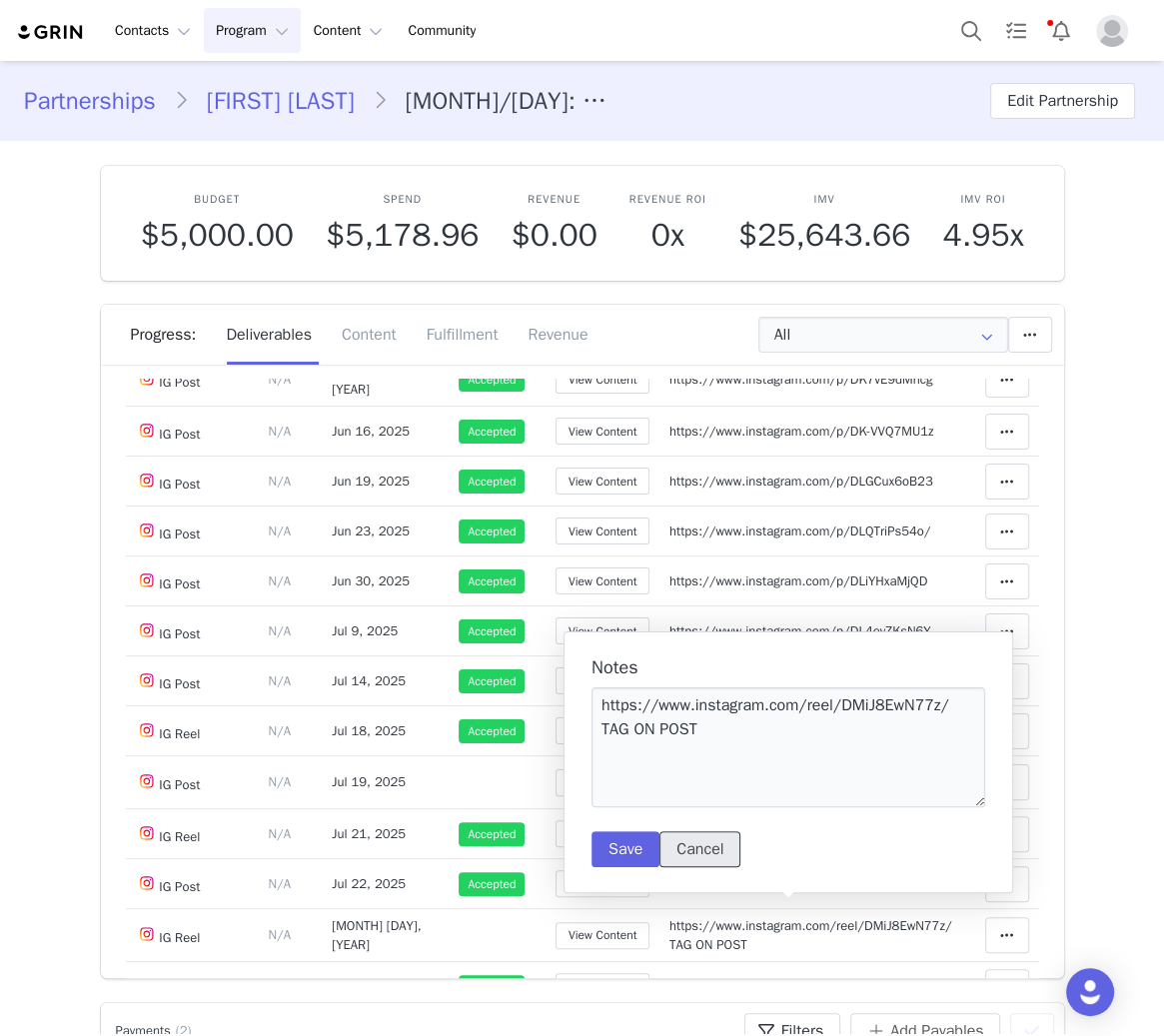 click on "Cancel" at bounding box center (699, 849) 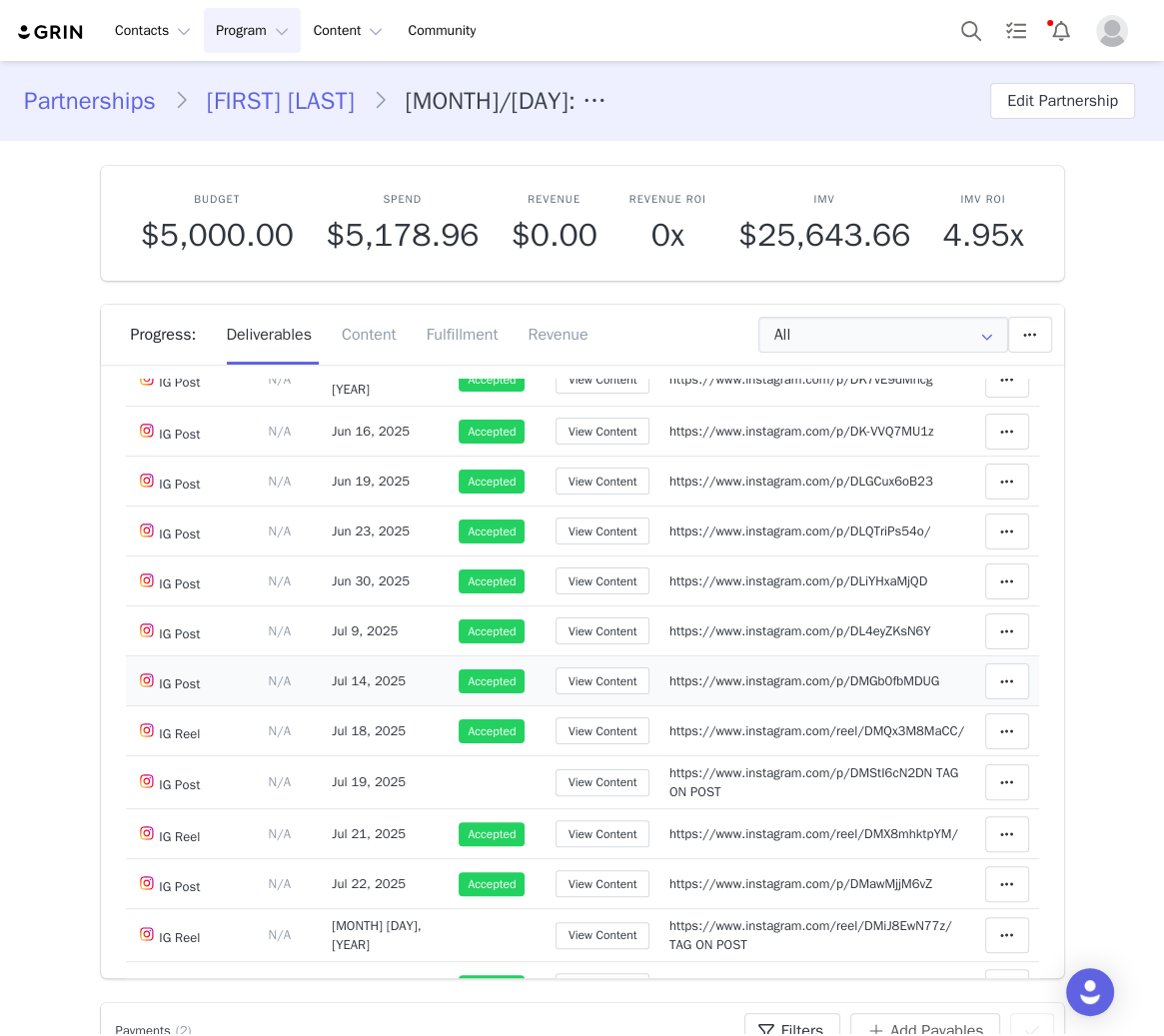 scroll, scrollTop: 0, scrollLeft: 0, axis: both 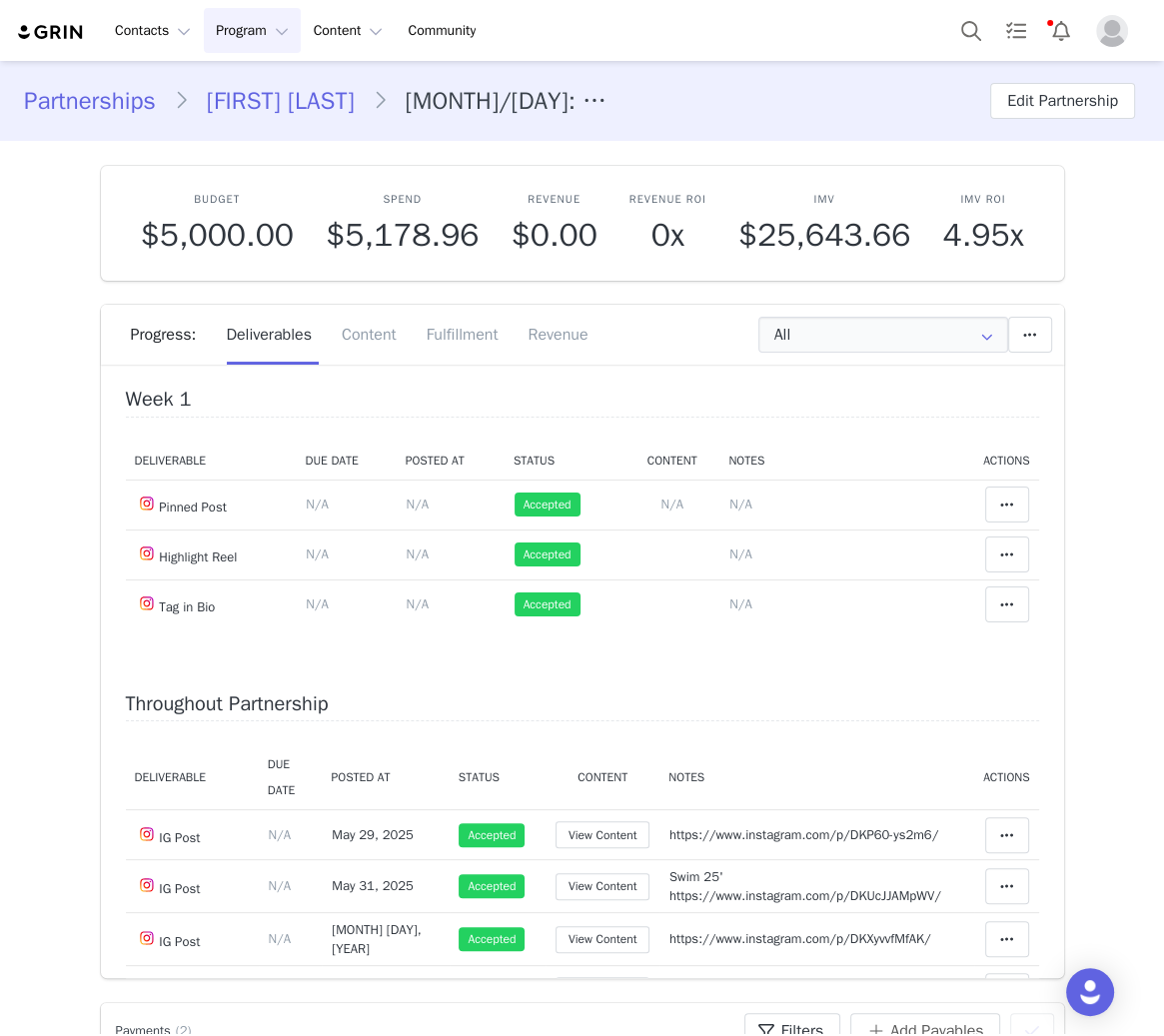 click on "Throughout Partnership" at bounding box center [582, 707] 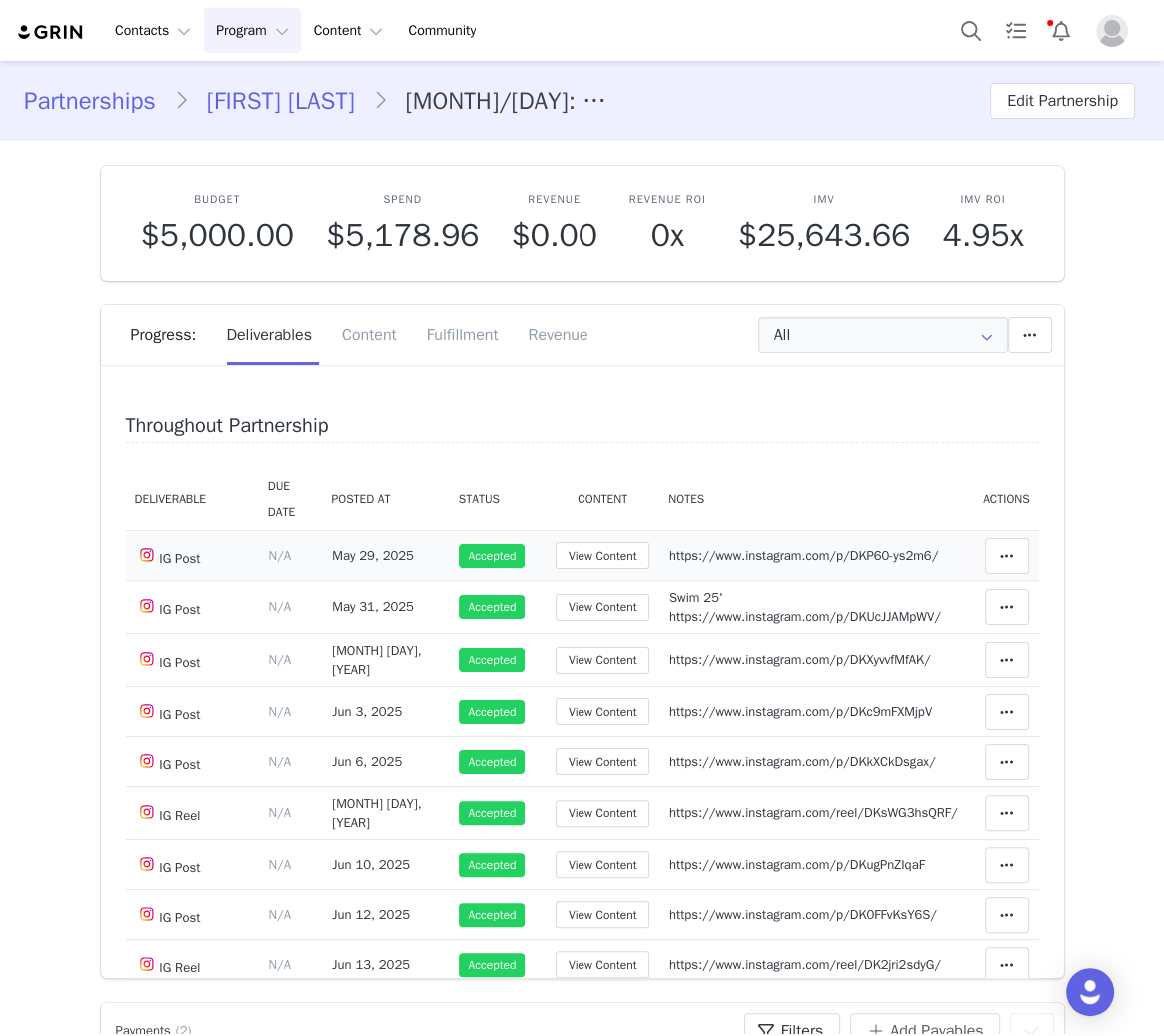 scroll, scrollTop: 373, scrollLeft: 0, axis: vertical 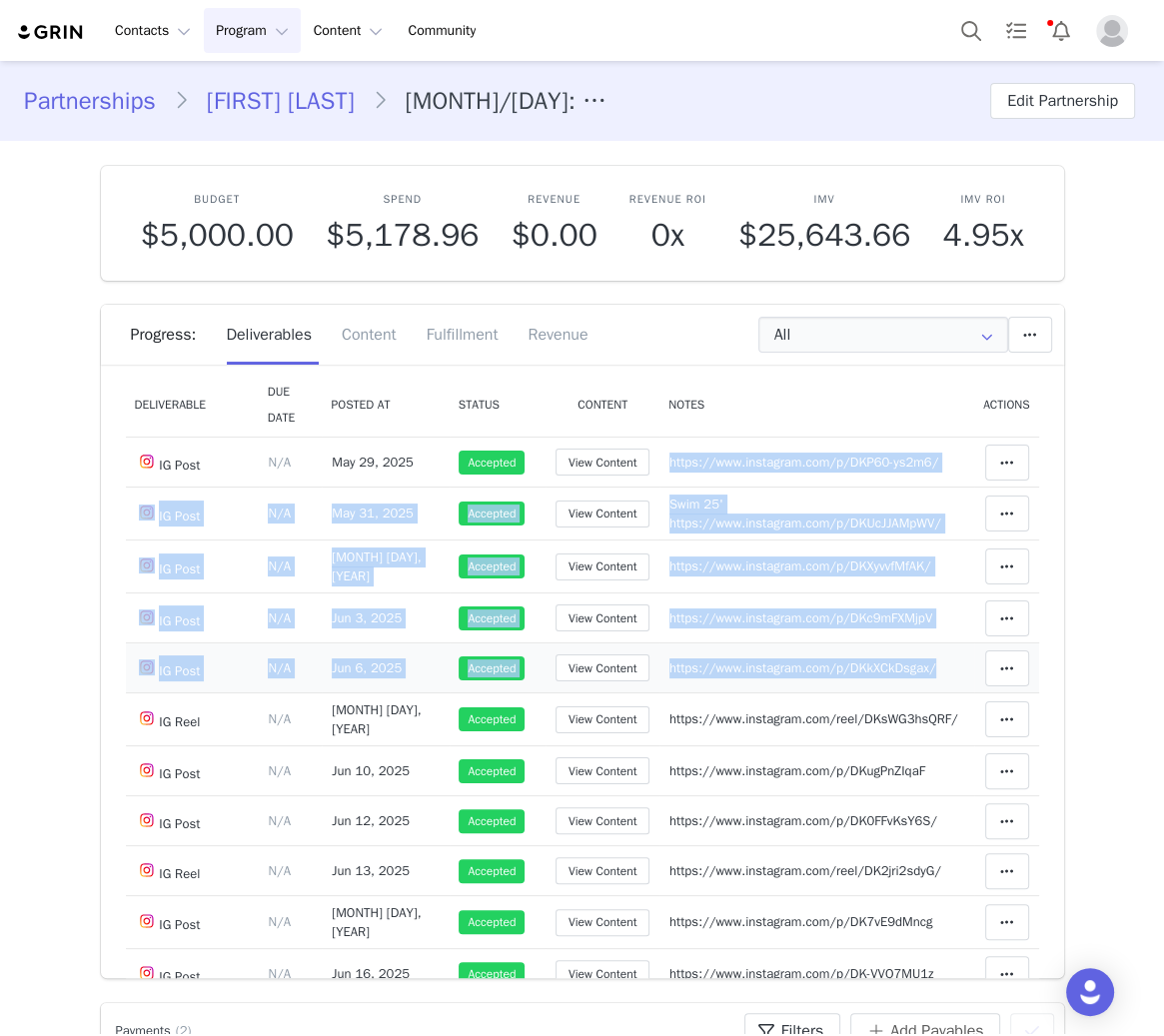 drag, startPoint x: 643, startPoint y: 457, endPoint x: 929, endPoint y: 653, distance: 346.71602 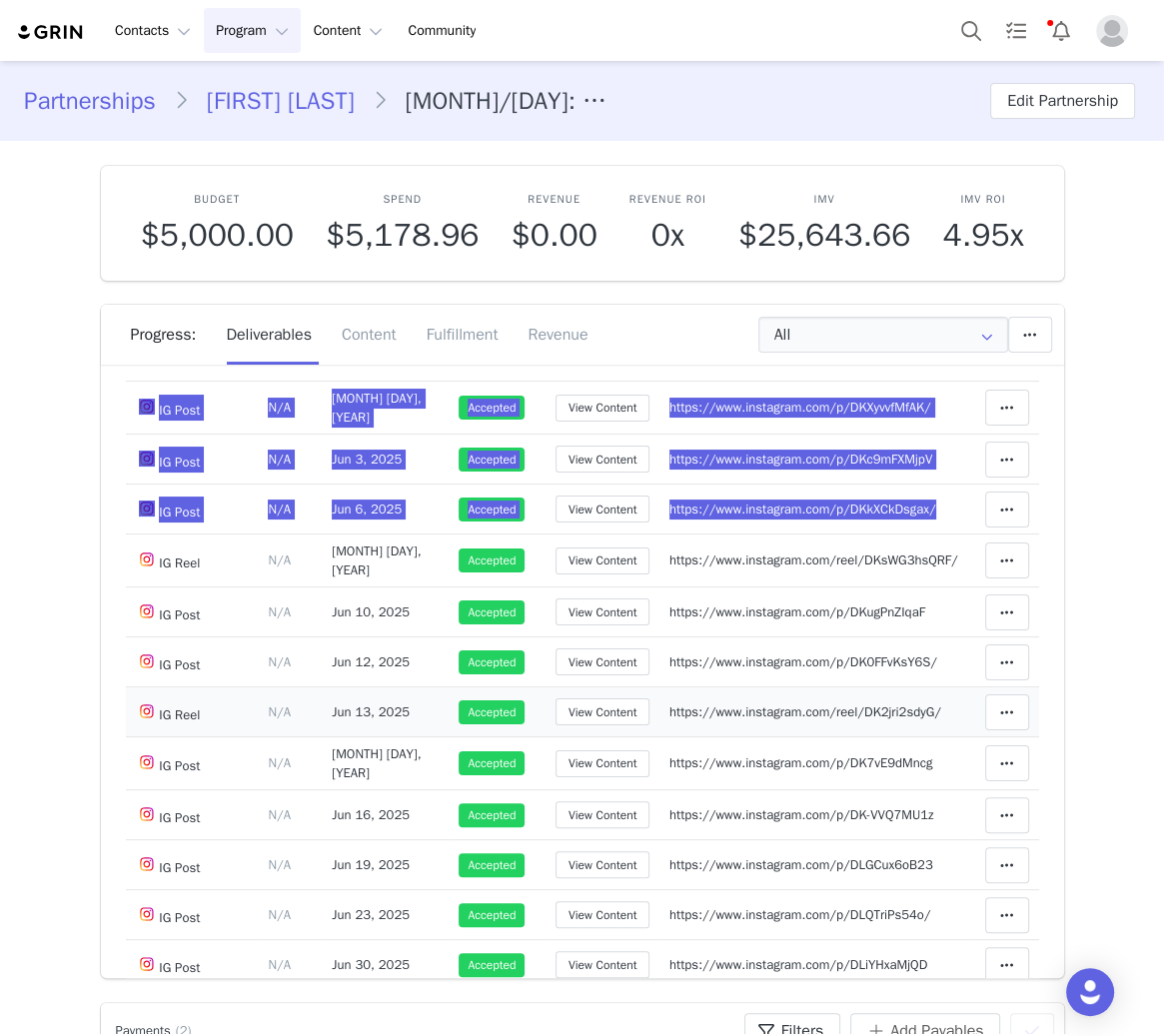 scroll, scrollTop: 559, scrollLeft: 0, axis: vertical 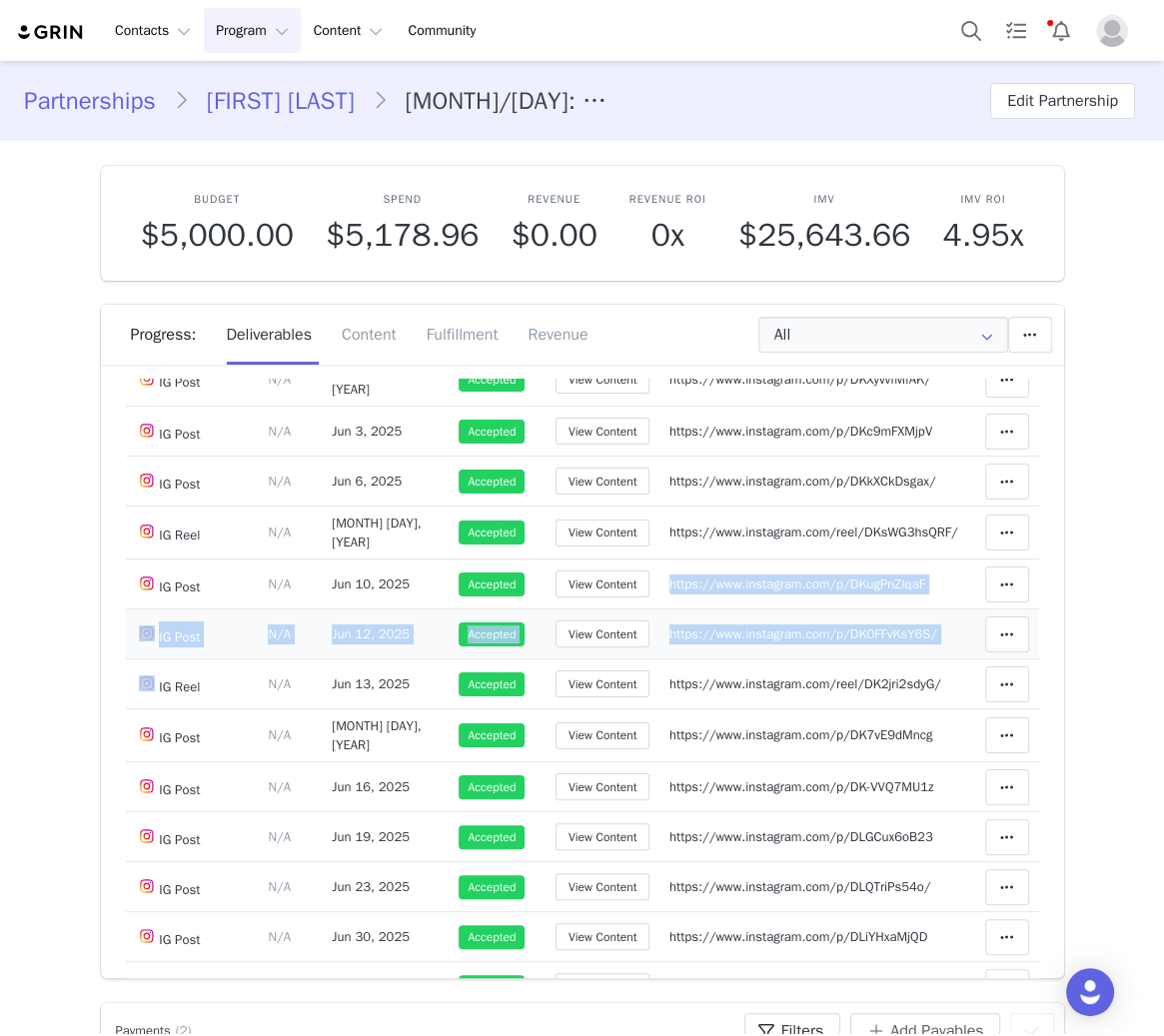 drag, startPoint x: 647, startPoint y: 576, endPoint x: 950, endPoint y: 630, distance: 307.77427 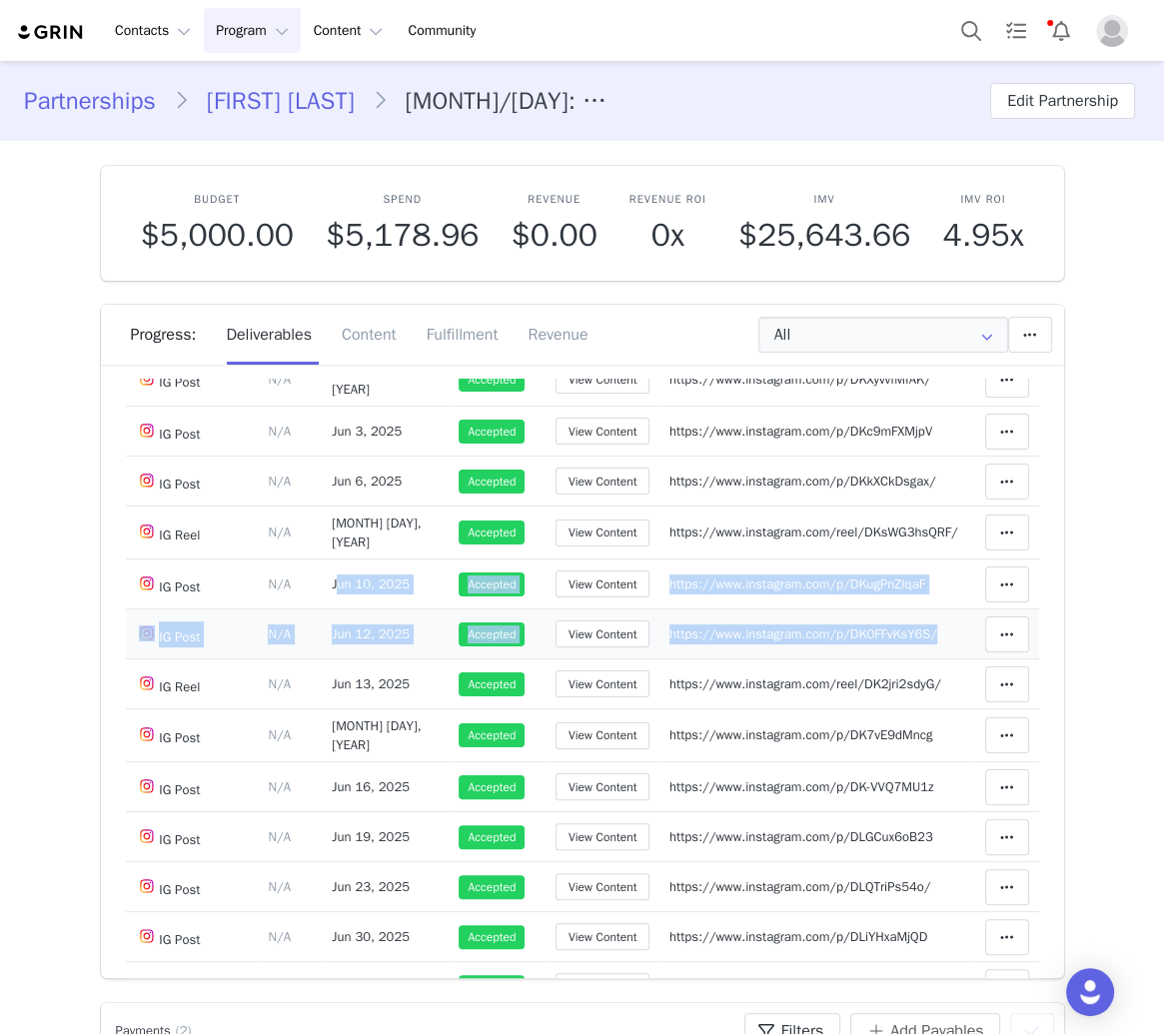 drag, startPoint x: 340, startPoint y: 575, endPoint x: 928, endPoint y: 632, distance: 590.75629 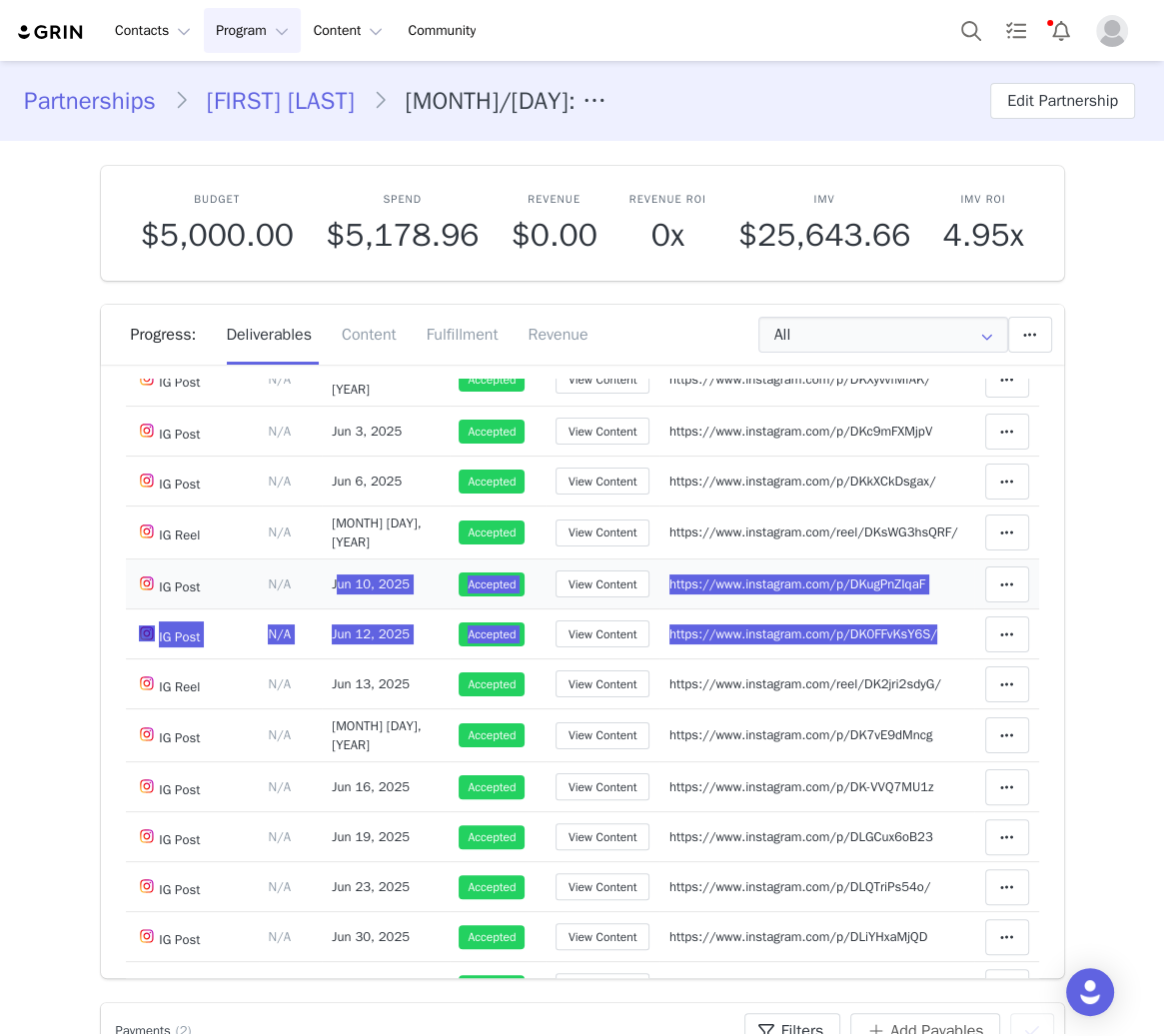 scroll, scrollTop: 745, scrollLeft: 0, axis: vertical 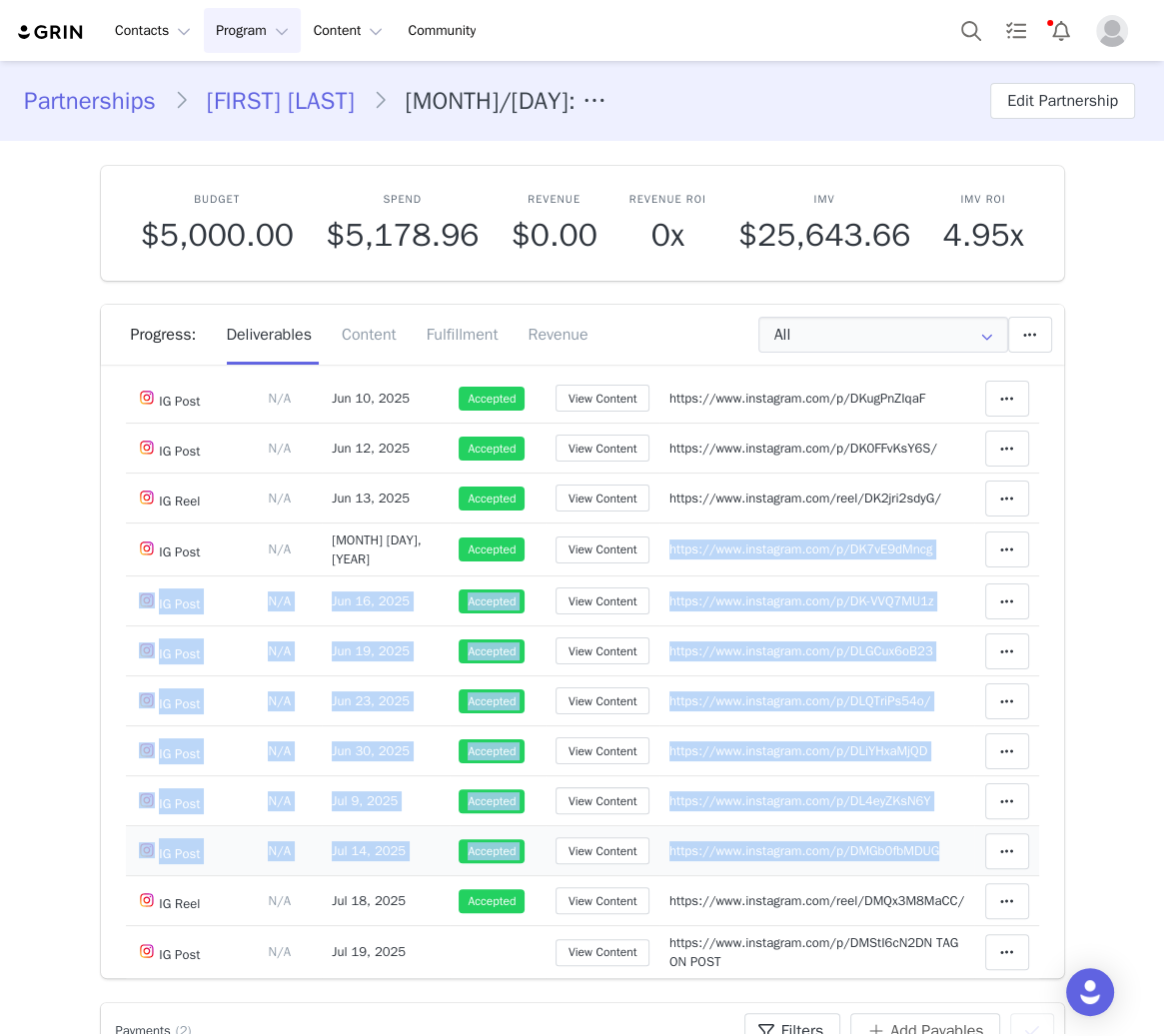 drag, startPoint x: 648, startPoint y: 540, endPoint x: 927, endPoint y: 831, distance: 403.14017 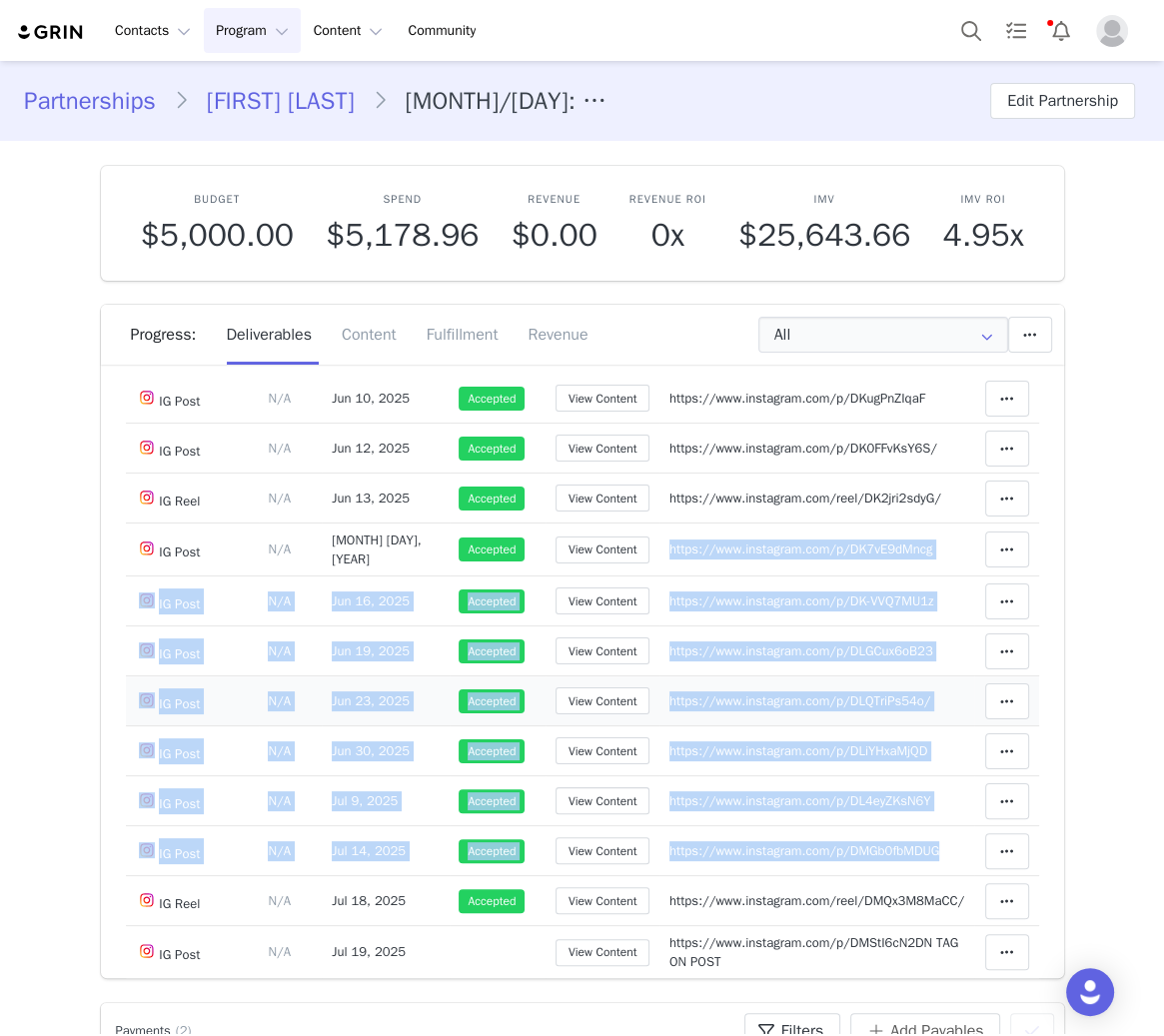 copy on "https://www.instagram.com/p/DK7vE9dMncg  Clear Status   Reason for declining this deliverable   Decline   Mark as Declined   Unlink Content  Move Content  Move  Cancel  Move Content  Delete Deliverable  This will unlink any content, this cannot be undone.  Yes, delete deliverable  Delete Deliverable  Match Deliverable with Content  IG Post Deliverable Due Date Set the date you expect this content to go live.  Save  Cancel N/A  [MONTH] [DAY], [YEAR]   Accepted  View Content Notes  Save  Cancel https://www.instagram.com/p/DK-VVQ7MU1z  Clear Status   Reason for declining this deliverable   Decline   Mark as Declined   Unlink Content  Move Content  Move  Cancel  Move Content  Delete Deliverable  This will unlink any content, this cannot be undone.  Yes, delete deliverable  Delete Deliverable  Match Deliverable with Content  IG Post Deliverable Due Date Set the date you expect this content to go live.  Save  Cancel N/A  [MONTH] [DAY], [YEAR]   Accepted  View Content Notes  Save  Cancel https://www.instagram.com/p/DLGCux6oB23  Cl..." 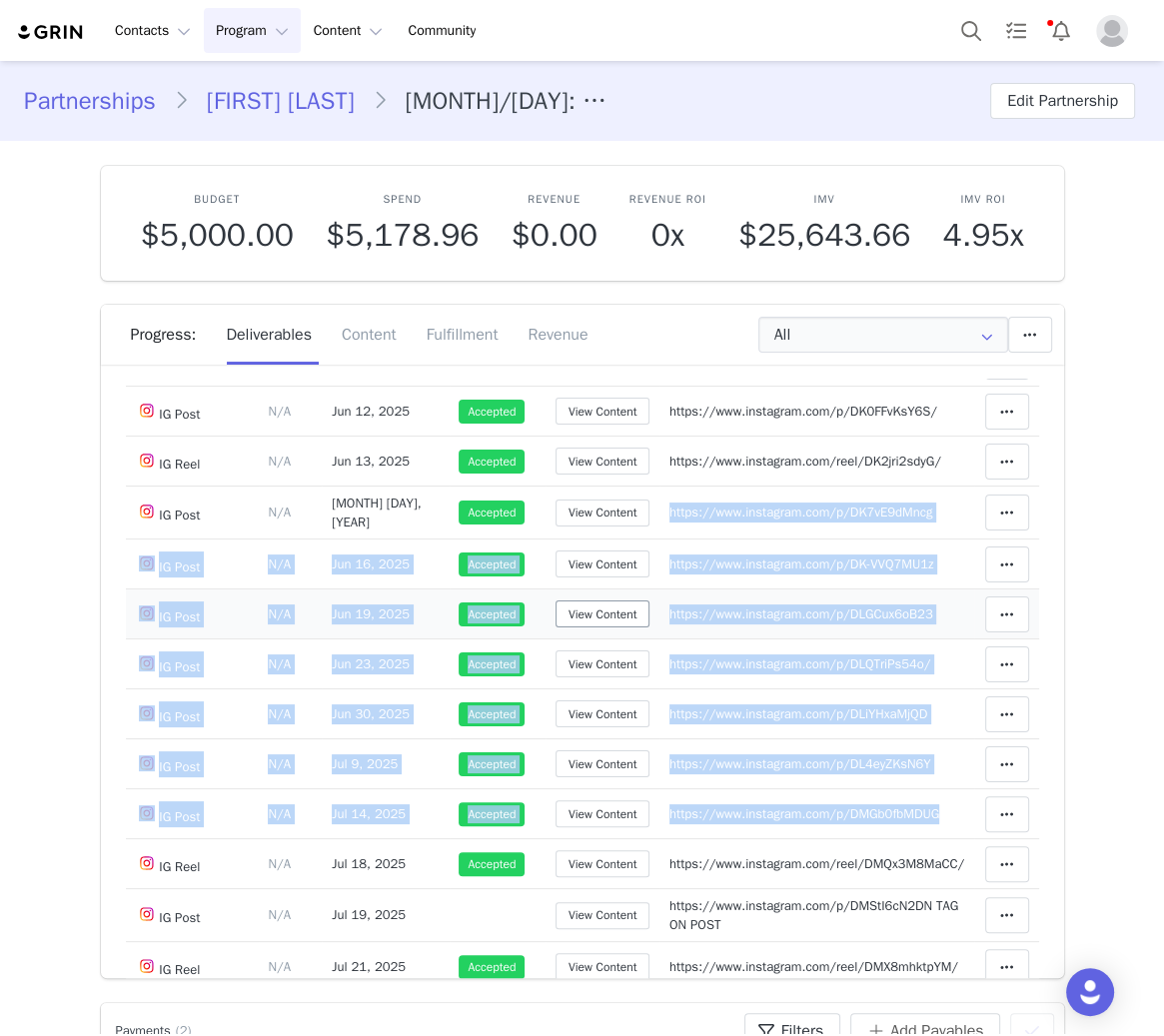 scroll, scrollTop: 745, scrollLeft: 0, axis: vertical 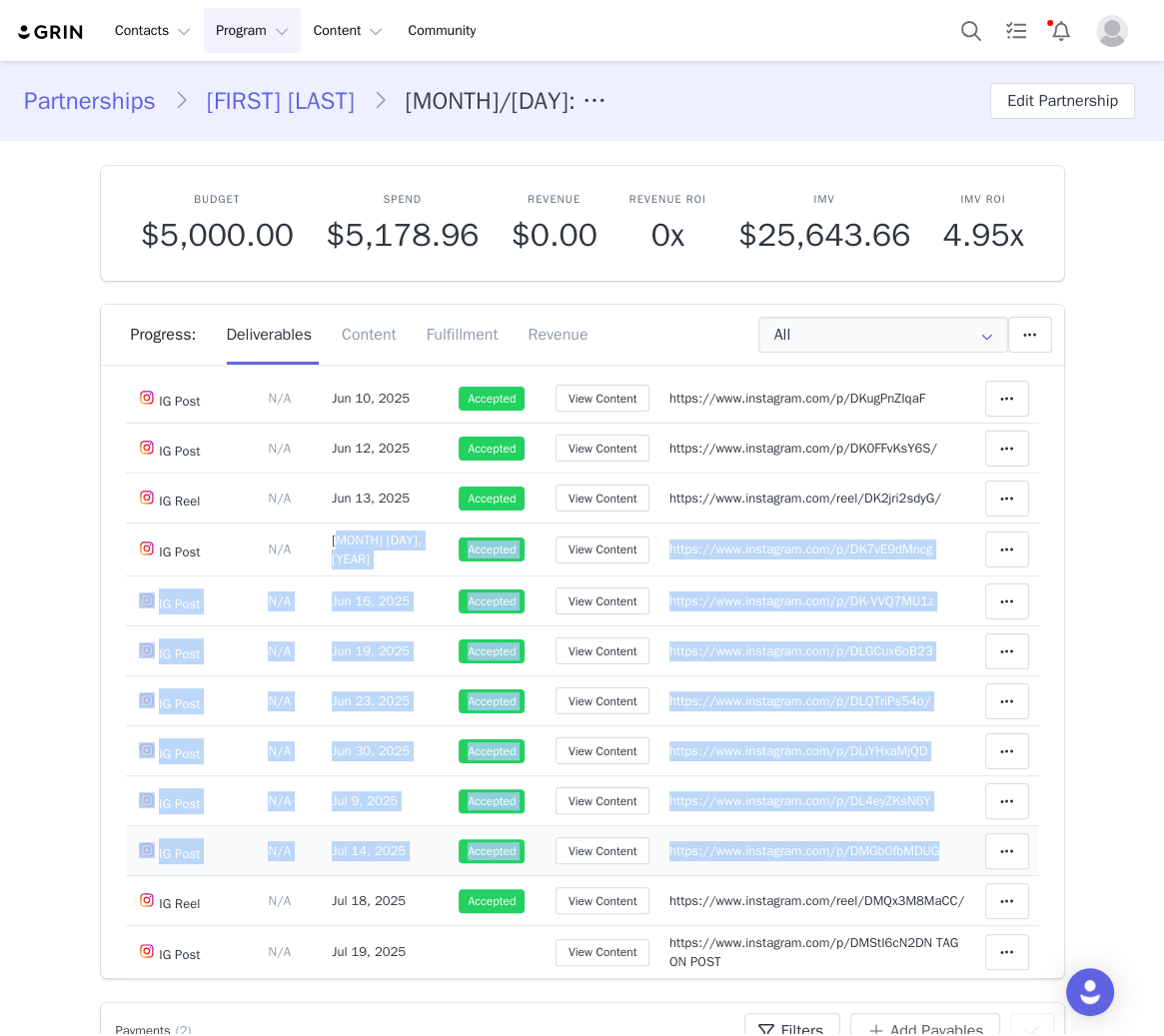 drag, startPoint x: 340, startPoint y: 539, endPoint x: 927, endPoint y: 852, distance: 665.2353 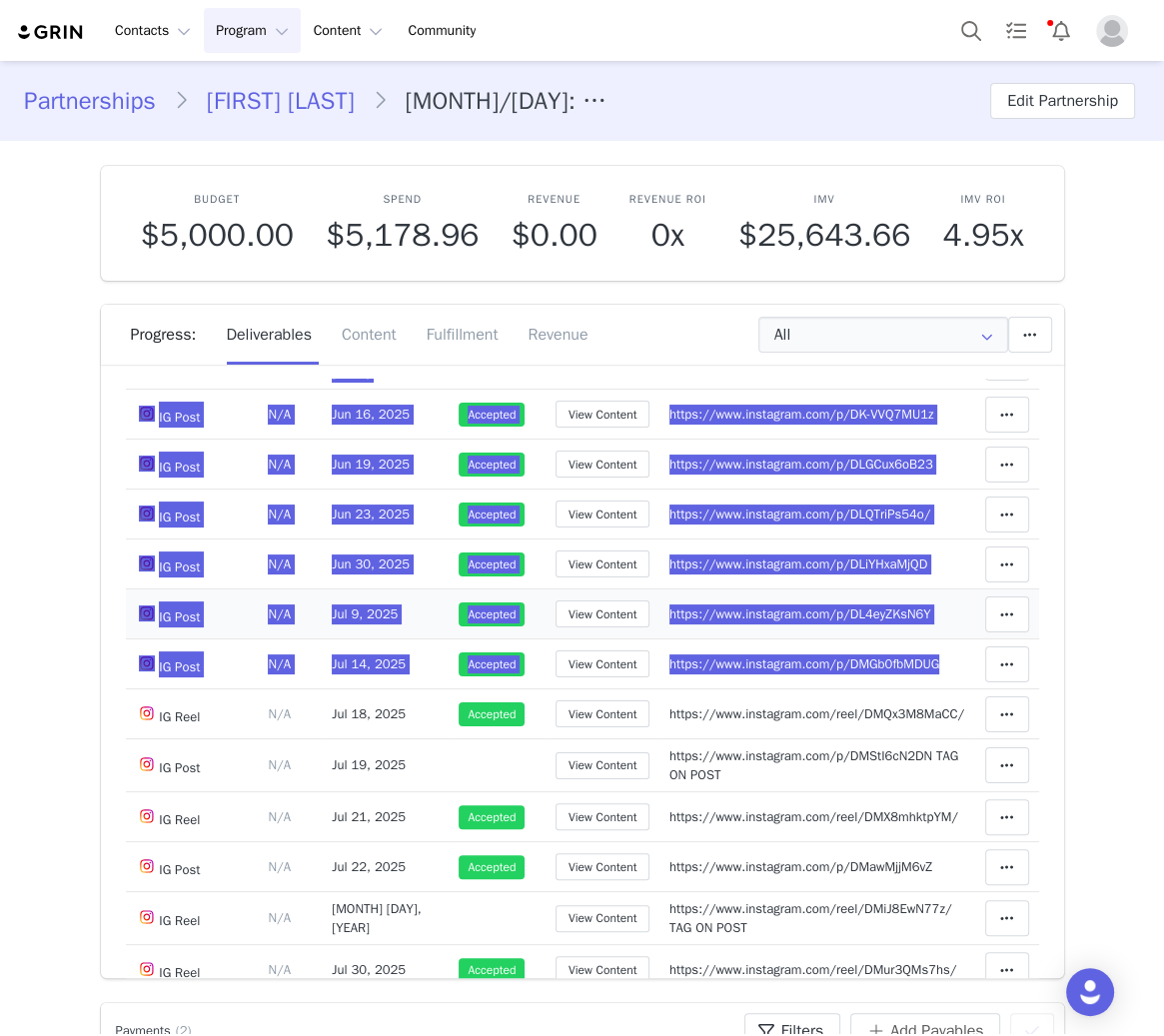 scroll, scrollTop: 1119, scrollLeft: 0, axis: vertical 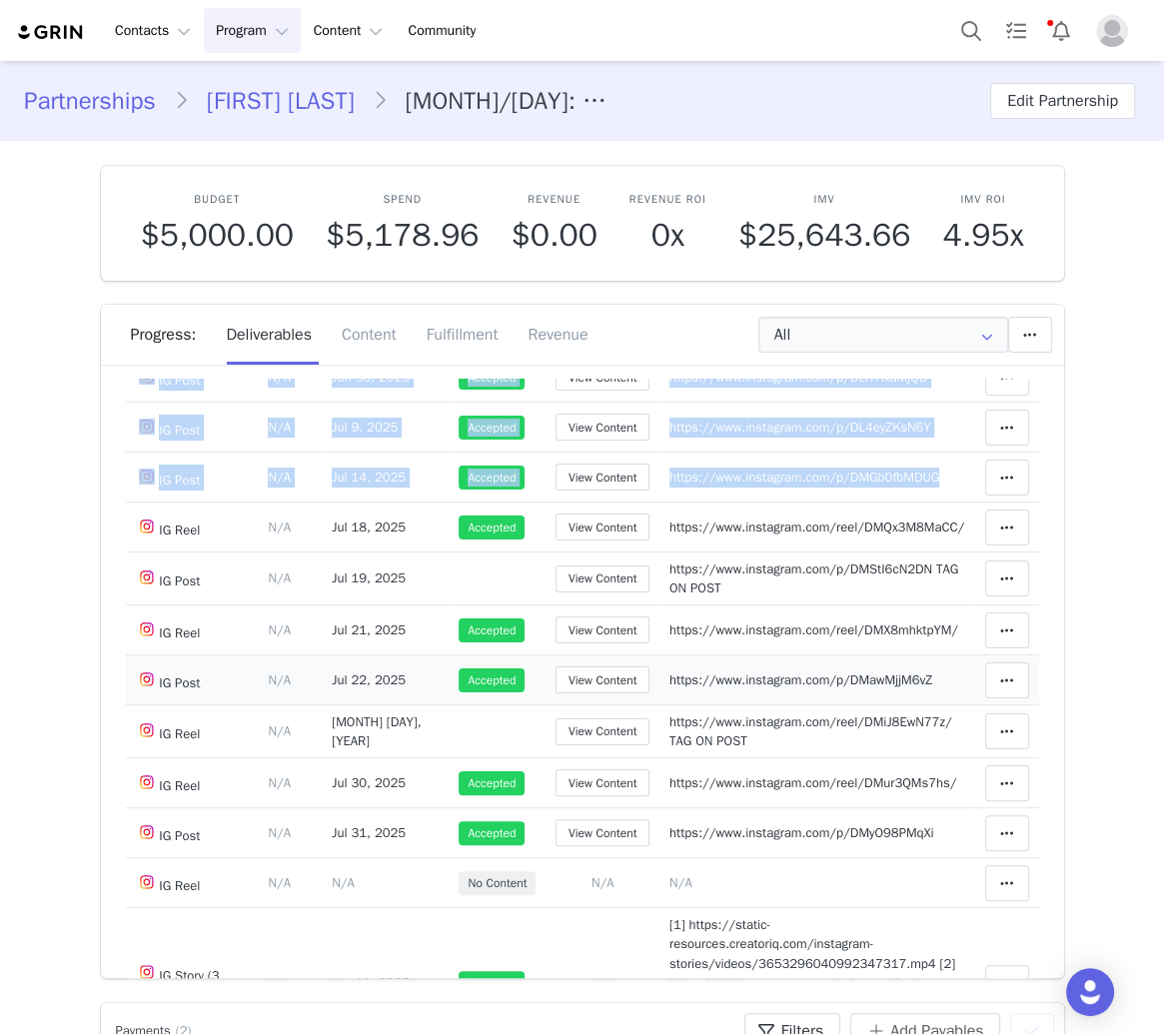 click on "https://www.instagram.com/p/DMawMjjM6vZ" at bounding box center [800, 679] 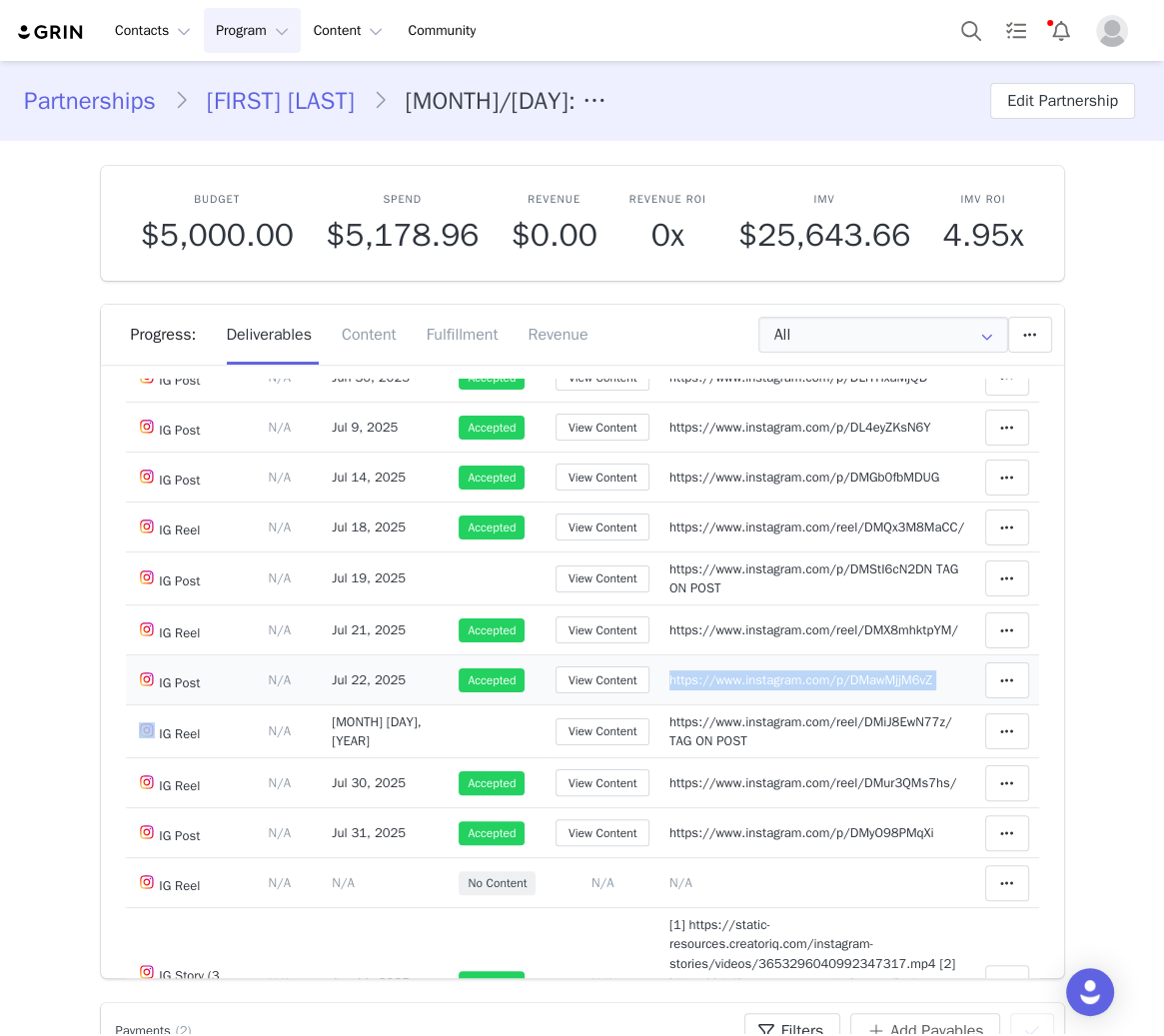 click on "https://www.instagram.com/p/DMawMjjM6vZ" at bounding box center [800, 679] 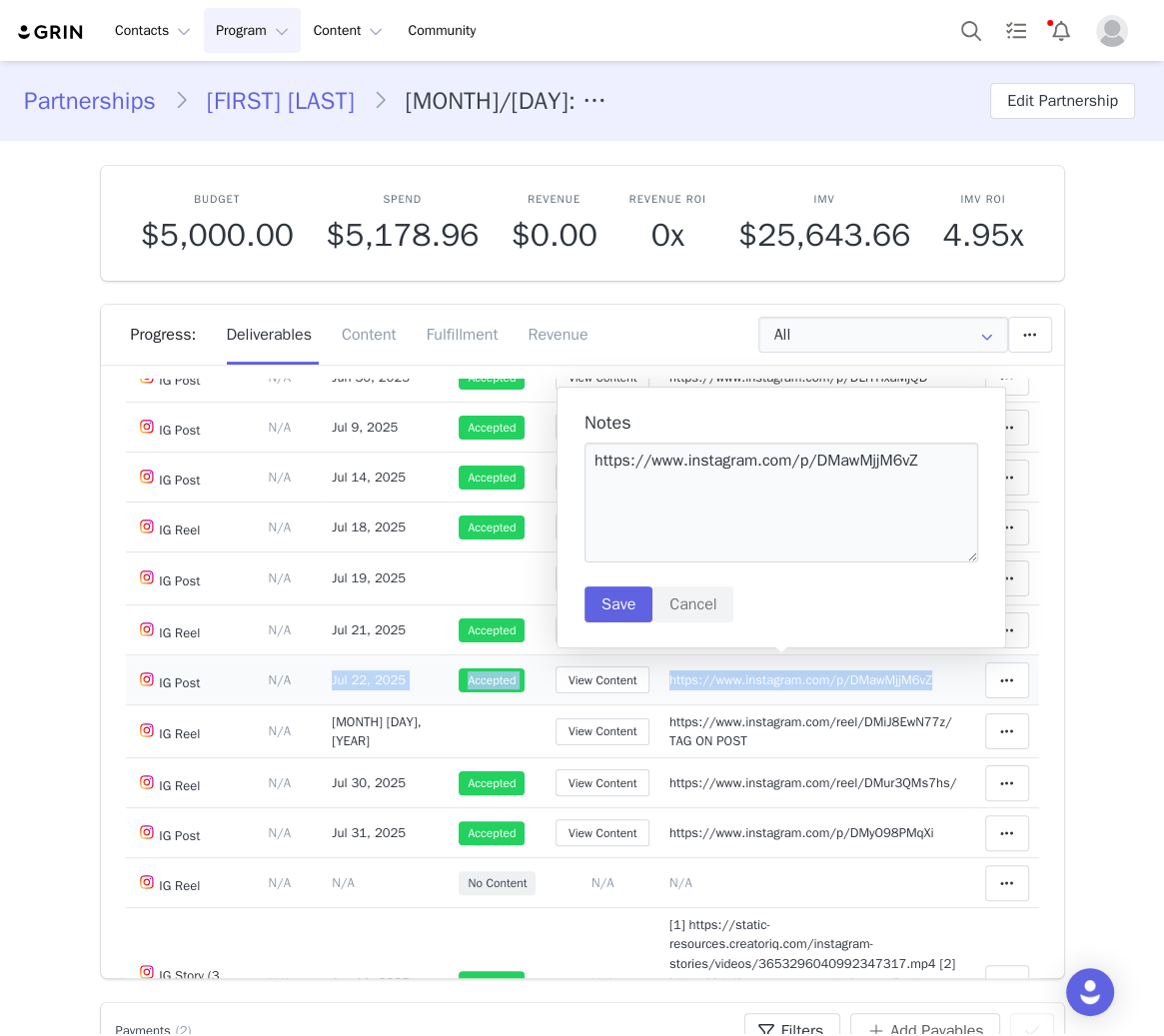 drag, startPoint x: 667, startPoint y: 670, endPoint x: 927, endPoint y: 673, distance: 260.0173 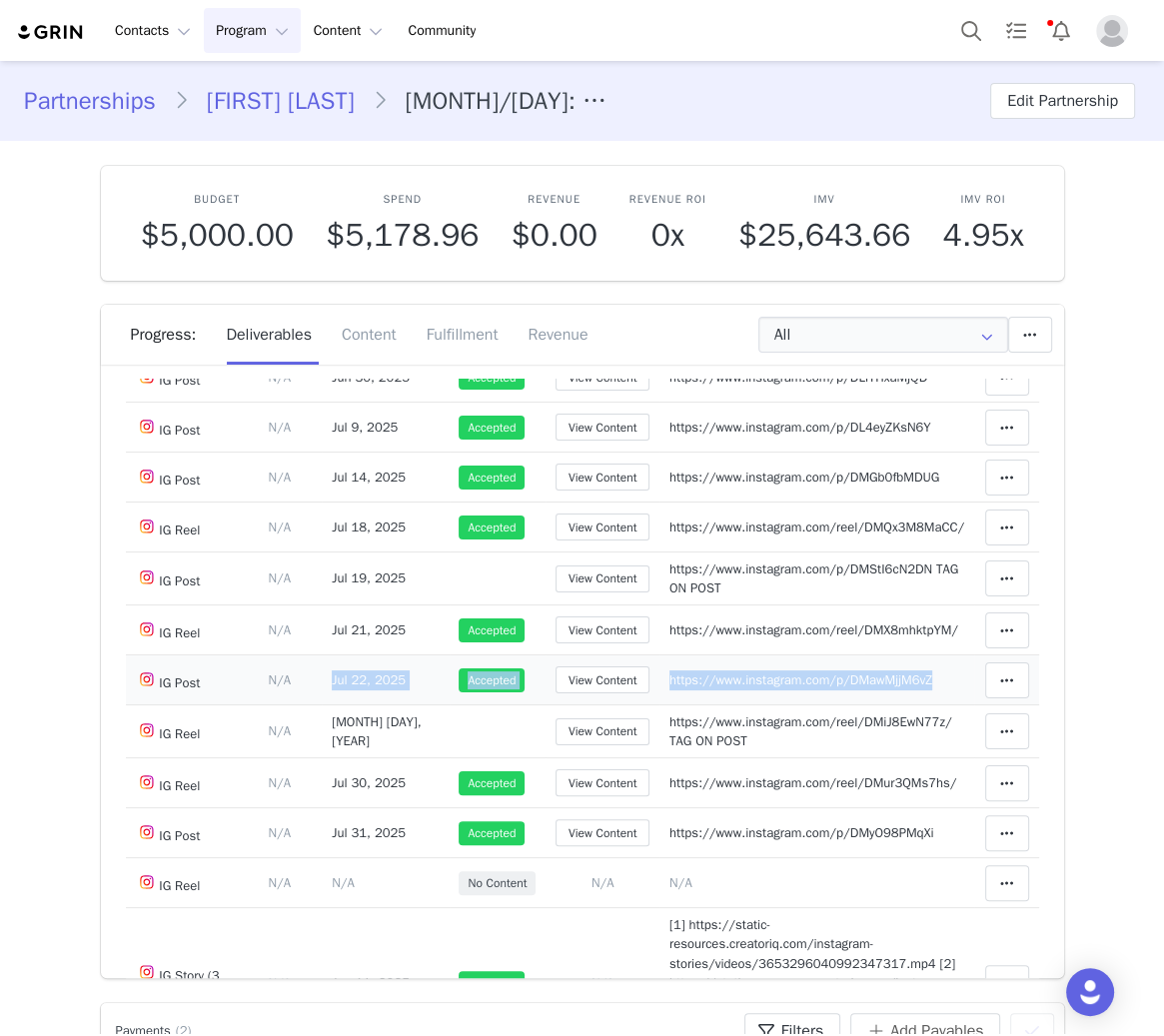 copy on "[MONTH] [DAY], [YEAR]   Accepted  View Content https://www.instagram.com/p/DMawMjjM6vZ" 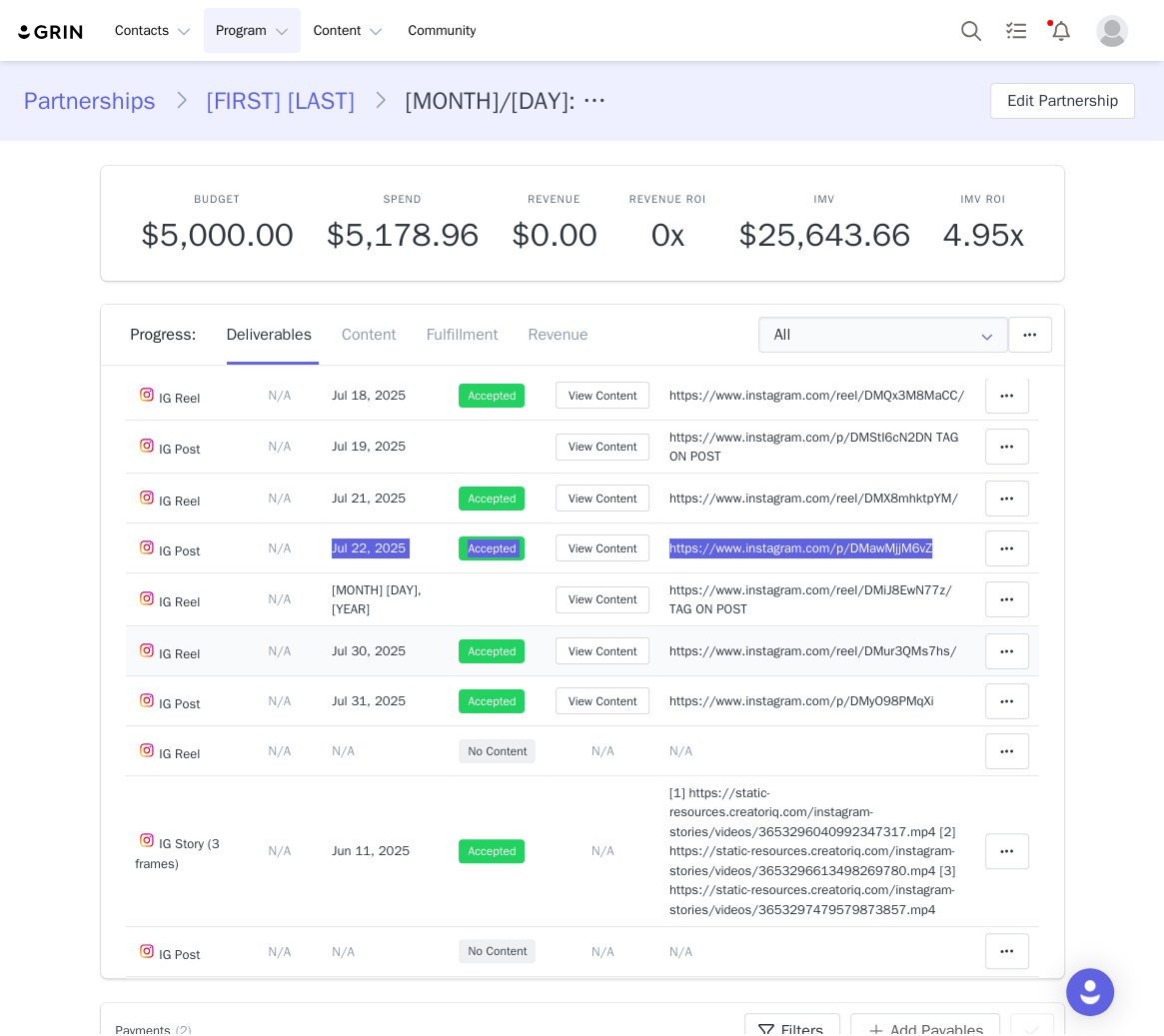 scroll, scrollTop: 1305, scrollLeft: 0, axis: vertical 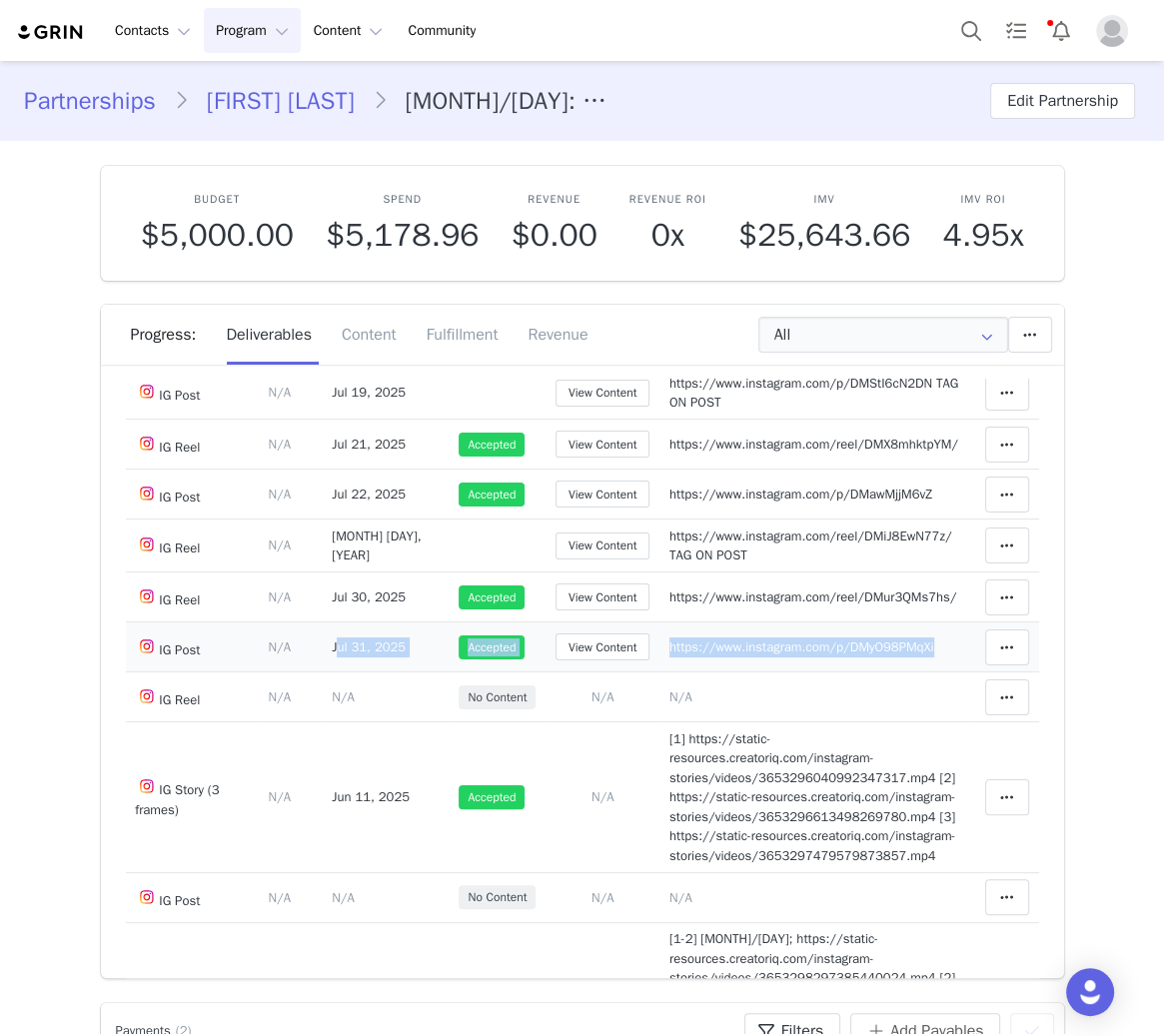 drag, startPoint x: 342, startPoint y: 636, endPoint x: 930, endPoint y: 644, distance: 588.0544 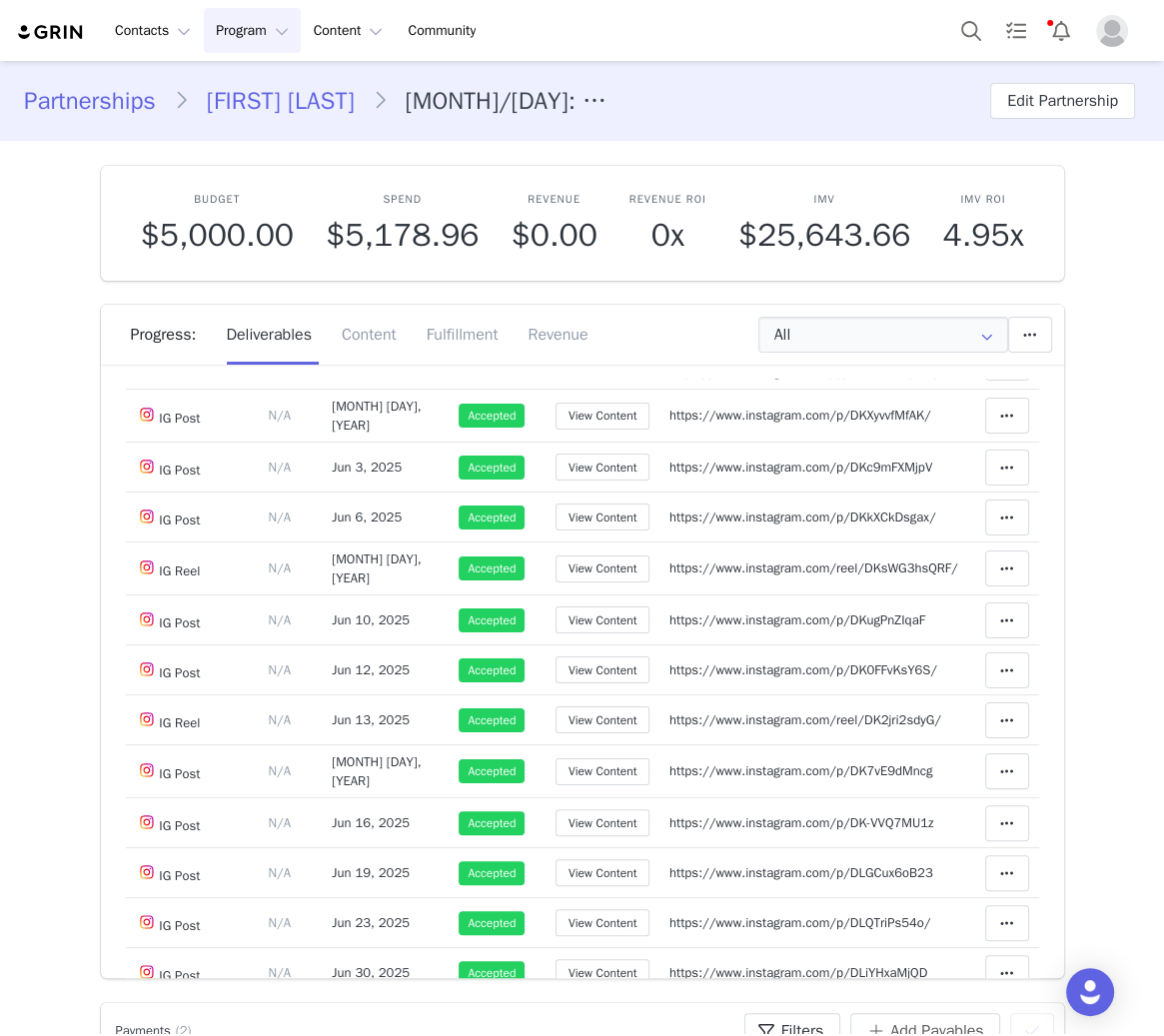 scroll, scrollTop: 559, scrollLeft: 0, axis: vertical 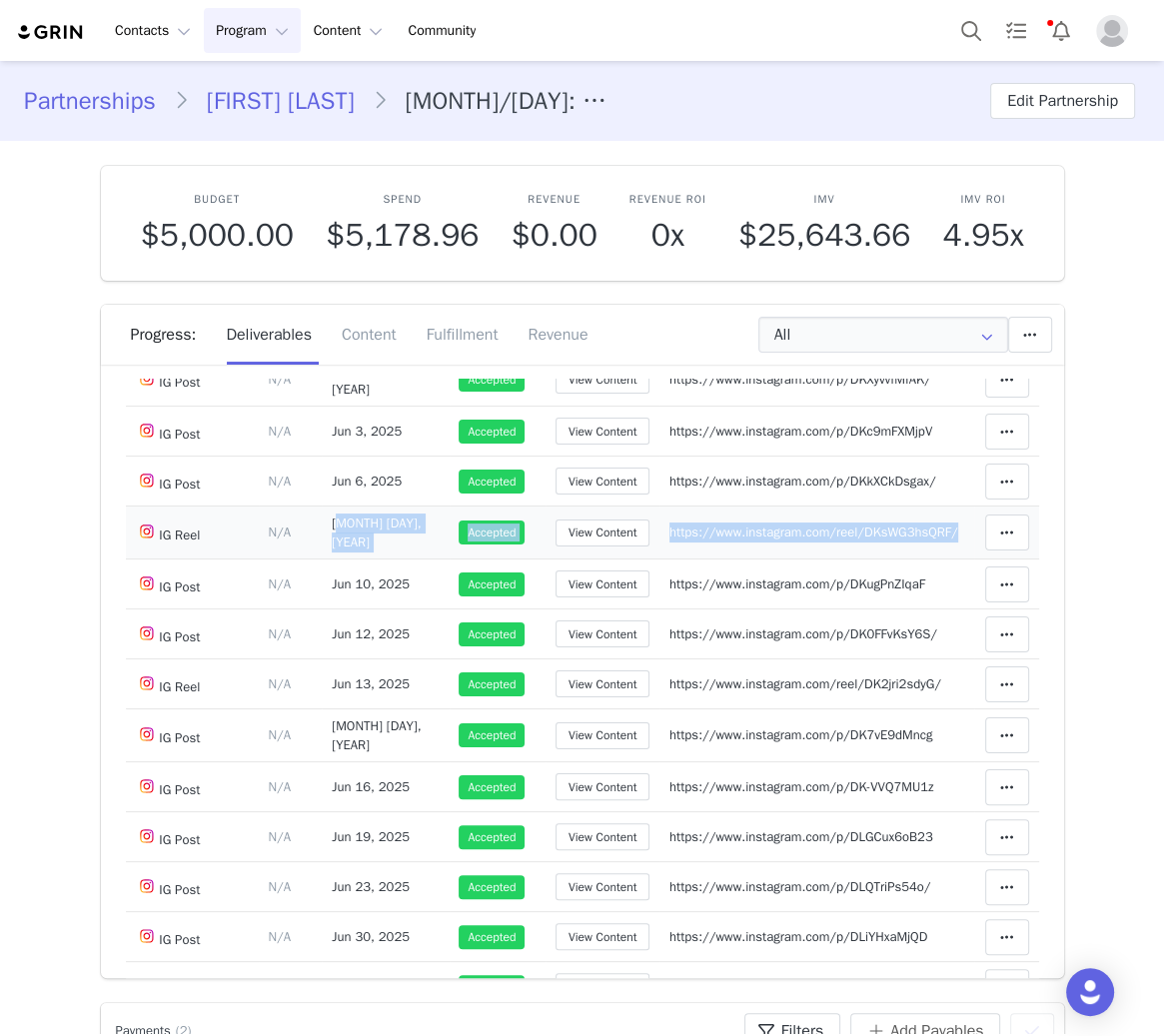 drag, startPoint x: 341, startPoint y: 532, endPoint x: 943, endPoint y: 525, distance: 602.0407 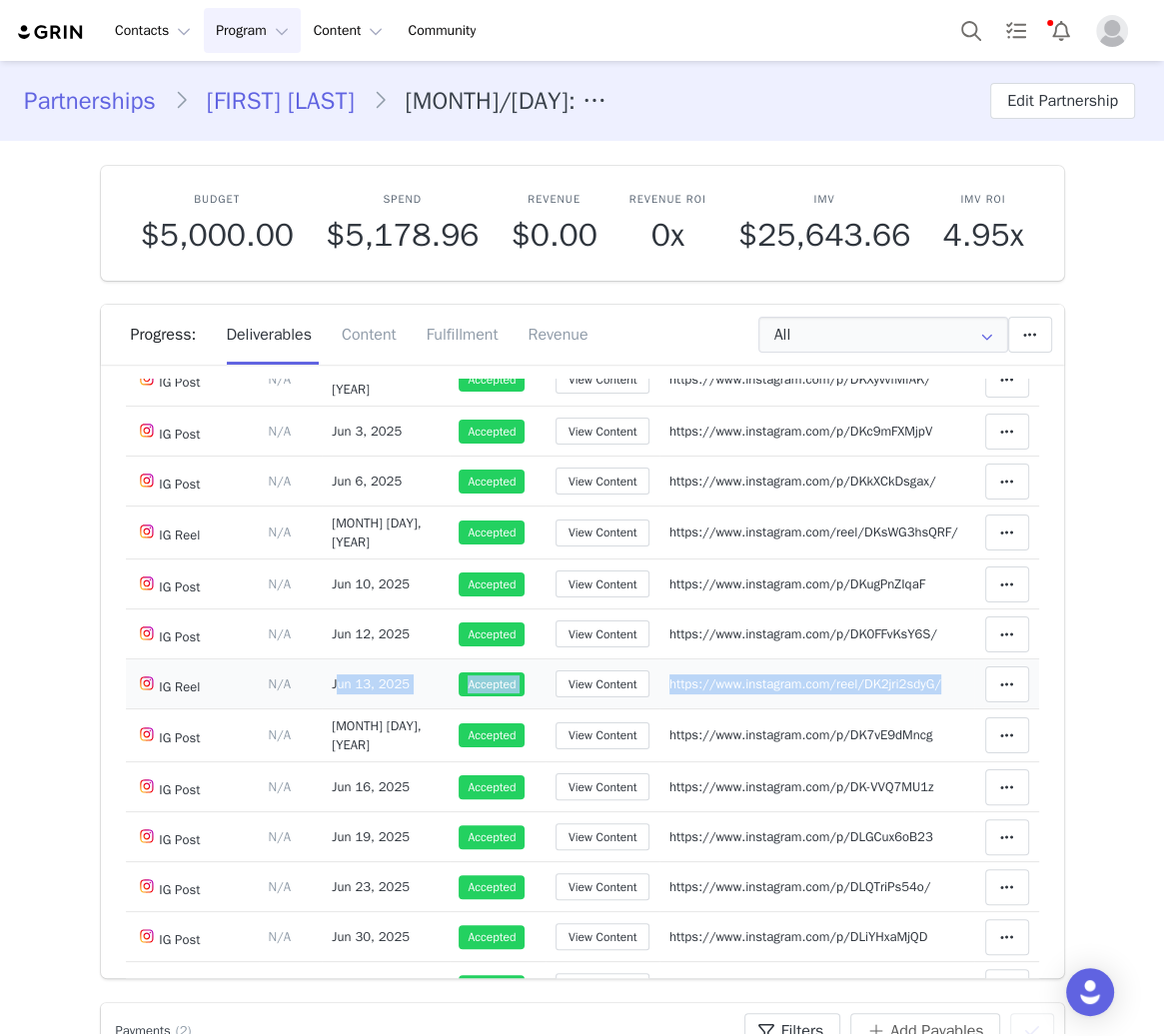 drag, startPoint x: 344, startPoint y: 673, endPoint x: 912, endPoint y: 667, distance: 568.0317 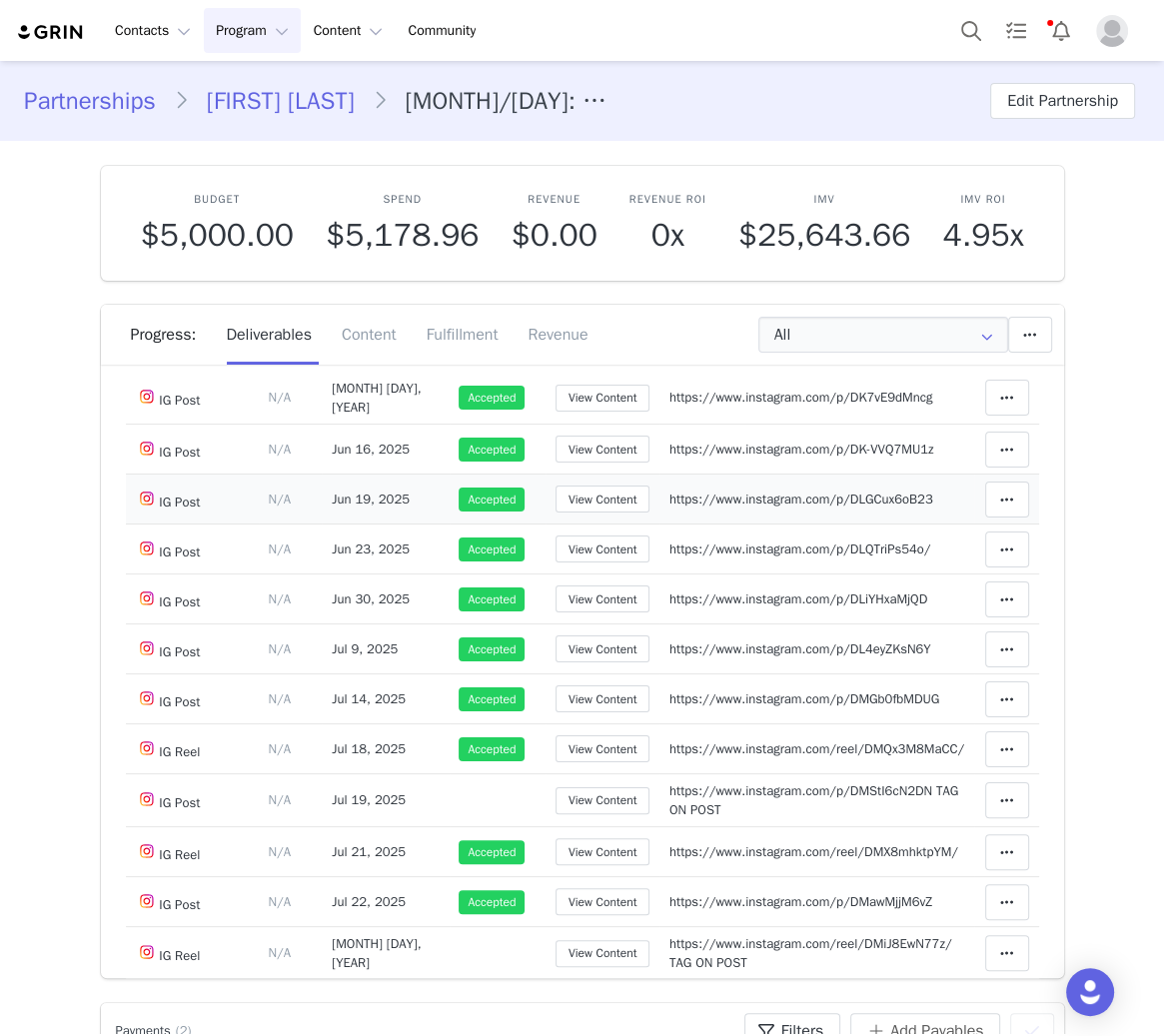 scroll, scrollTop: 932, scrollLeft: 0, axis: vertical 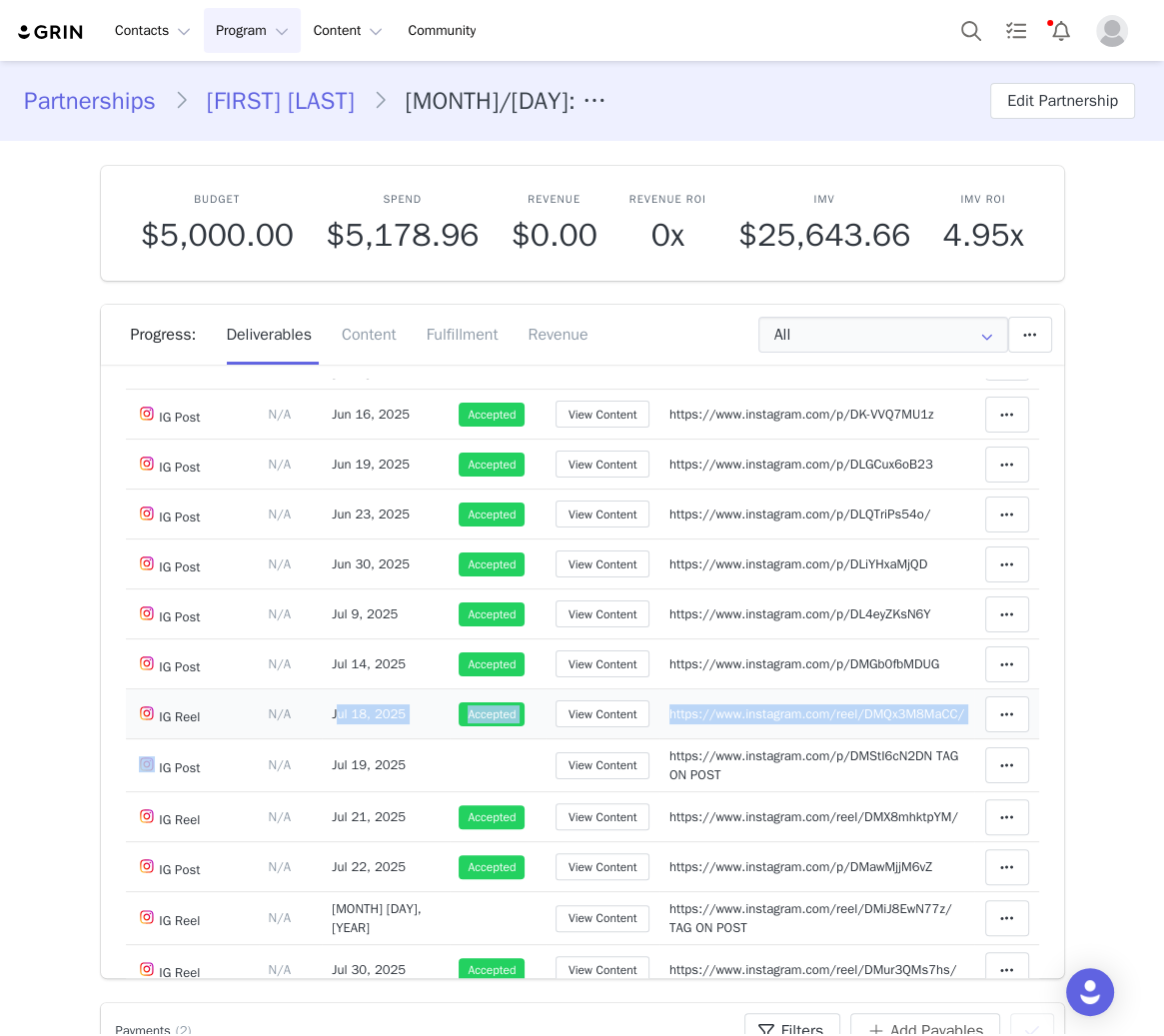 drag, startPoint x: 344, startPoint y: 699, endPoint x: 859, endPoint y: 698, distance: 515.001 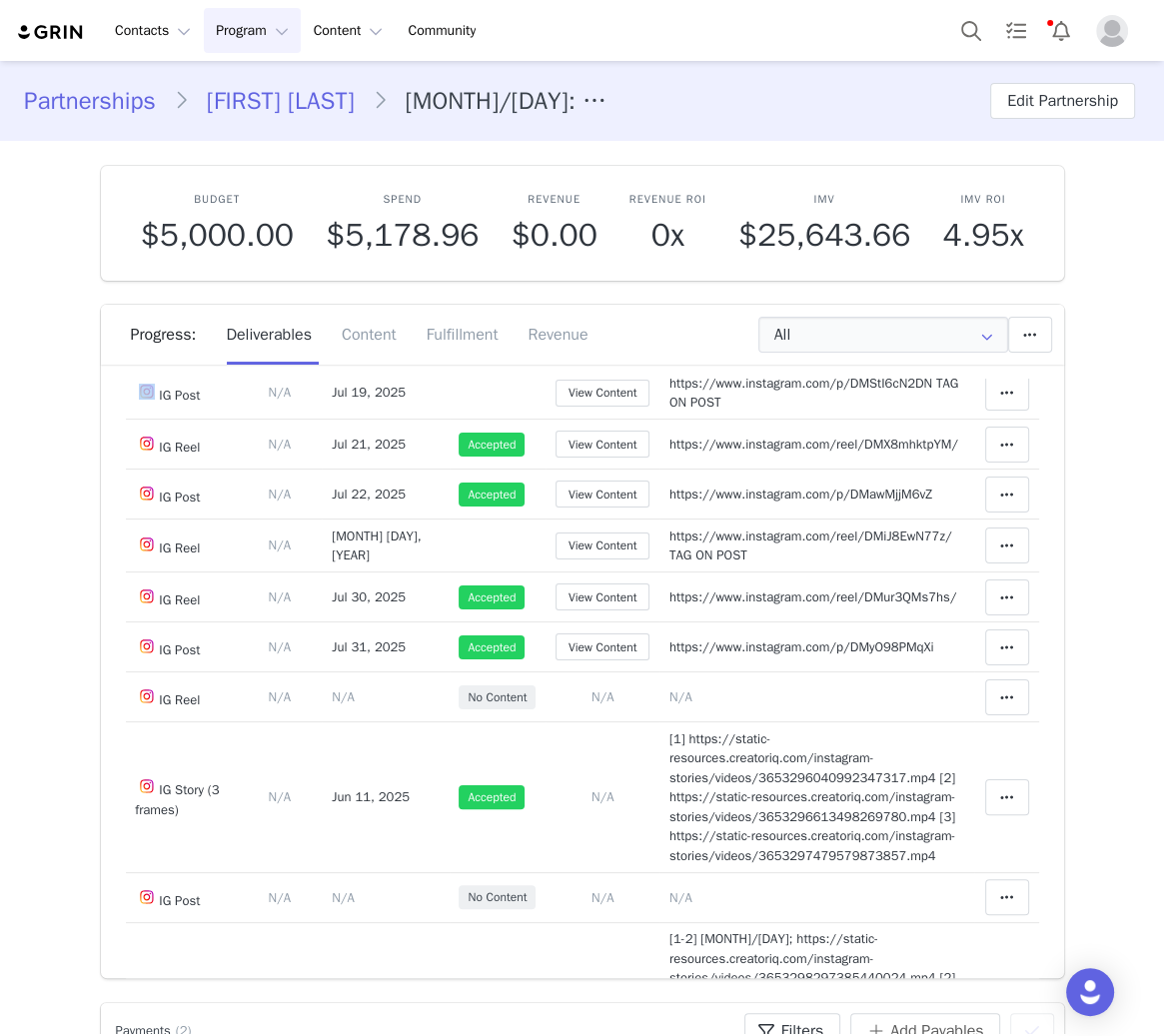 scroll, scrollTop: 1119, scrollLeft: 0, axis: vertical 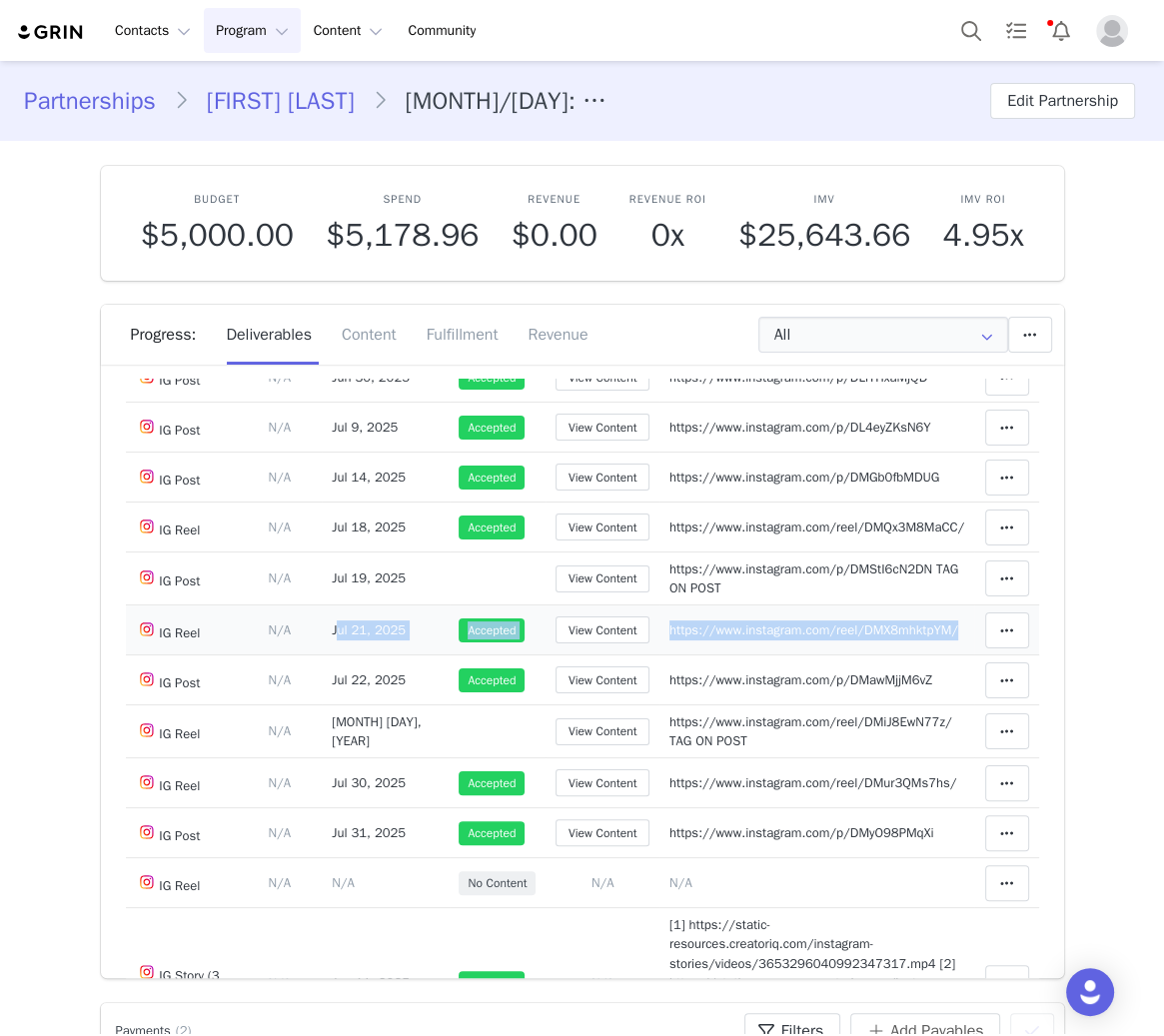 drag, startPoint x: 343, startPoint y: 620, endPoint x: 947, endPoint y: 619, distance: 604.00083 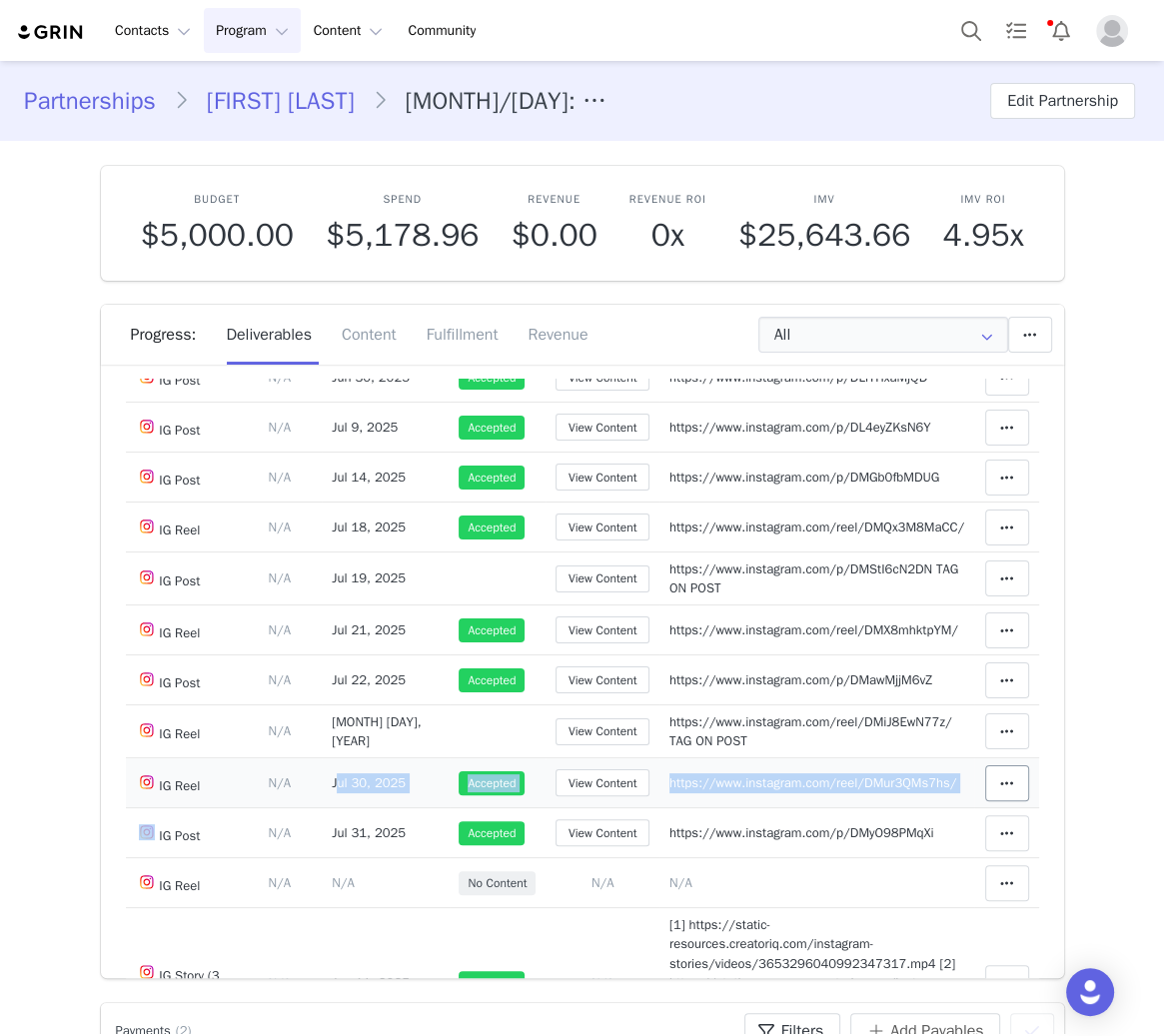 drag, startPoint x: 344, startPoint y: 770, endPoint x: 982, endPoint y: 772, distance: 638.0031 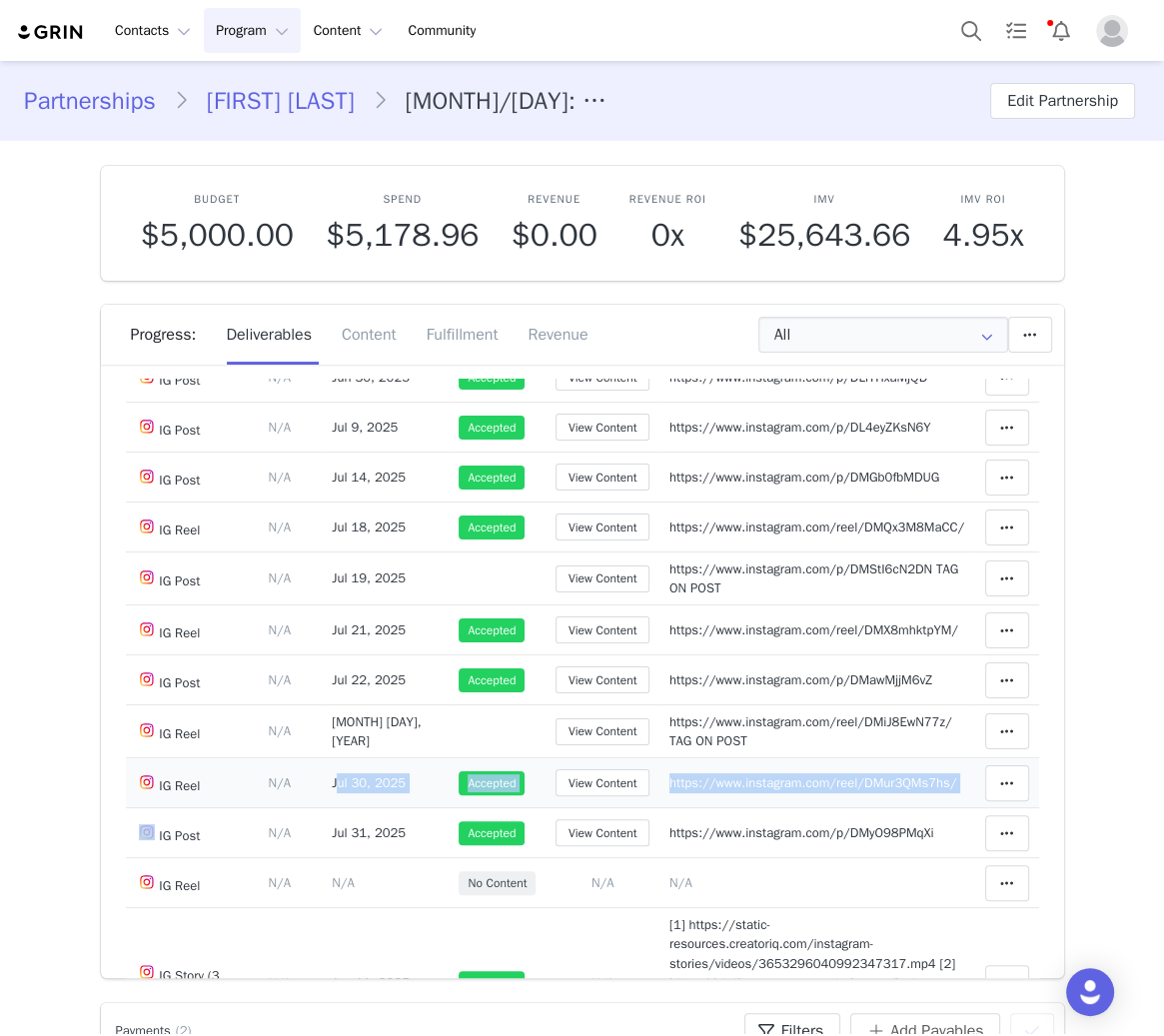 copy on "[MONTH] [DAY], [YEAR]   Accepted  View Content https://www.instagram.com/reel/DMur3QMs7hs/  Clear Status   Reason for declining this deliverable   Decline   Mark as Declined   Unlink Content  Move Content  Move  Cancel  Move Content  Delete Deliverable  This will unlink any content, this cannot be undone.  Yes, delete deliverable  Delete Deliverable  Match Deliverable with Content" 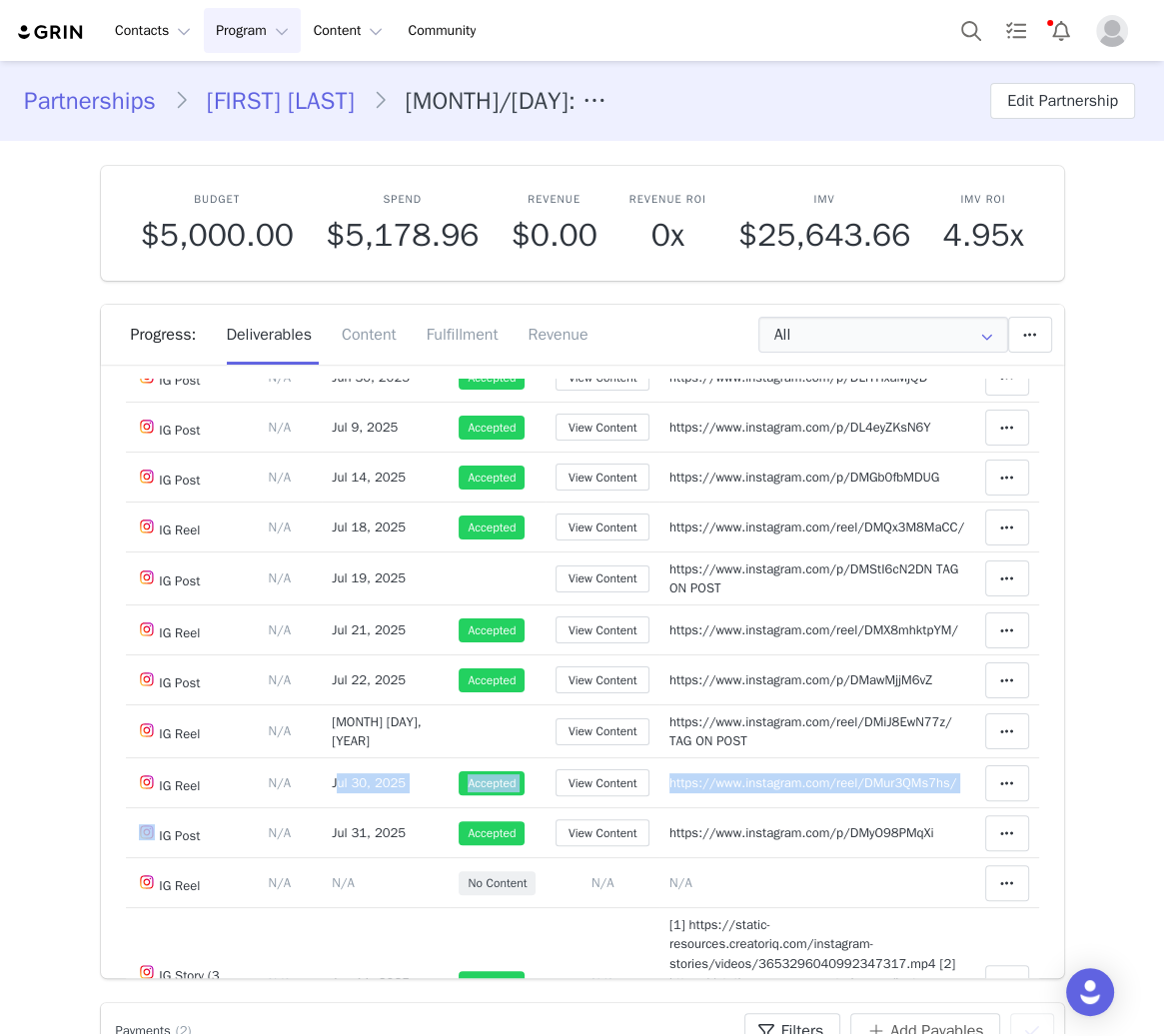 scroll, scrollTop: 1475, scrollLeft: 0, axis: vertical 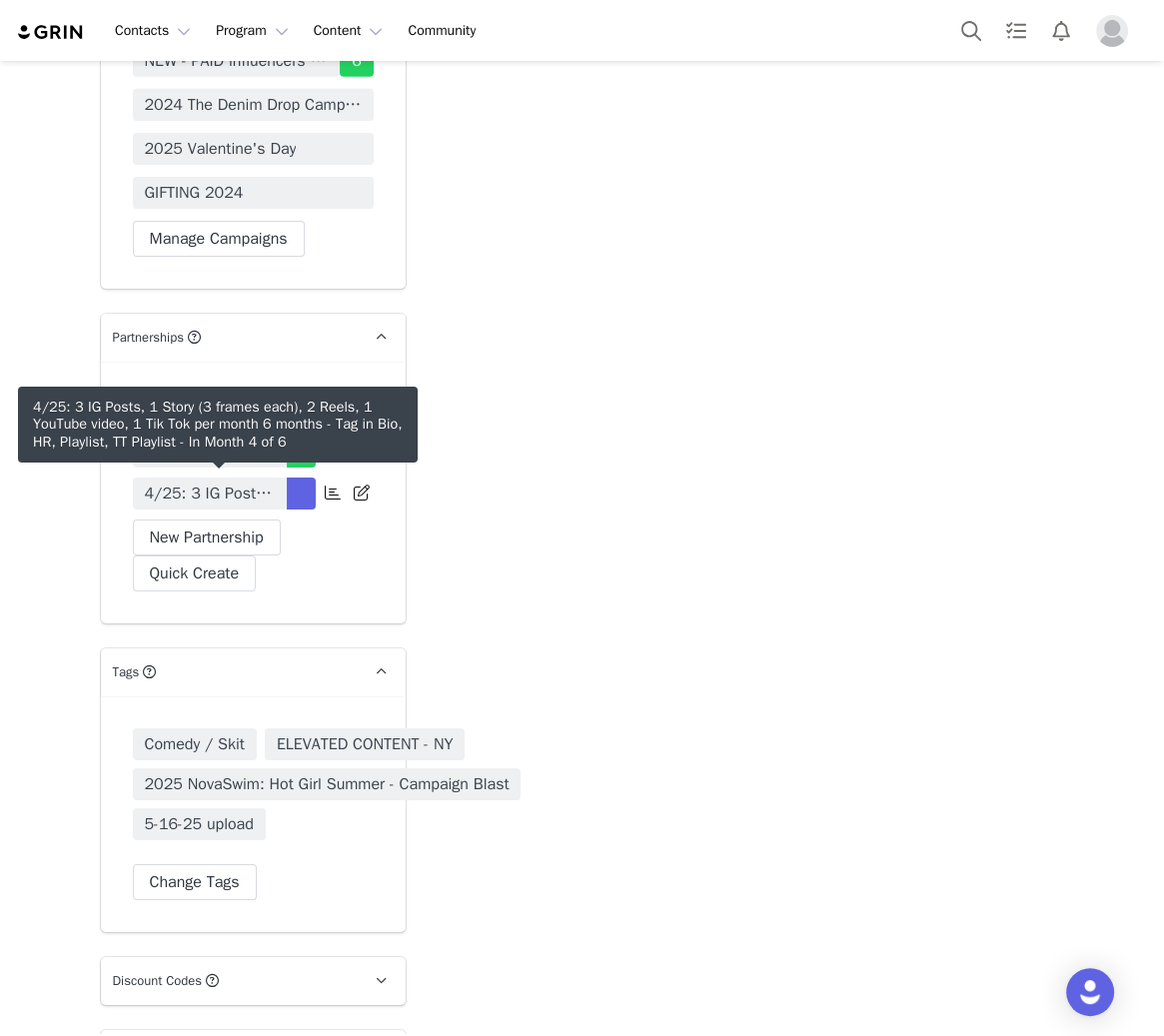click on "4/25: 3 IG Posts, 1 Story (3 frames each), 2 Reels, 1 YouTube video, 1 Tik Tok per month 6 months - Tag in Bio, HR, Playlist, TT Playlist" at bounding box center [210, 494] 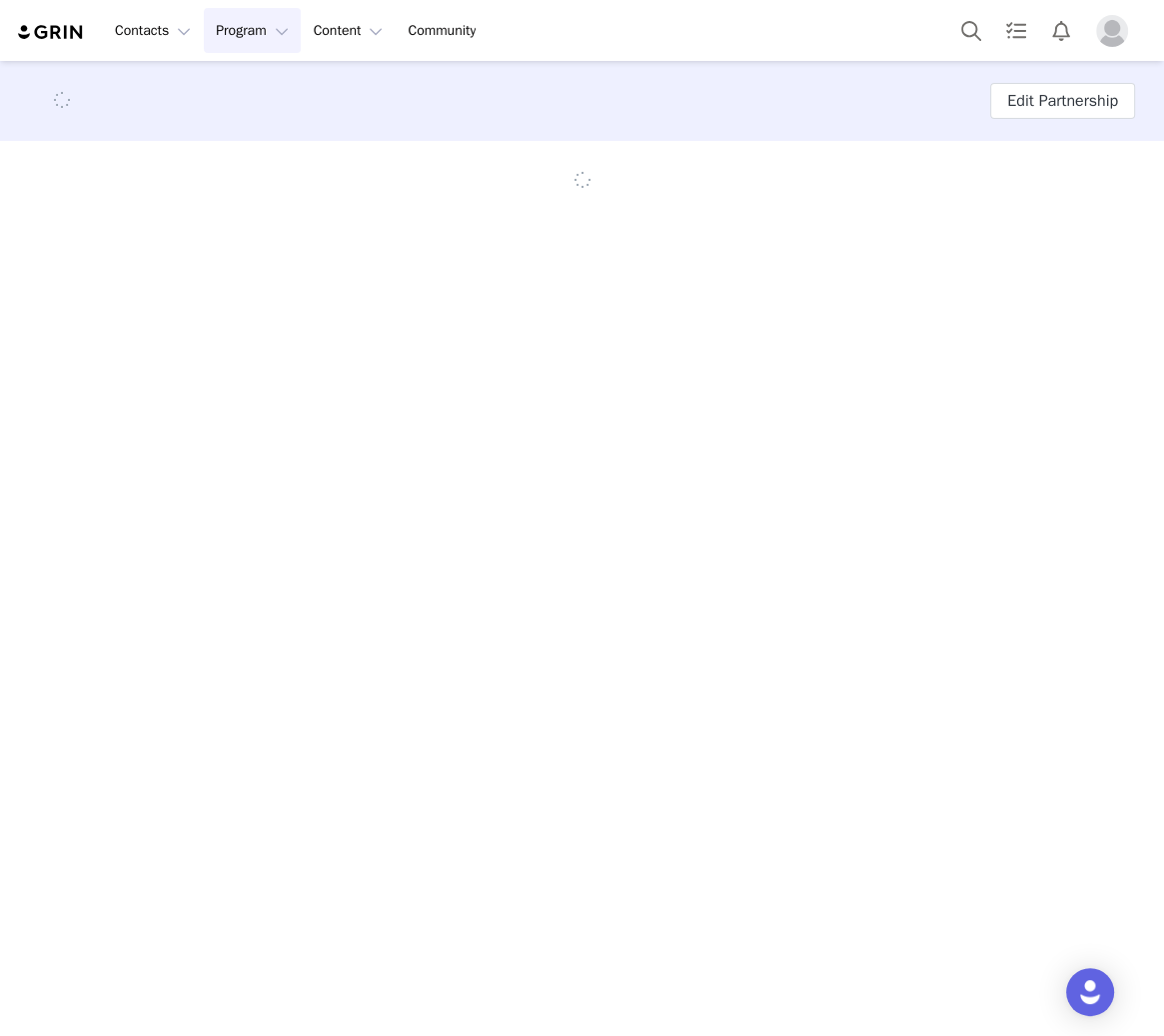 scroll, scrollTop: 0, scrollLeft: 0, axis: both 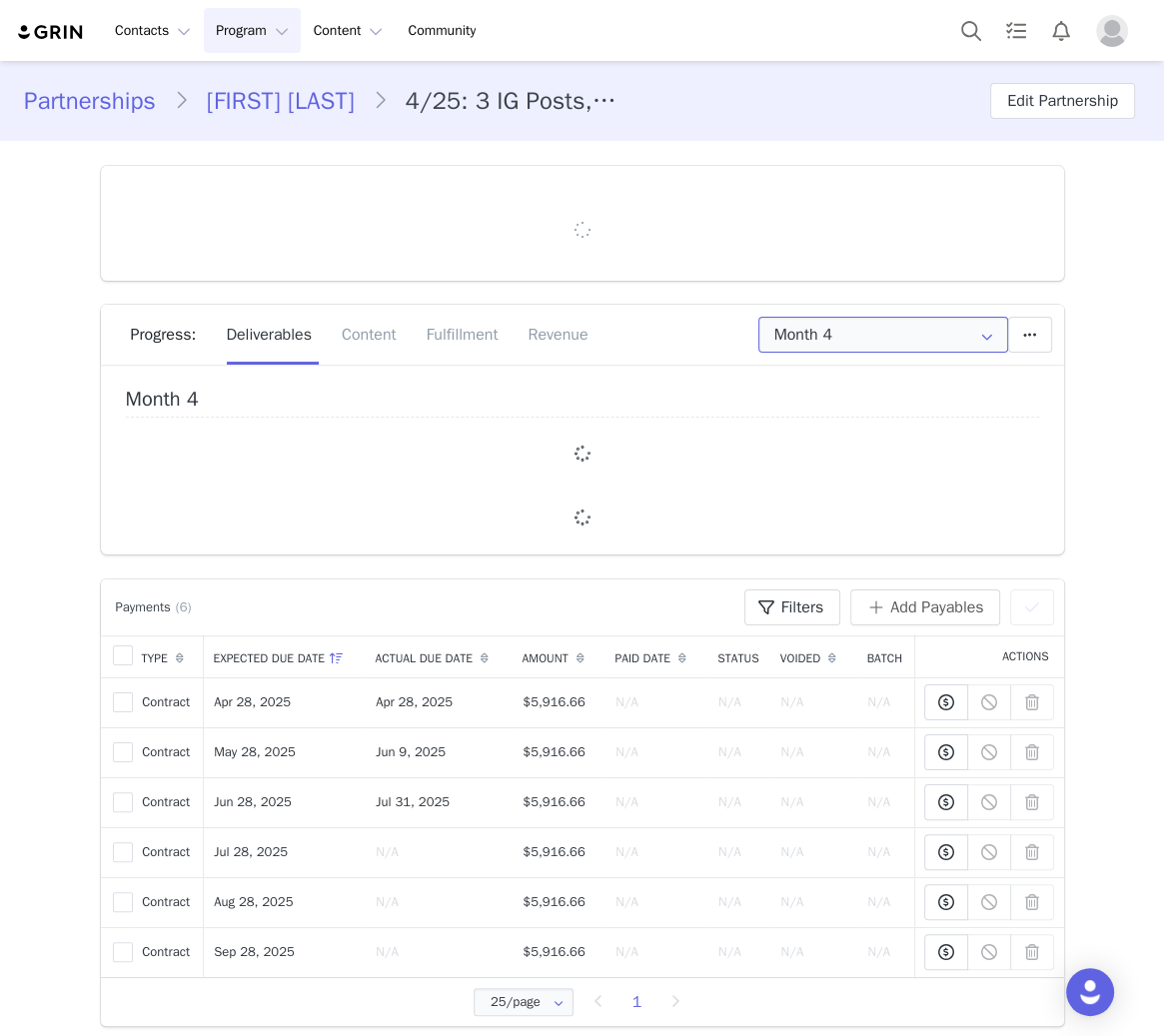 click on "Month 4" at bounding box center (883, 335) 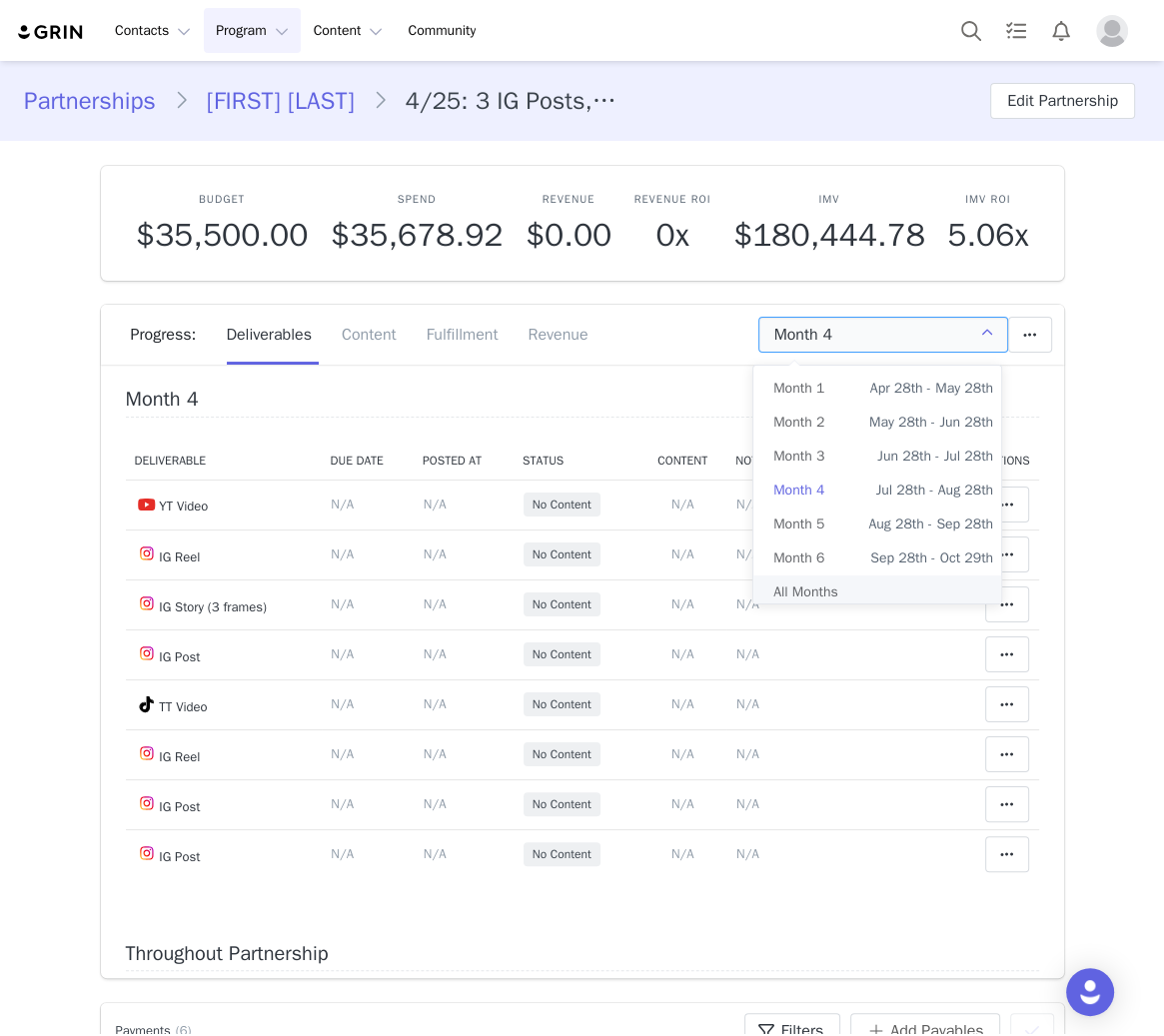 click on "All Months" at bounding box center (883, 592) 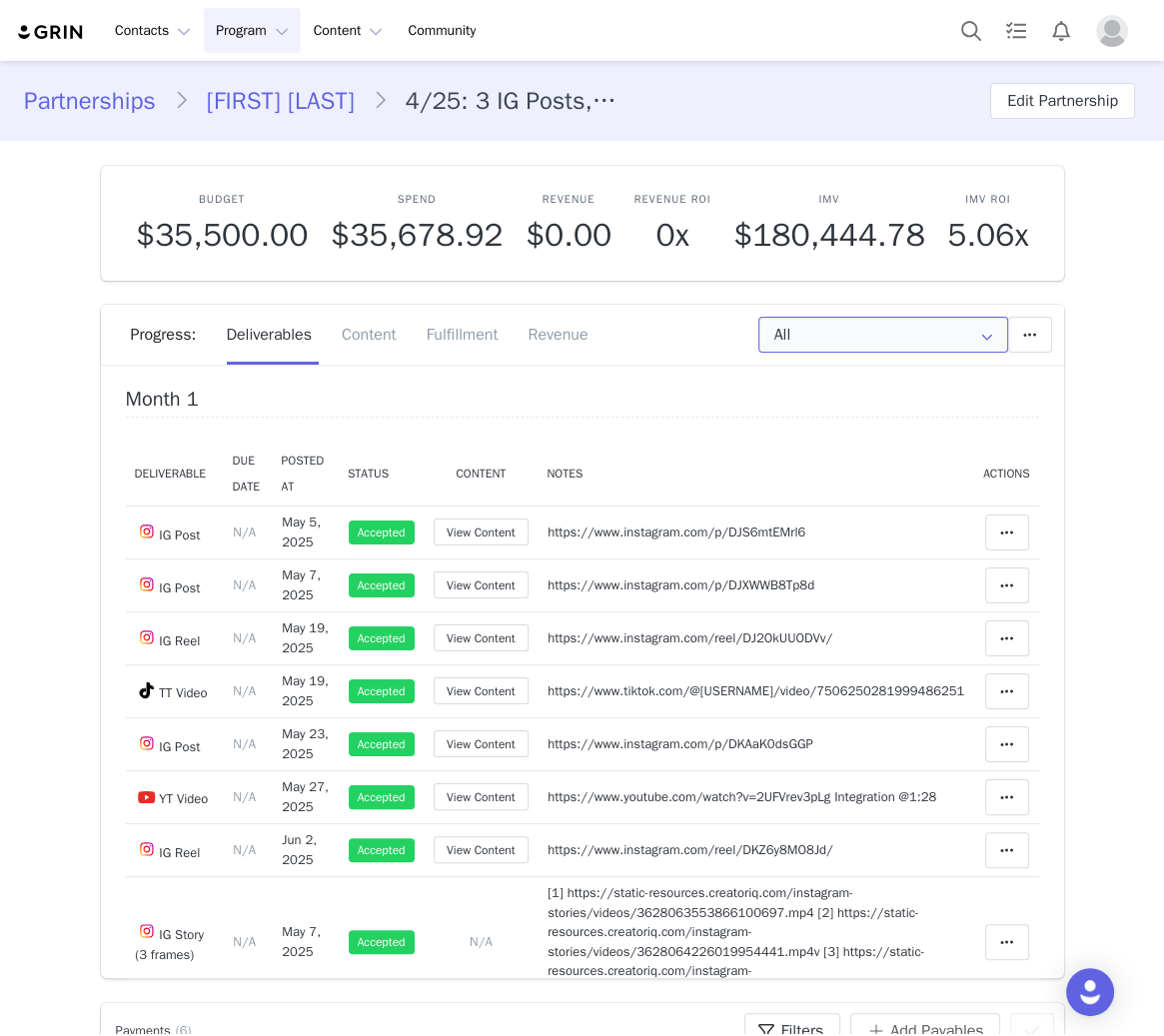 scroll, scrollTop: 0, scrollLeft: 0, axis: both 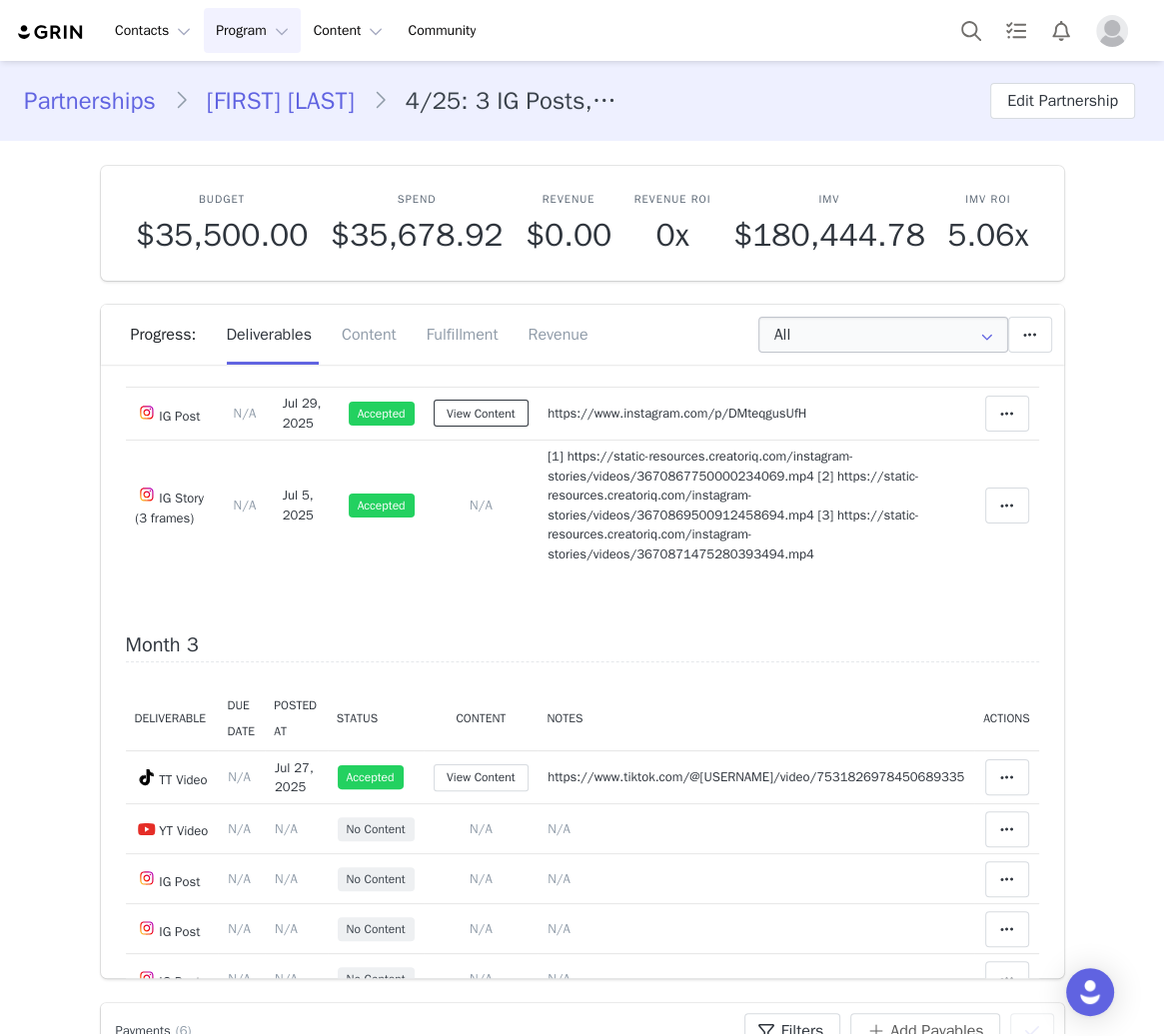 drag, startPoint x: 468, startPoint y: 500, endPoint x: 456, endPoint y: 677, distance: 177.40631 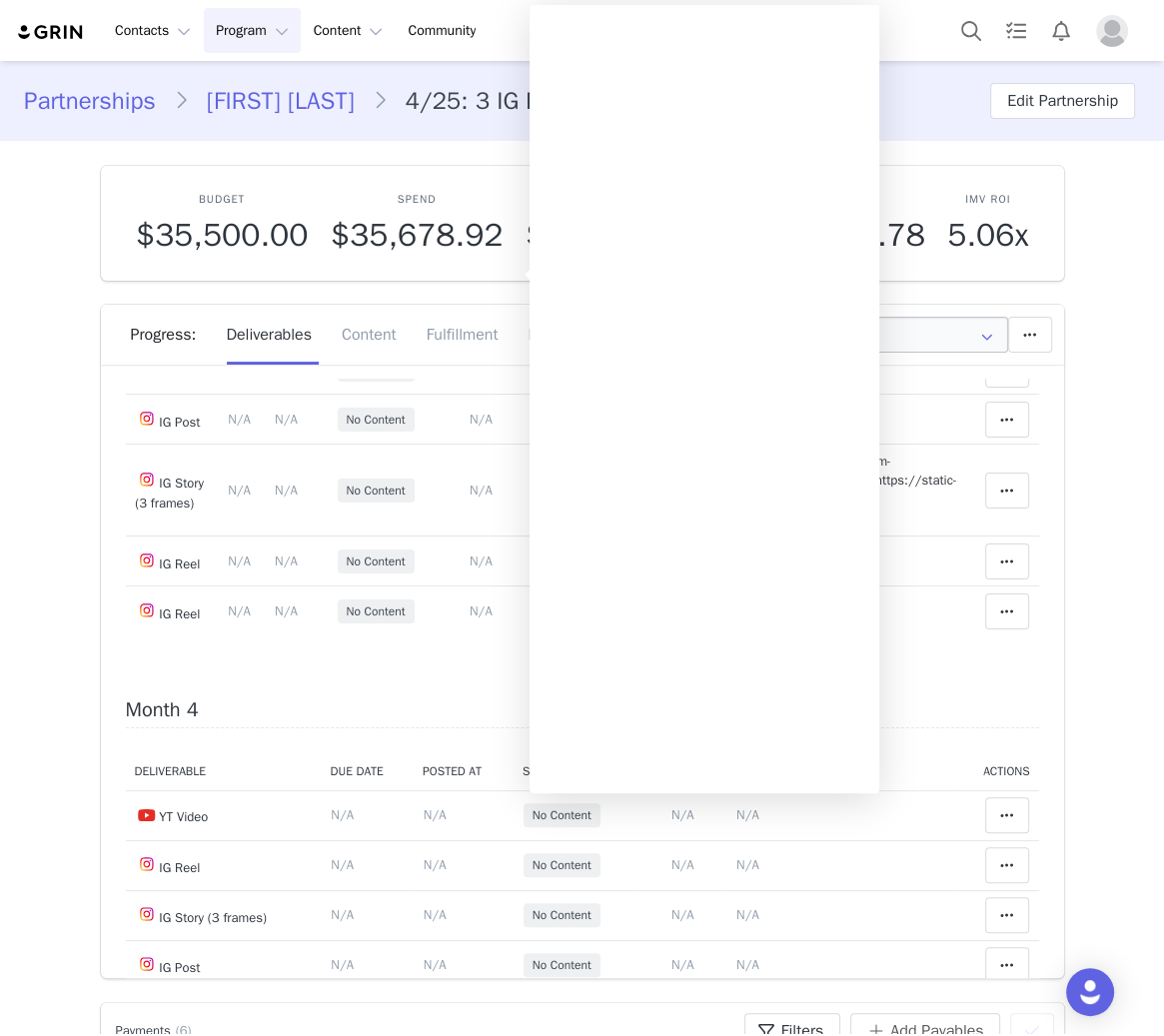 scroll, scrollTop: 1305, scrollLeft: 0, axis: vertical 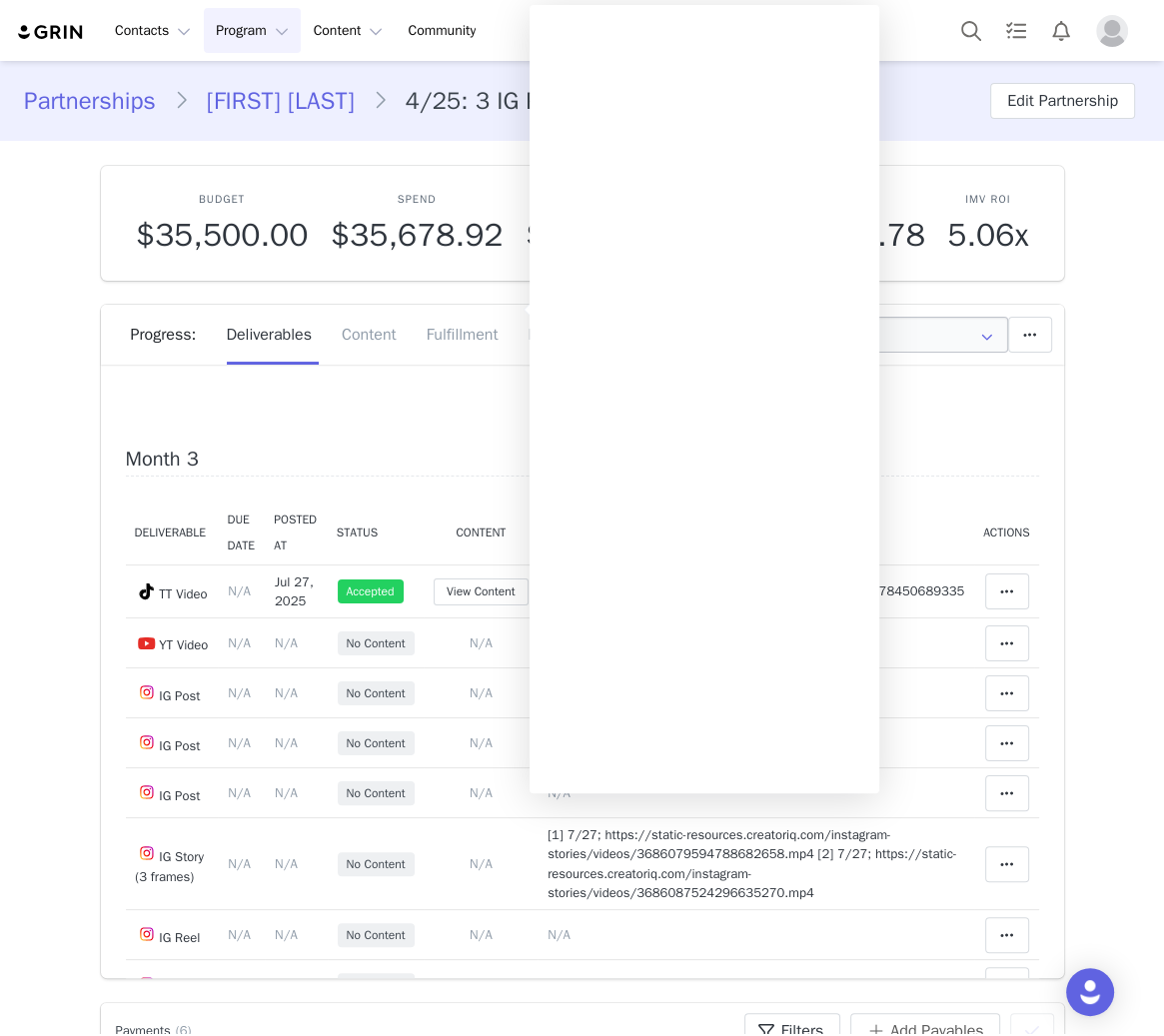 click on "Month 1  Deliverable Due Date Posted At Status Content Notes Actions  IG Post Deliverable Due Date Set the date you expect this content to go live.  Save  Cancel N/A  May 5, 2025   Accepted  View Content Notes  Save  Cancel https://www.instagram.com/p/DJS6mtEMrl6  Clear Status   Reason for declining this deliverable   Decline   Mark as Declined   Unlink Content  Move Content  Move  Cancel  Move Content  Delete Deliverable  This will unlink any content, this cannot be undone.  Yes, delete deliverable  Delete Deliverable  Match Deliverable with Content  IG Post Deliverable Due Date Set the date you expect this content to go live.  Save  Cancel N/A  May 7, 2025   Accepted  View Content Notes  Save  Cancel https://www.instagram.com/p/DJXWWB8Tp8d  Clear Status   Reason for declining this deliverable   Decline   Mark as Declined   Unlink Content  Move Content  Move  Cancel  Move Content  Delete Deliverable  This will unlink any content, this cannot be undone.  Yes, delete deliverable  Delete Deliverable   IG Reel" at bounding box center [582, 1091] 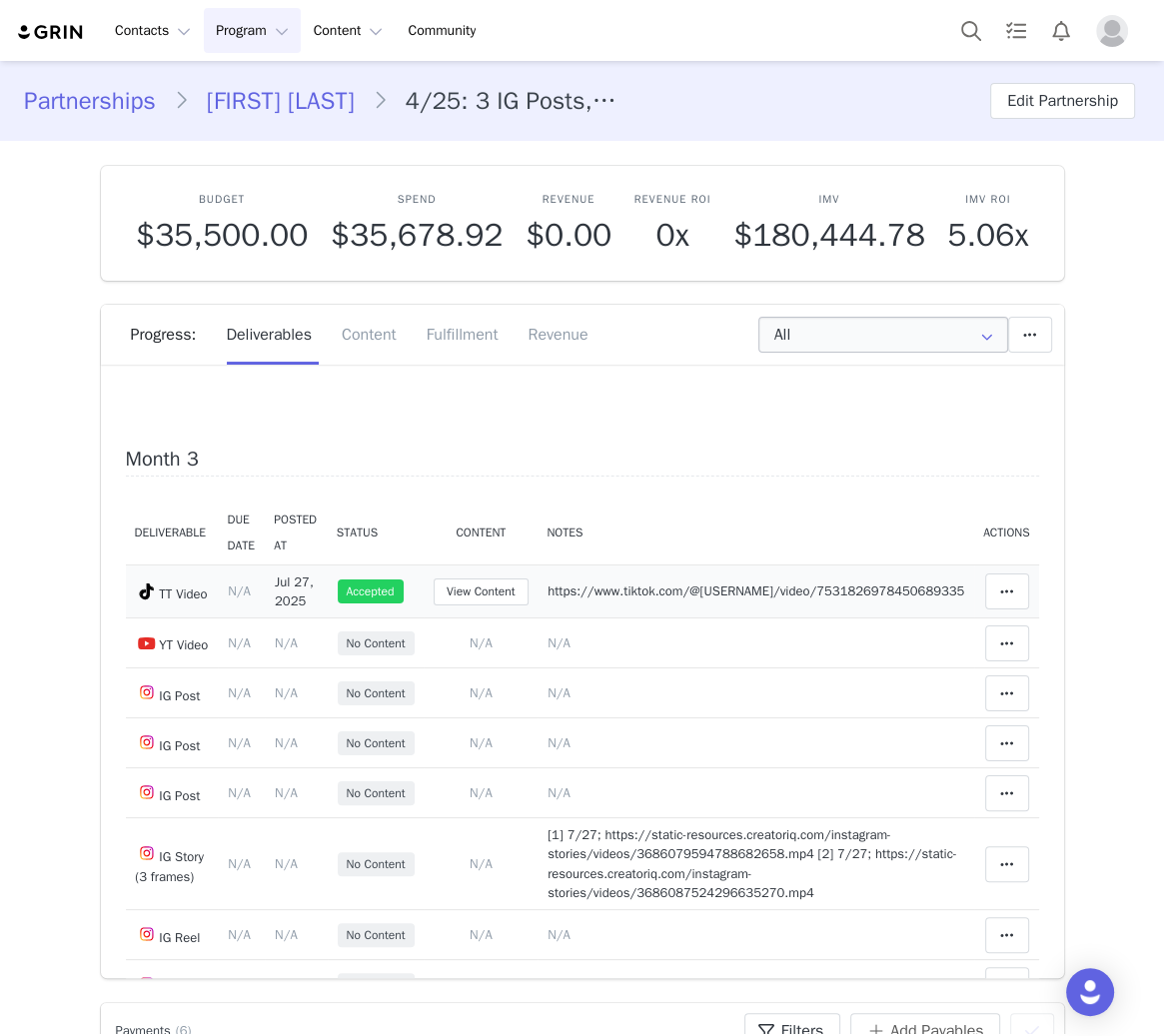 scroll, scrollTop: 1492, scrollLeft: 0, axis: vertical 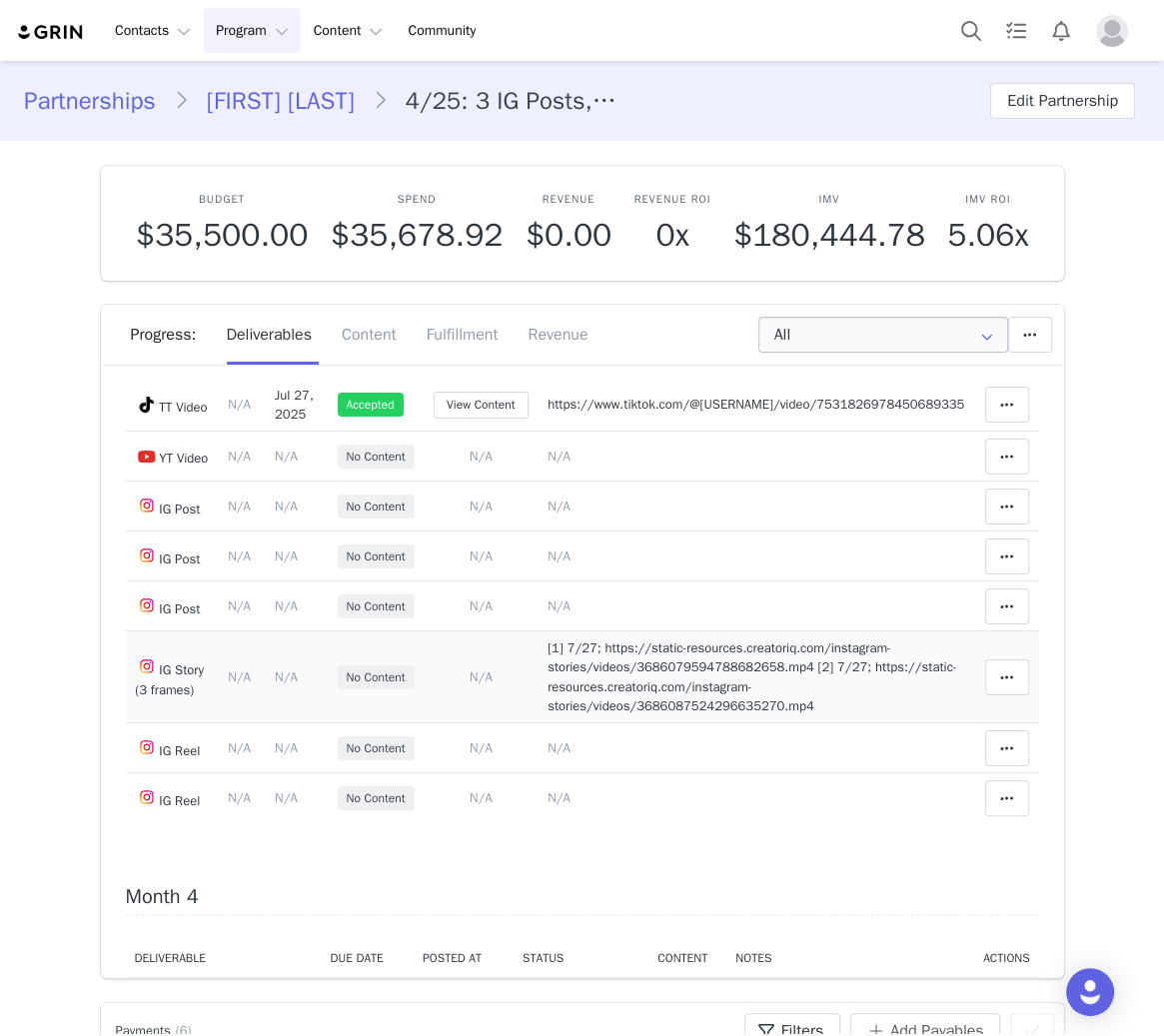 click on "[1] 7/27; https://static-resources.creatoriq.com/instagram-stories/videos/3686079594788682658.mp4
[2] 7/27; https://static-resources.creatoriq.com/instagram-stories/videos/3686087524296635270.mp4" at bounding box center (752, 677) 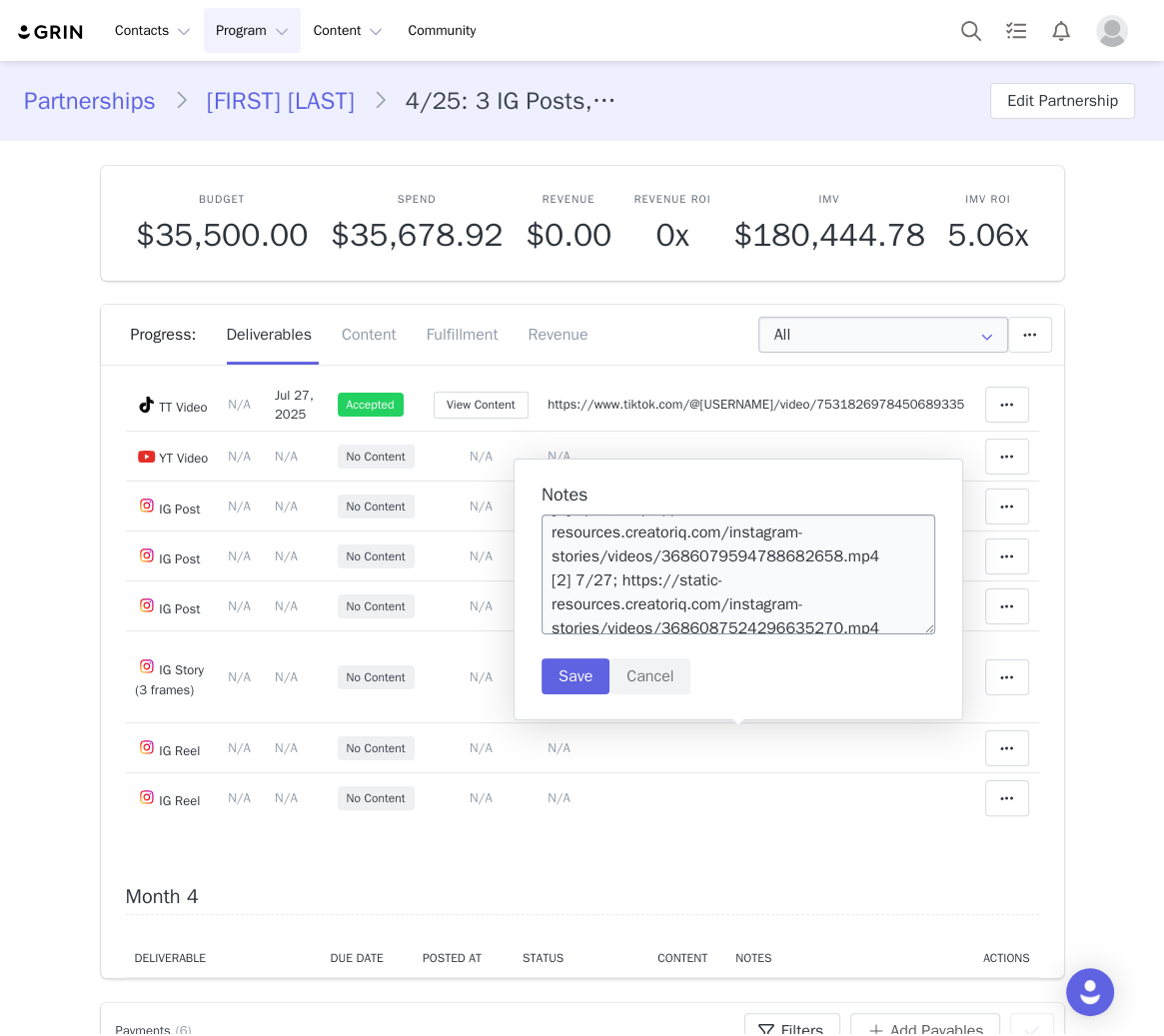 scroll, scrollTop: 35, scrollLeft: 0, axis: vertical 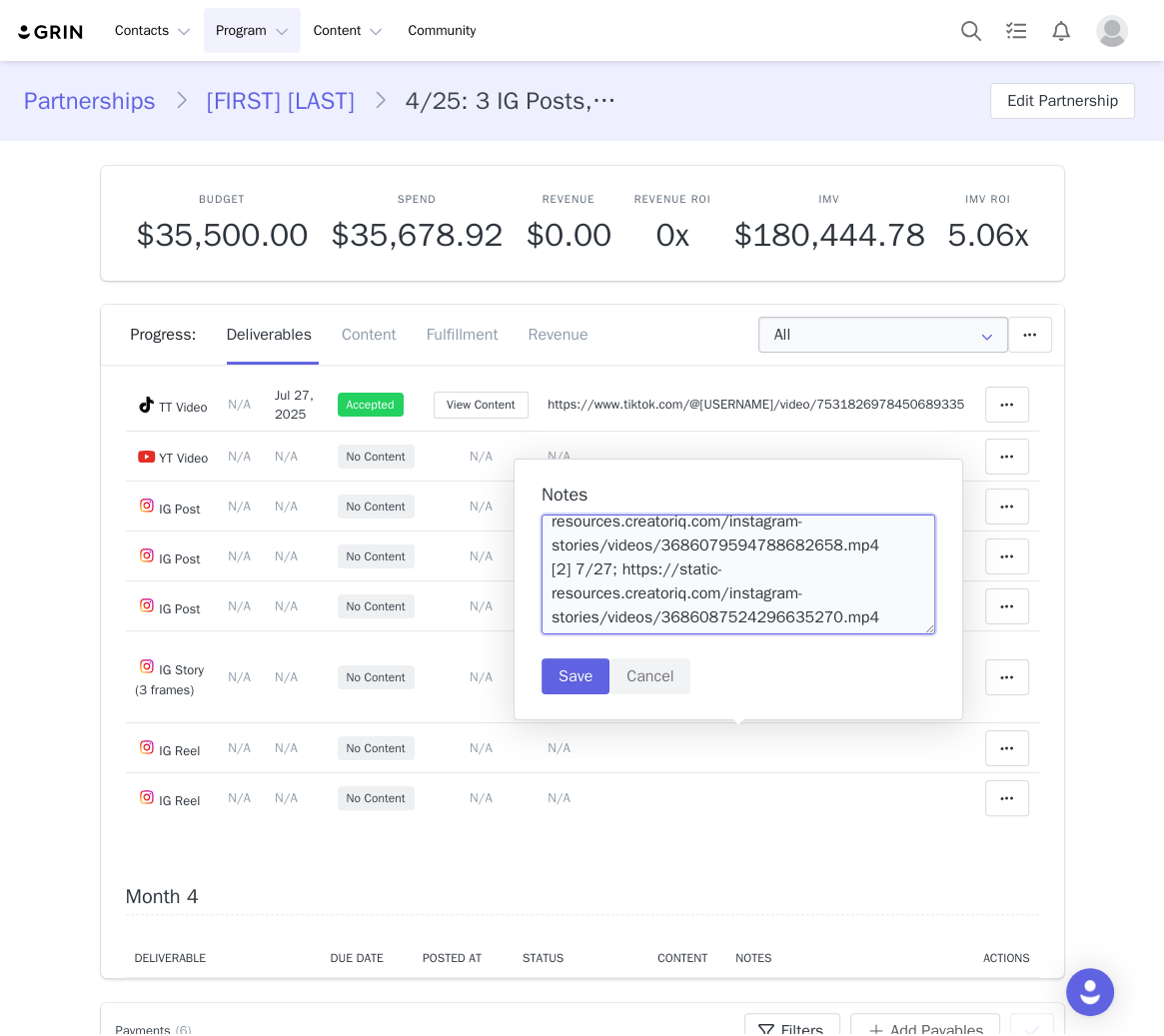 click on "[1] 7/27; https://static-resources.creatoriq.com/instagram-stories/videos/3686079594788682658.mp4
[2] 7/27; https://static-resources.creatoriq.com/instagram-stories/videos/3686087524296635270.mp4" at bounding box center (738, 574) 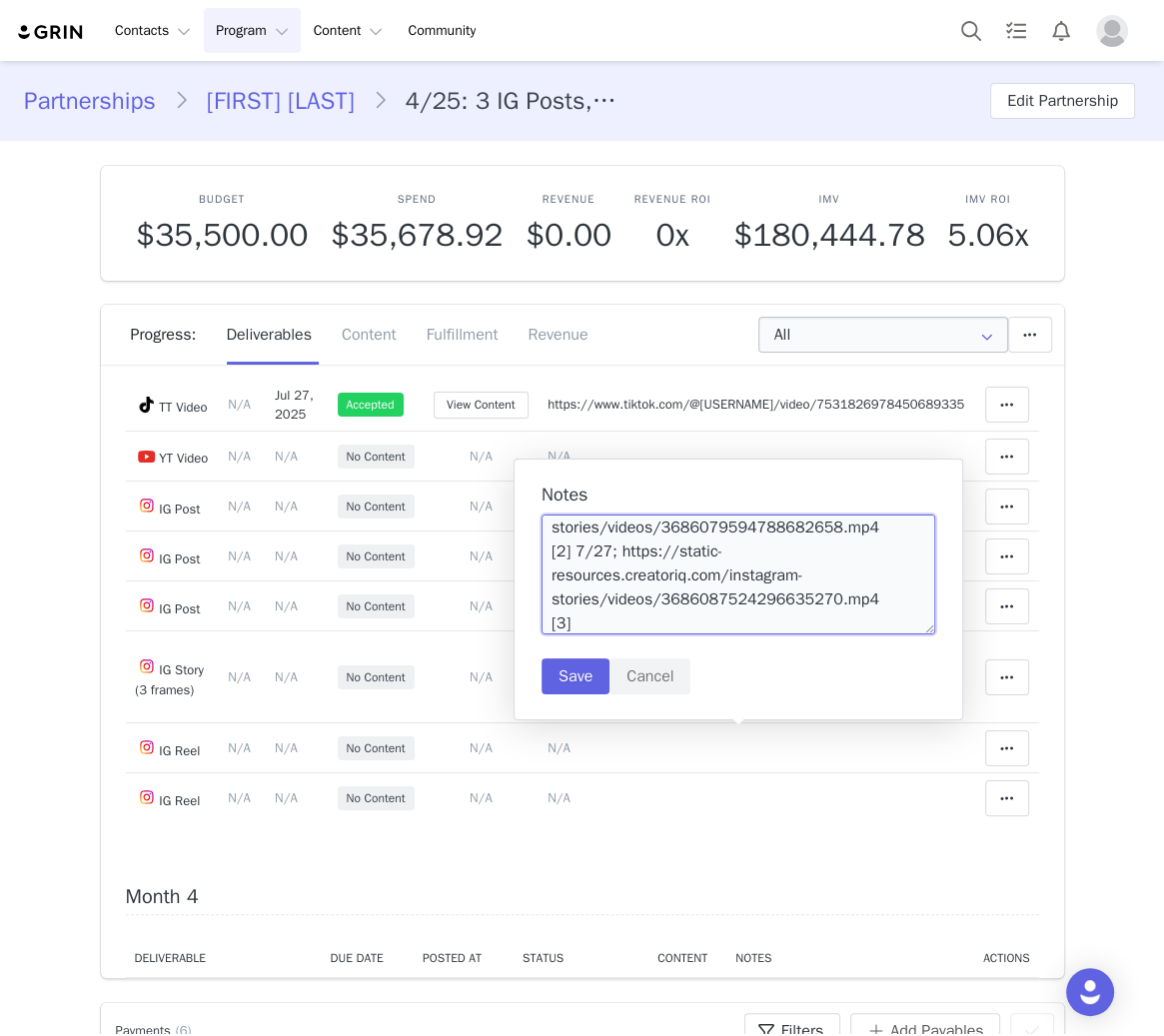 paste on "https://static-resources.creatoriq.com/instagram-stories/videos/3689087898239052897.mp4" 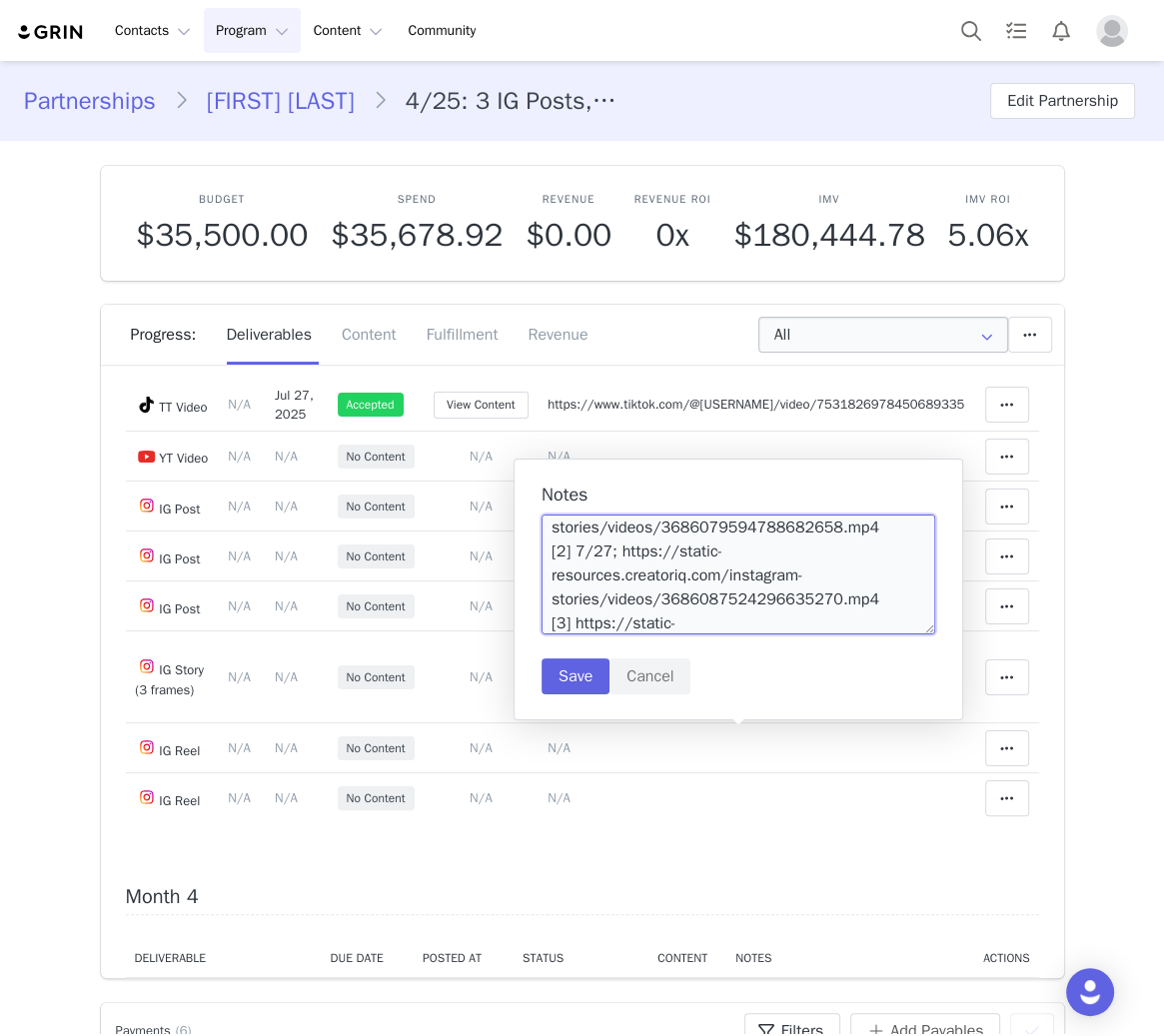 scroll, scrollTop: 101, scrollLeft: 0, axis: vertical 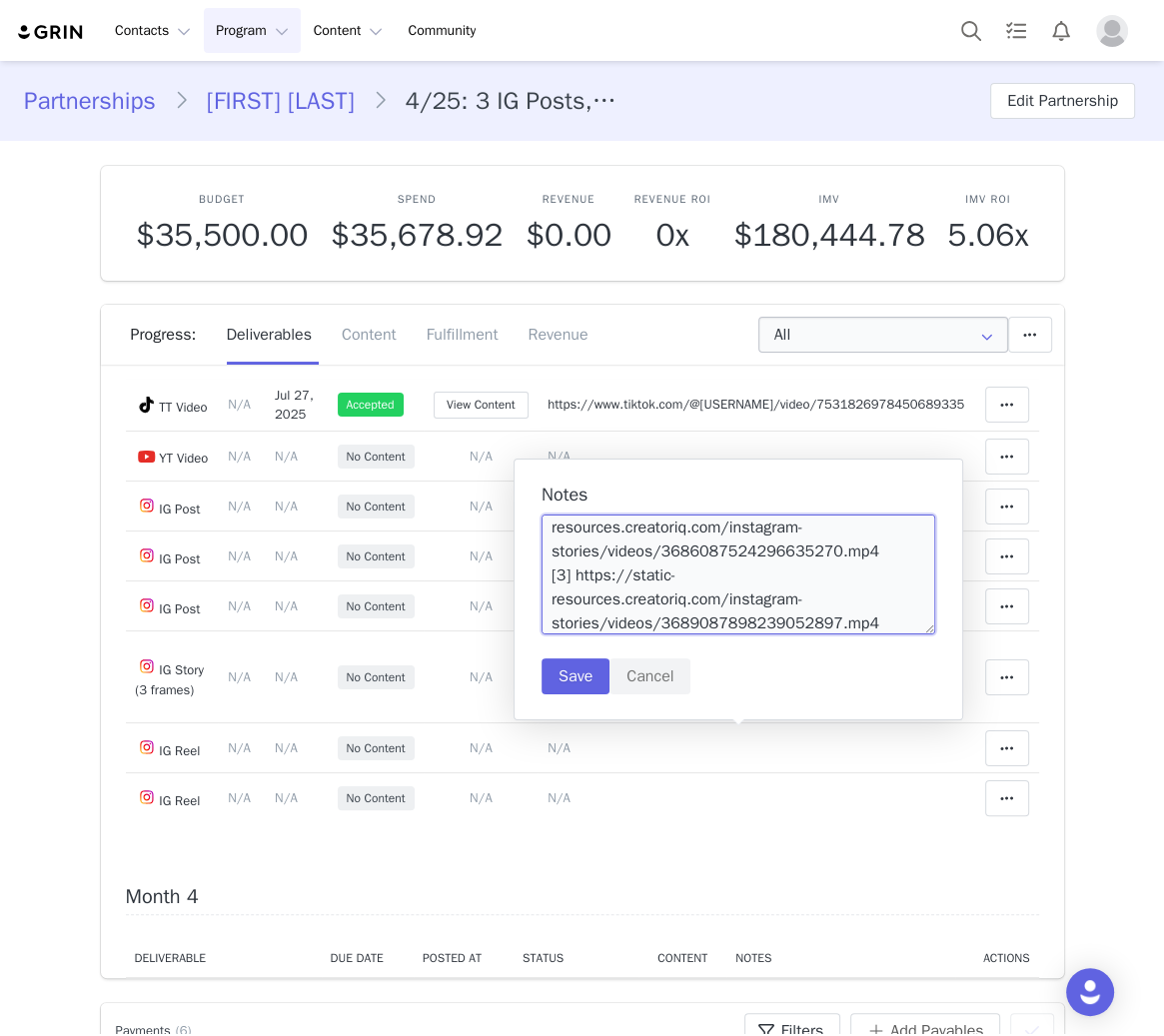 click on "[1] 7/27; https://static-resources.creatoriq.com/instagram-stories/videos/3686079594788682658.mp4
[2] 7/27; https://static-resources.creatoriq.com/instagram-stories/videos/3686087524296635270.mp4
[3] https://static-resources.creatoriq.com/instagram-stories/videos/3689087898239052897.mp4" at bounding box center (738, 574) 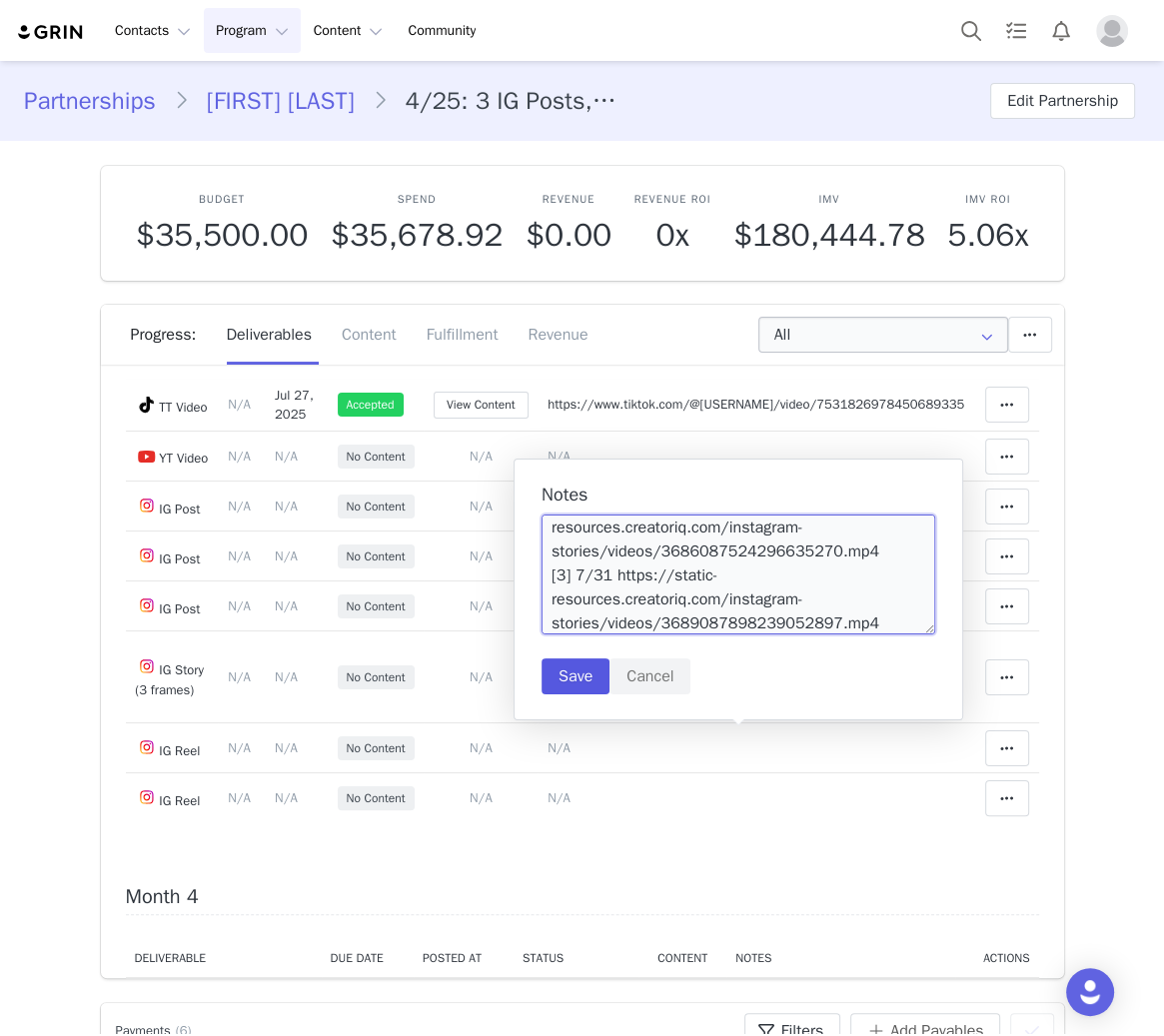 type on "[1] 7/27; https://static-resources.creatoriq.com/instagram-stories/videos/3686079594788682658.mp4
[2] 7/27; https://static-resources.creatoriq.com/instagram-stories/videos/3686087524296635270.mp4
[3] 7/31 https://static-resources.creatoriq.com/instagram-stories/videos/3689087898239052897.mp4" 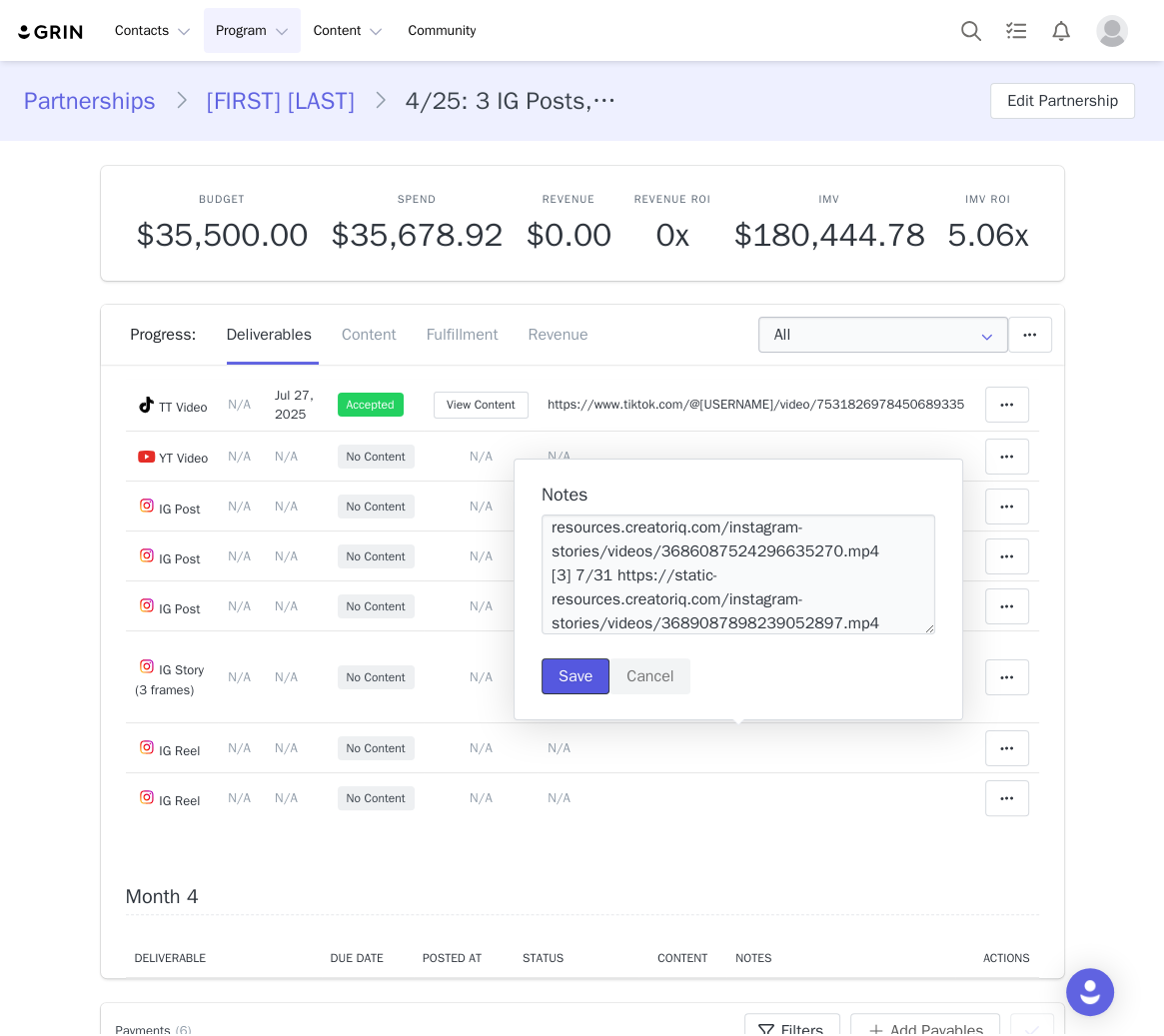 click on "Save" at bounding box center (576, 676) 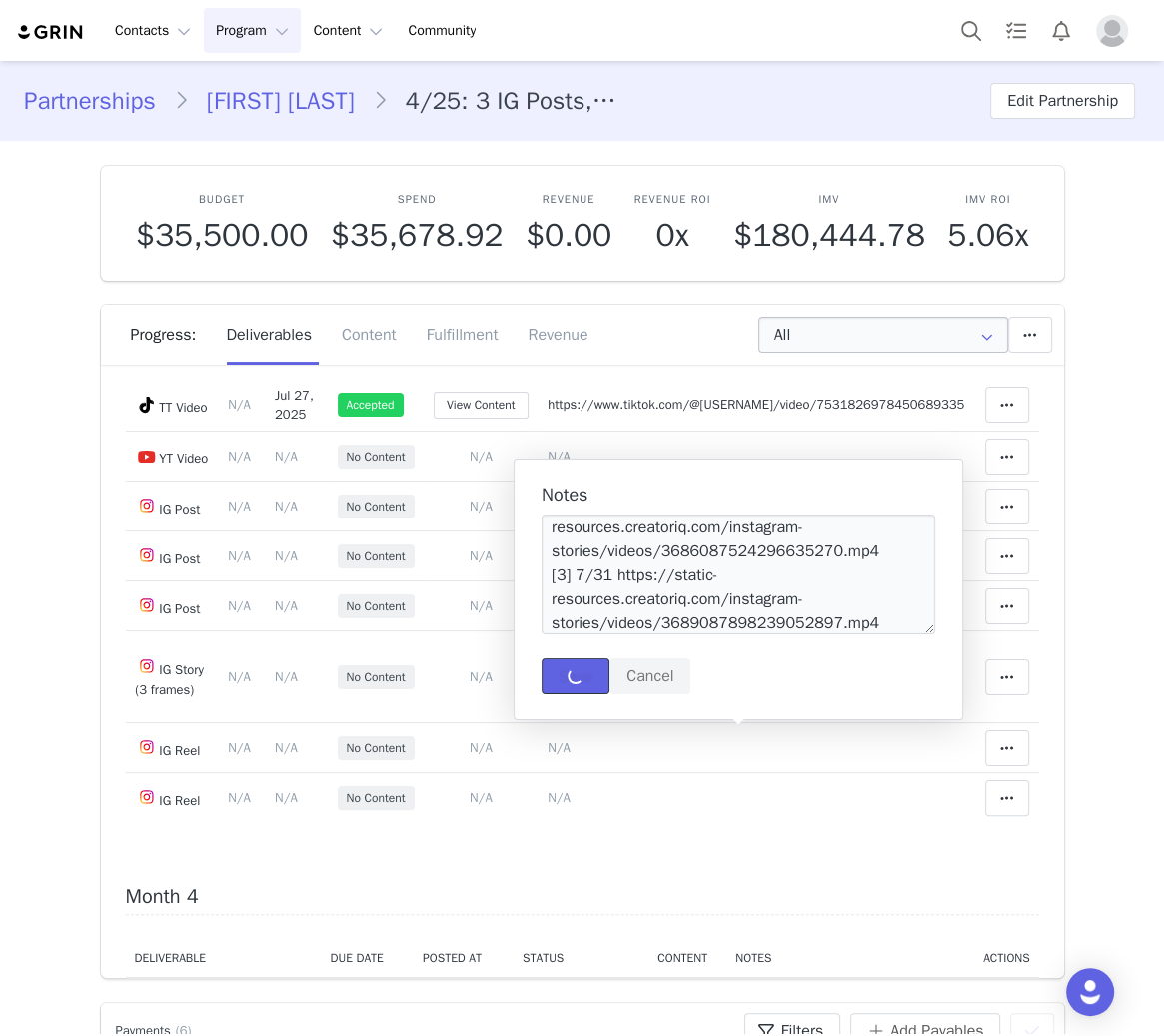type 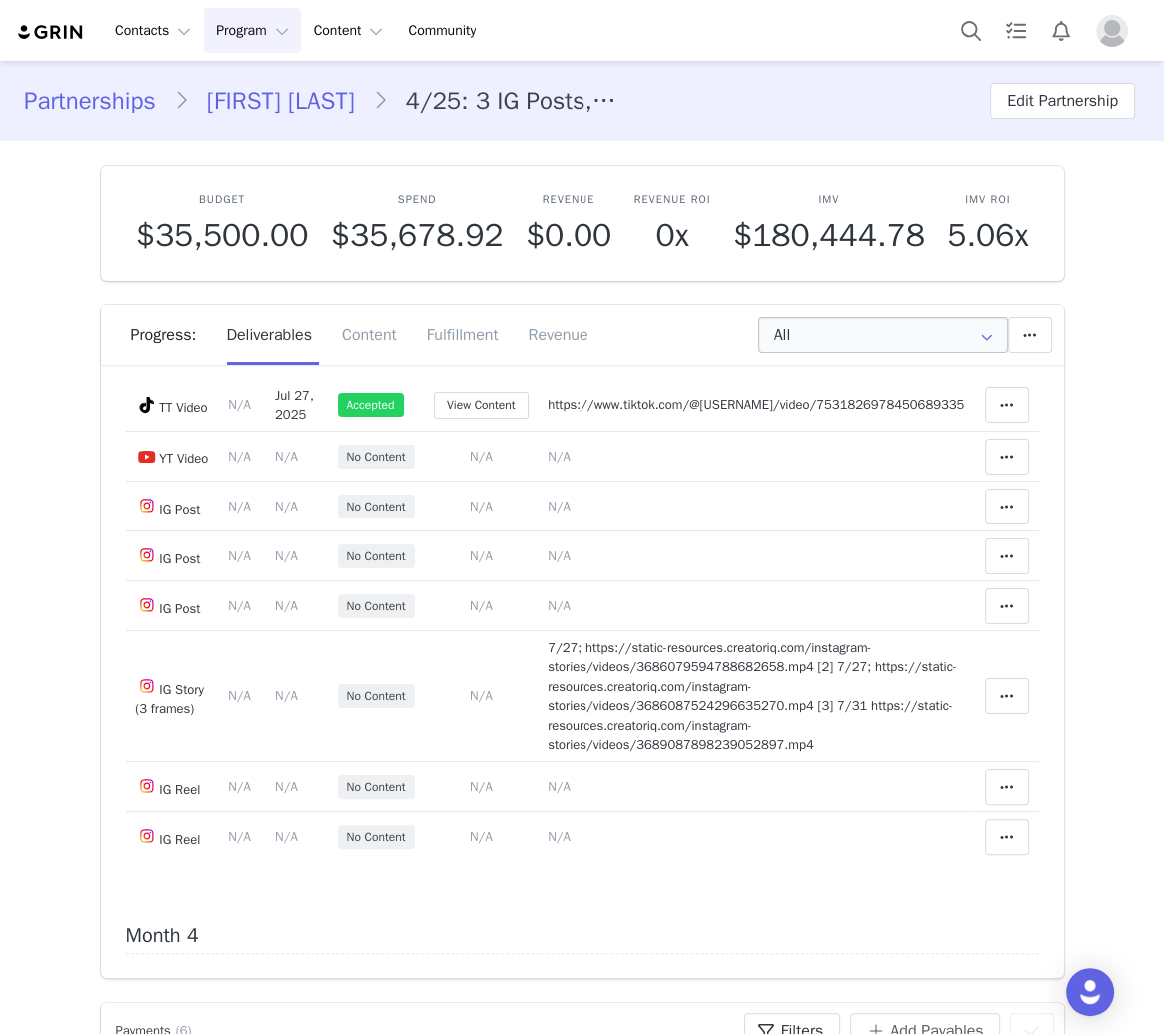 scroll, scrollTop: 0, scrollLeft: 0, axis: both 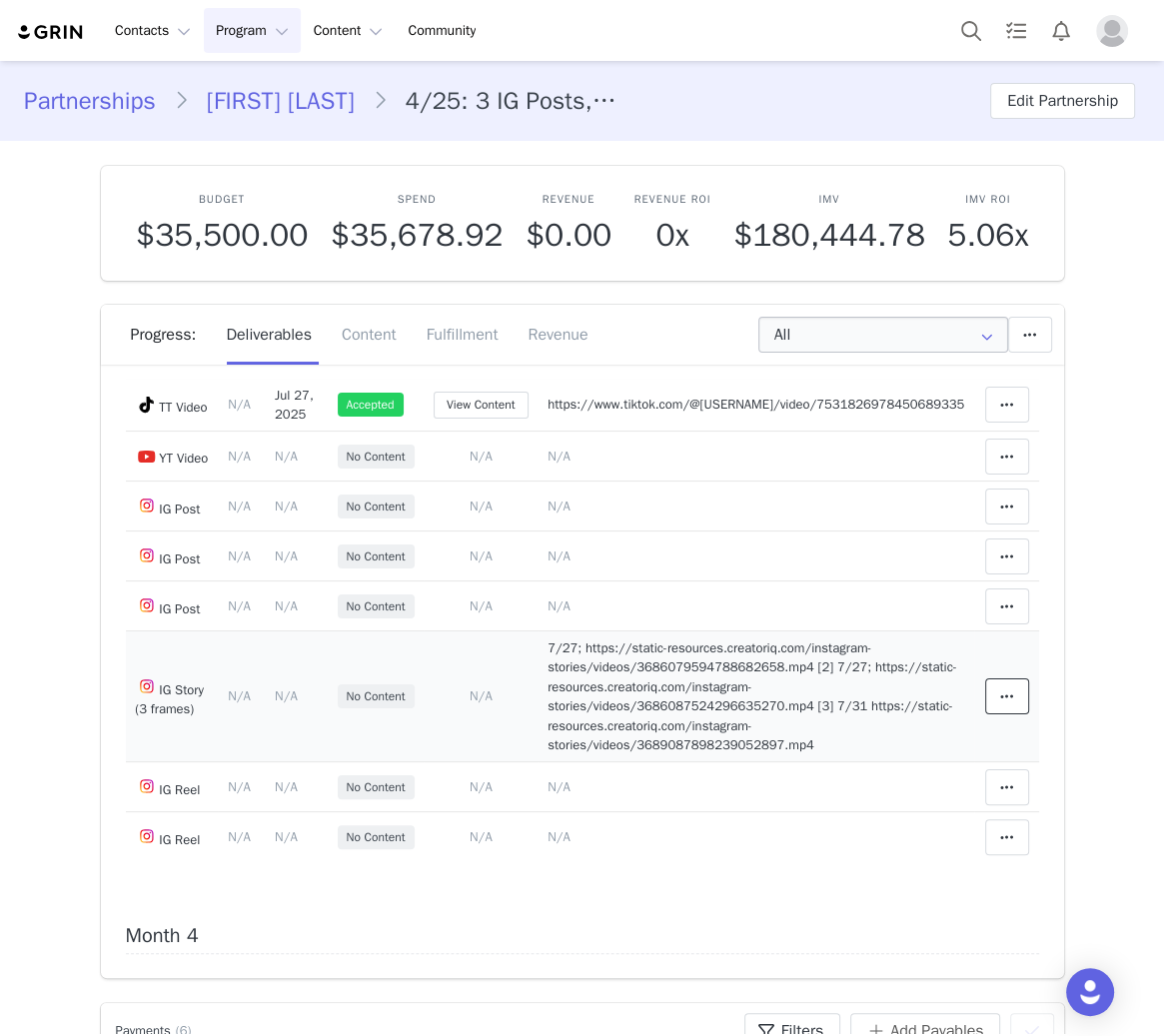 click at bounding box center (1007, 696) 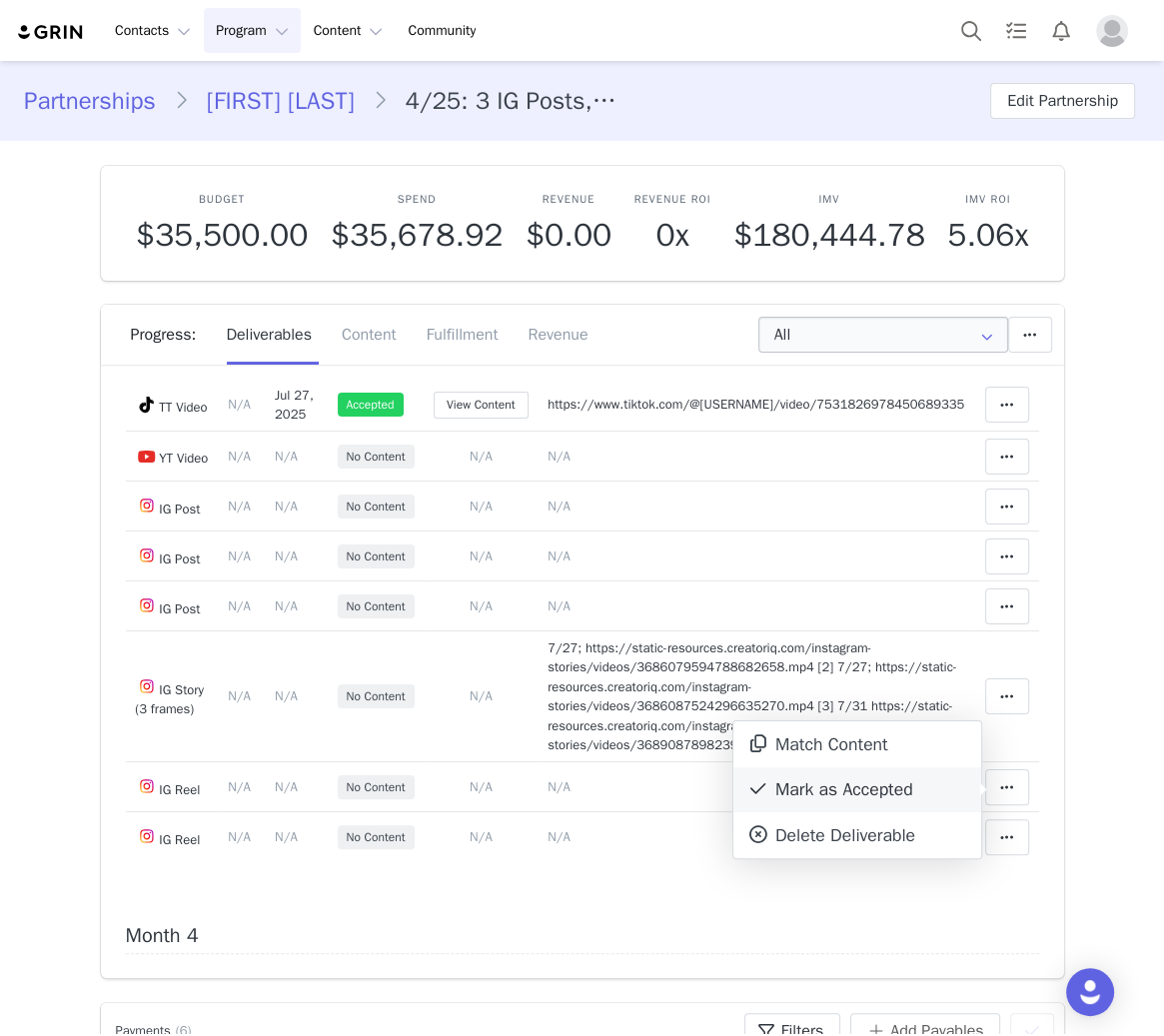 click on "Mark as Accepted" at bounding box center (857, 790) 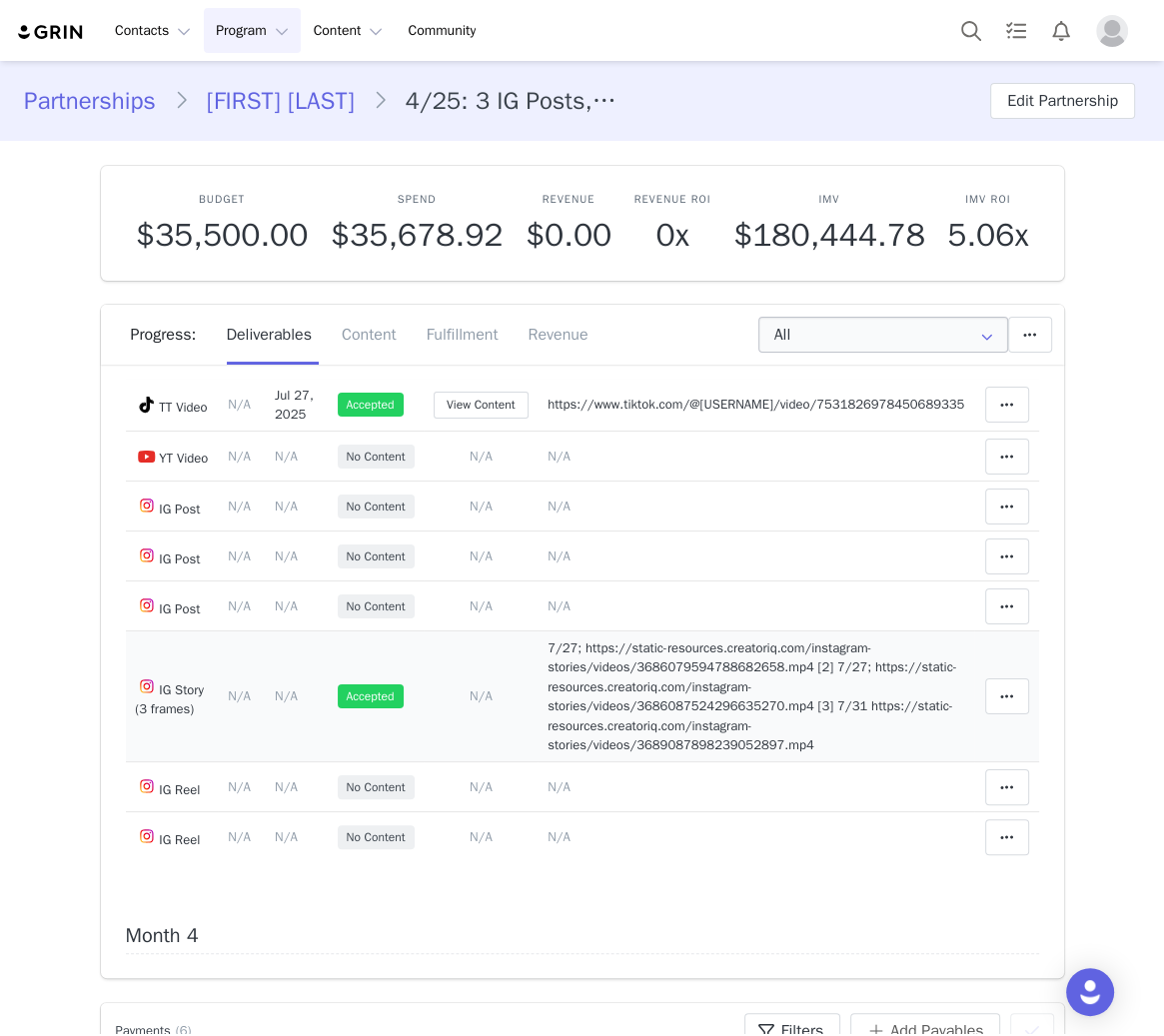 click on "N/A" at bounding box center (286, 695) 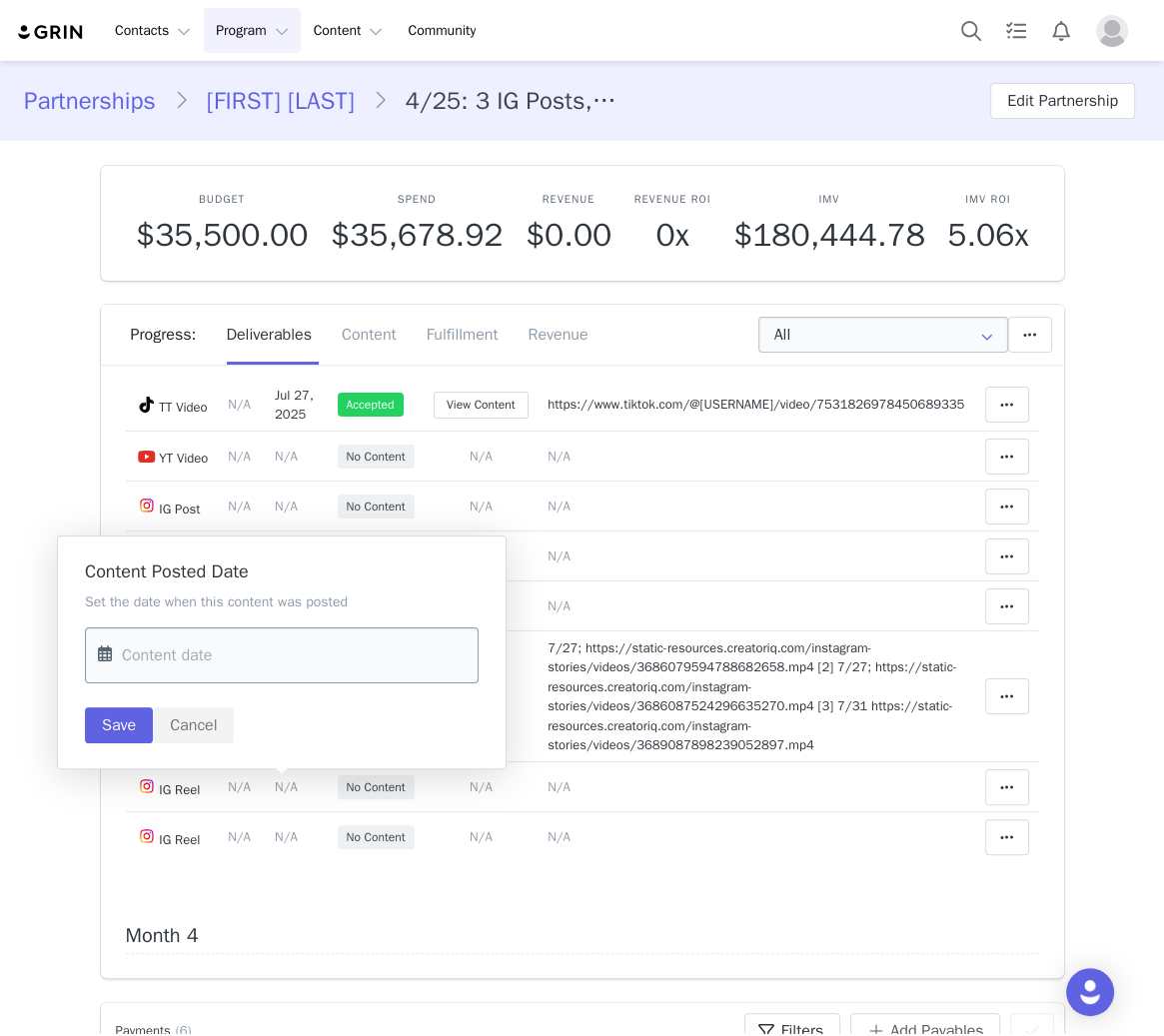 click at bounding box center [282, 655] 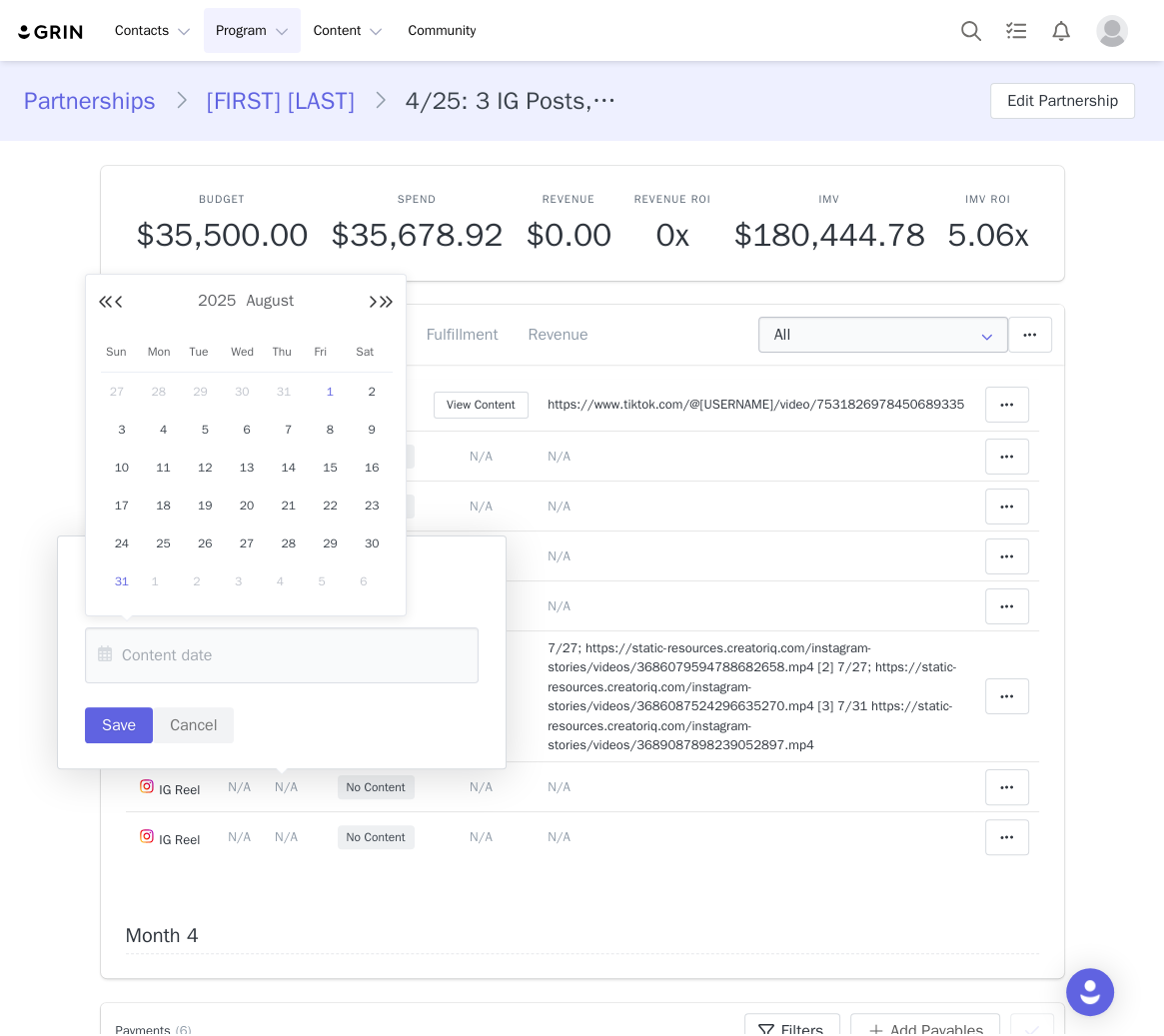 click on "31" at bounding box center (122, 581) 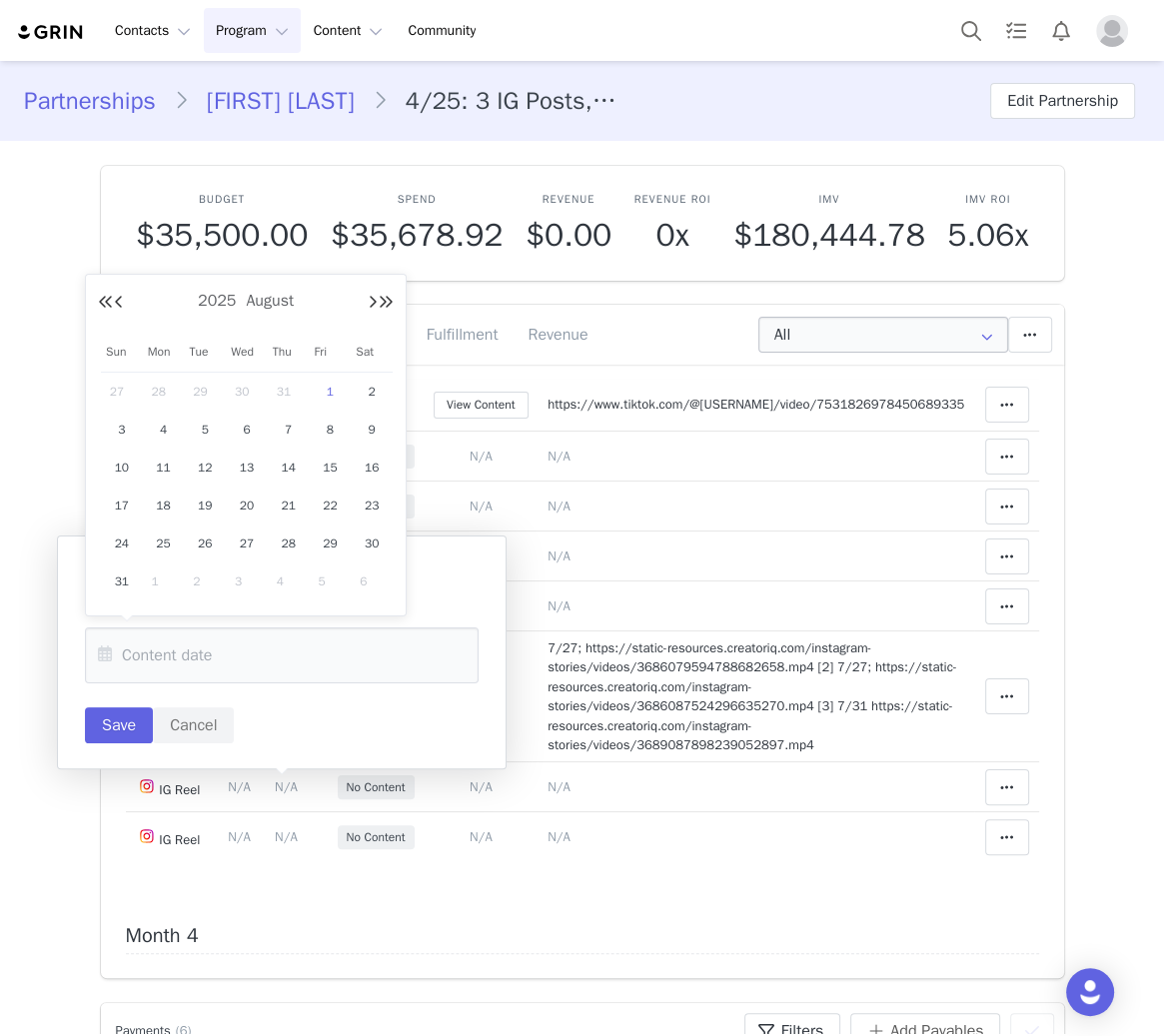 type on "Aug 31 2025" 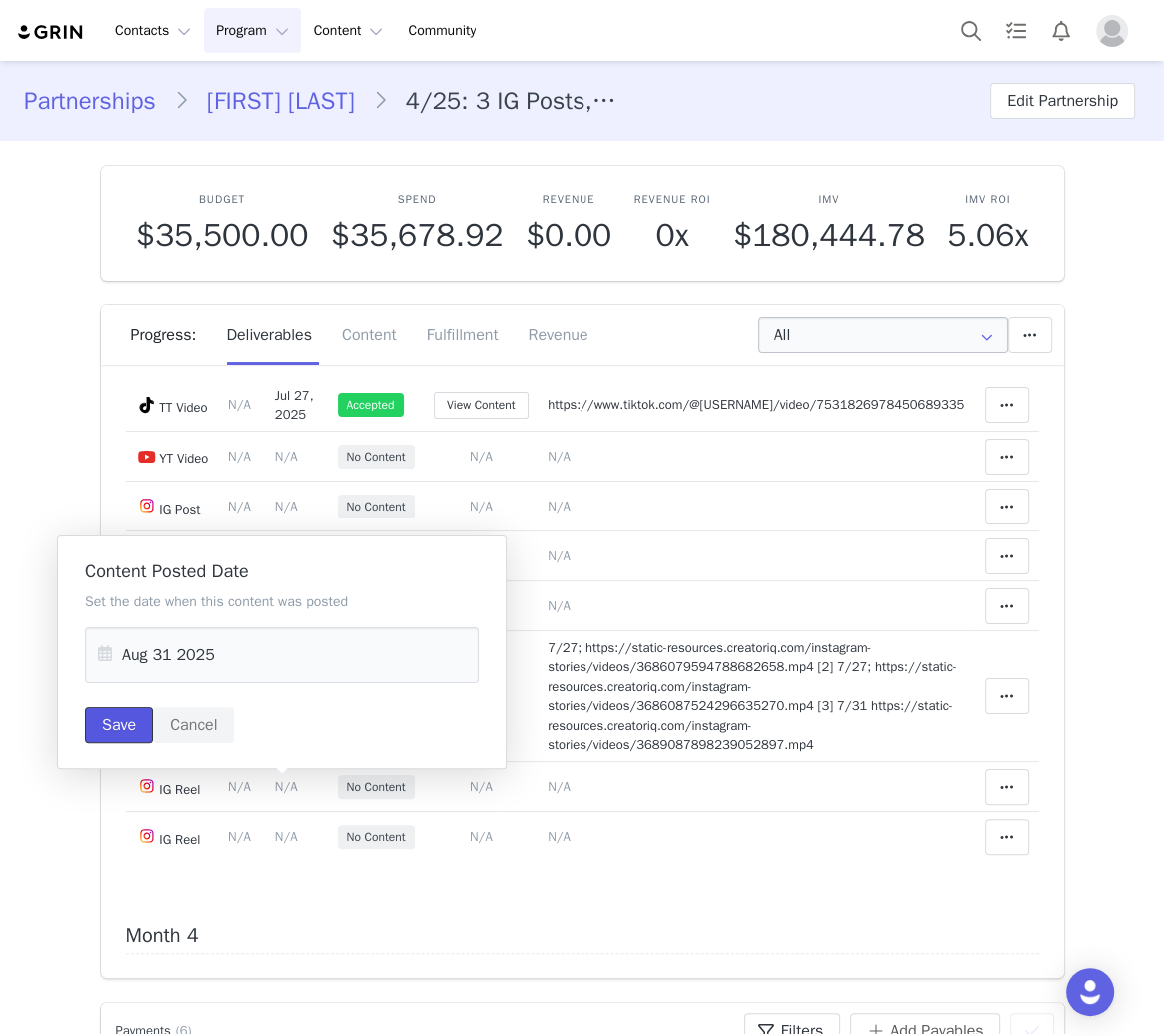 click on "Save" at bounding box center (119, 725) 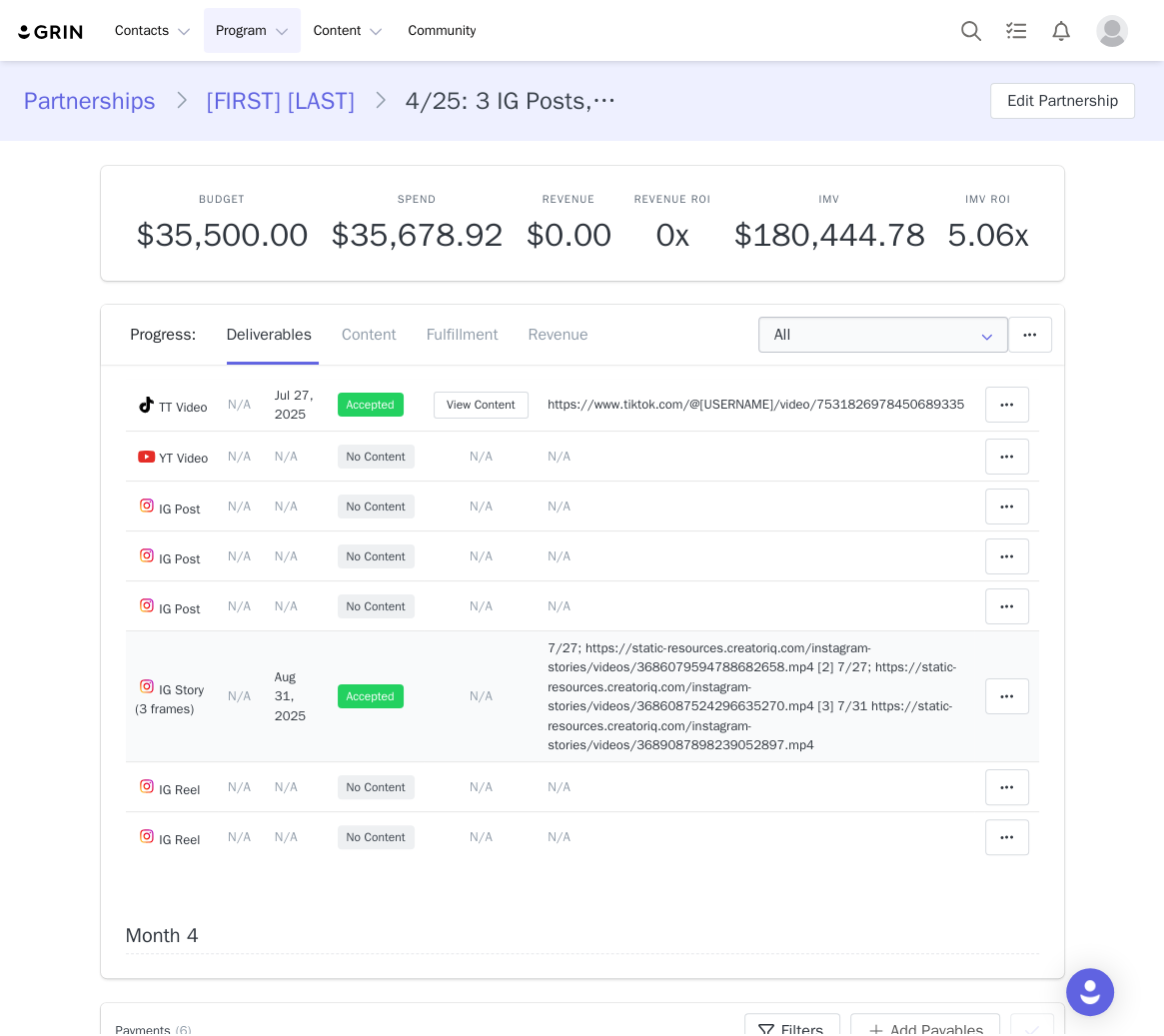 click on "Aug 31, 2025" at bounding box center (290, 696) 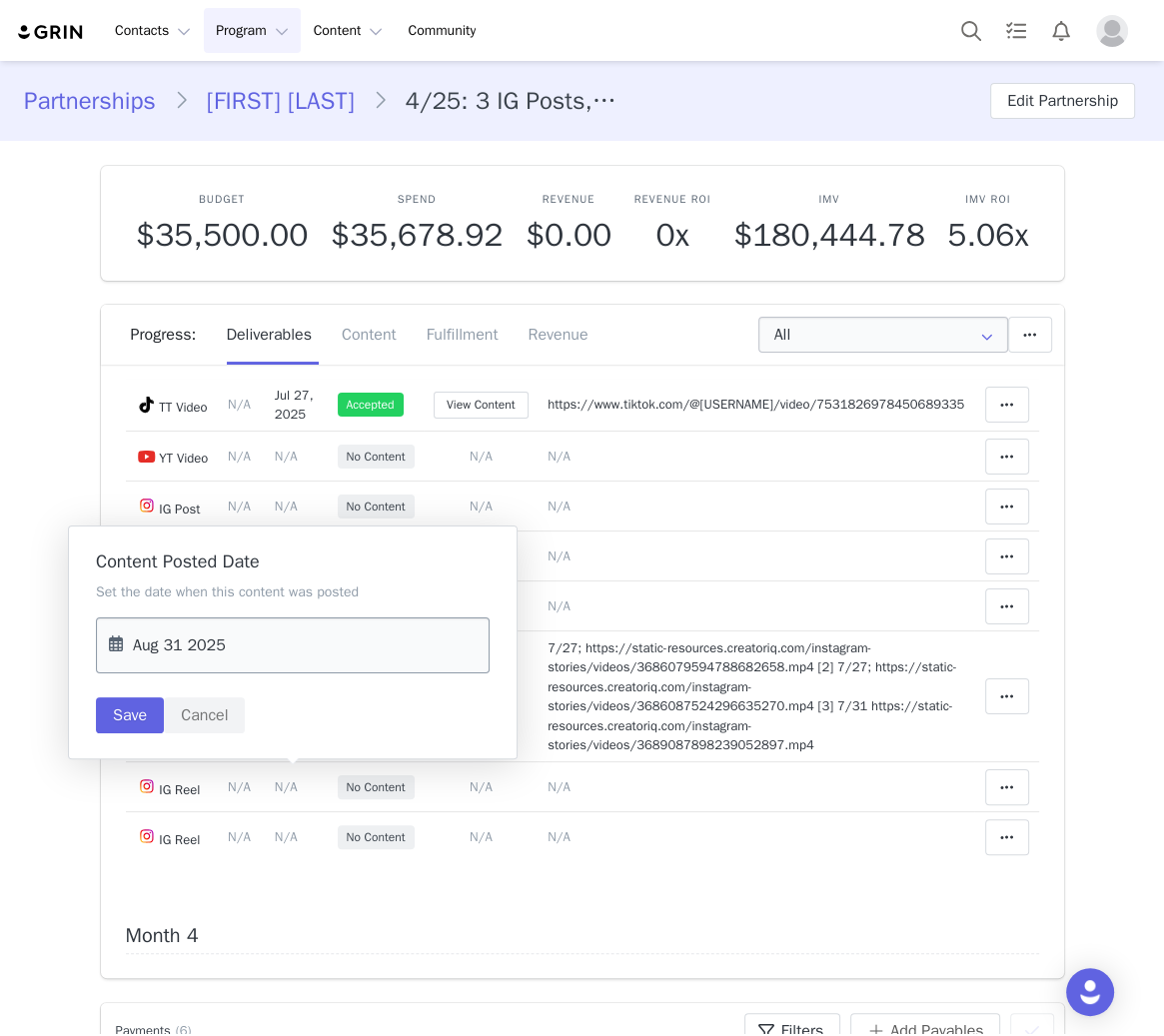 click on "Aug 31 2025" at bounding box center (293, 645) 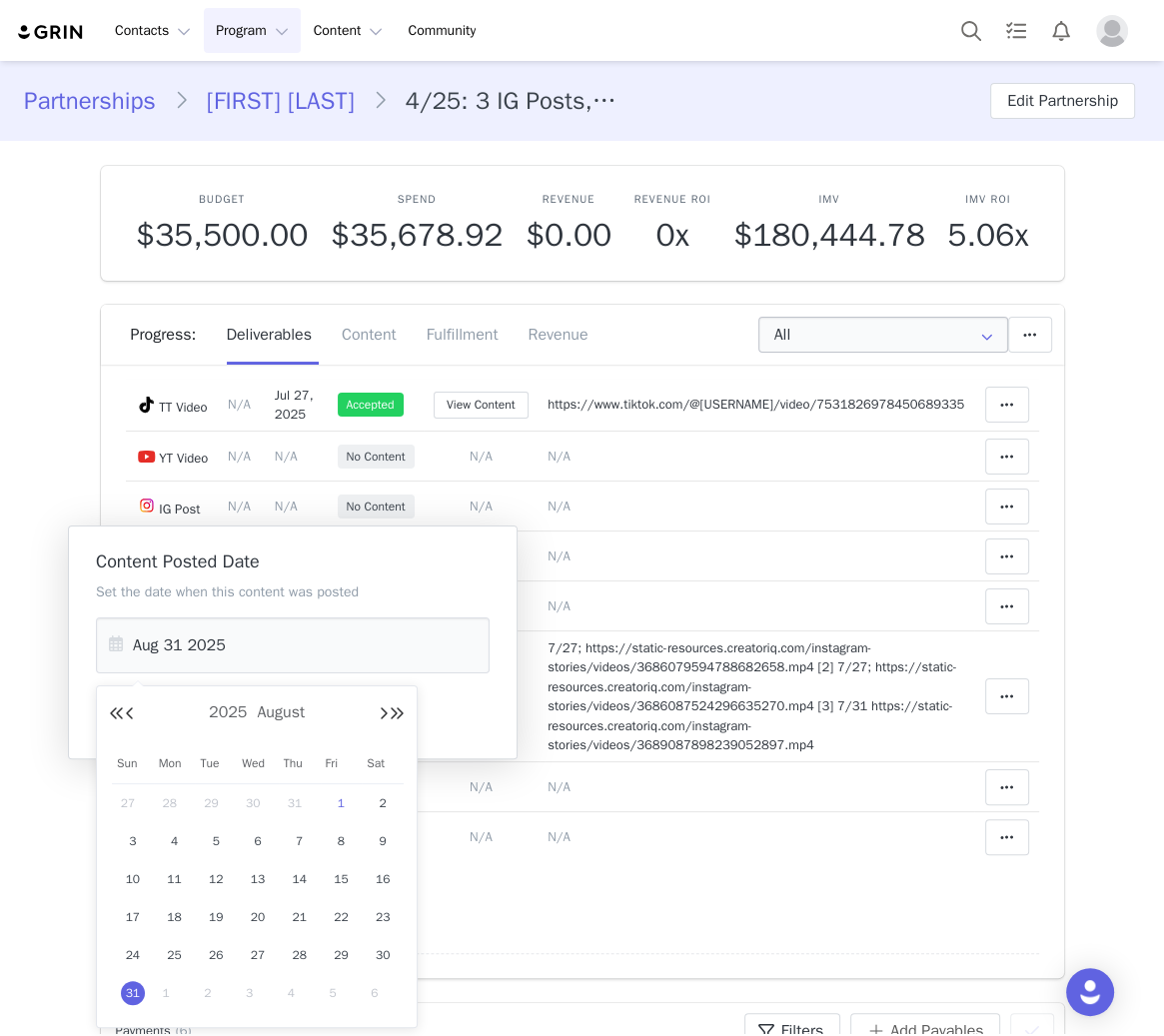 click on "31" at bounding box center [300, 803] 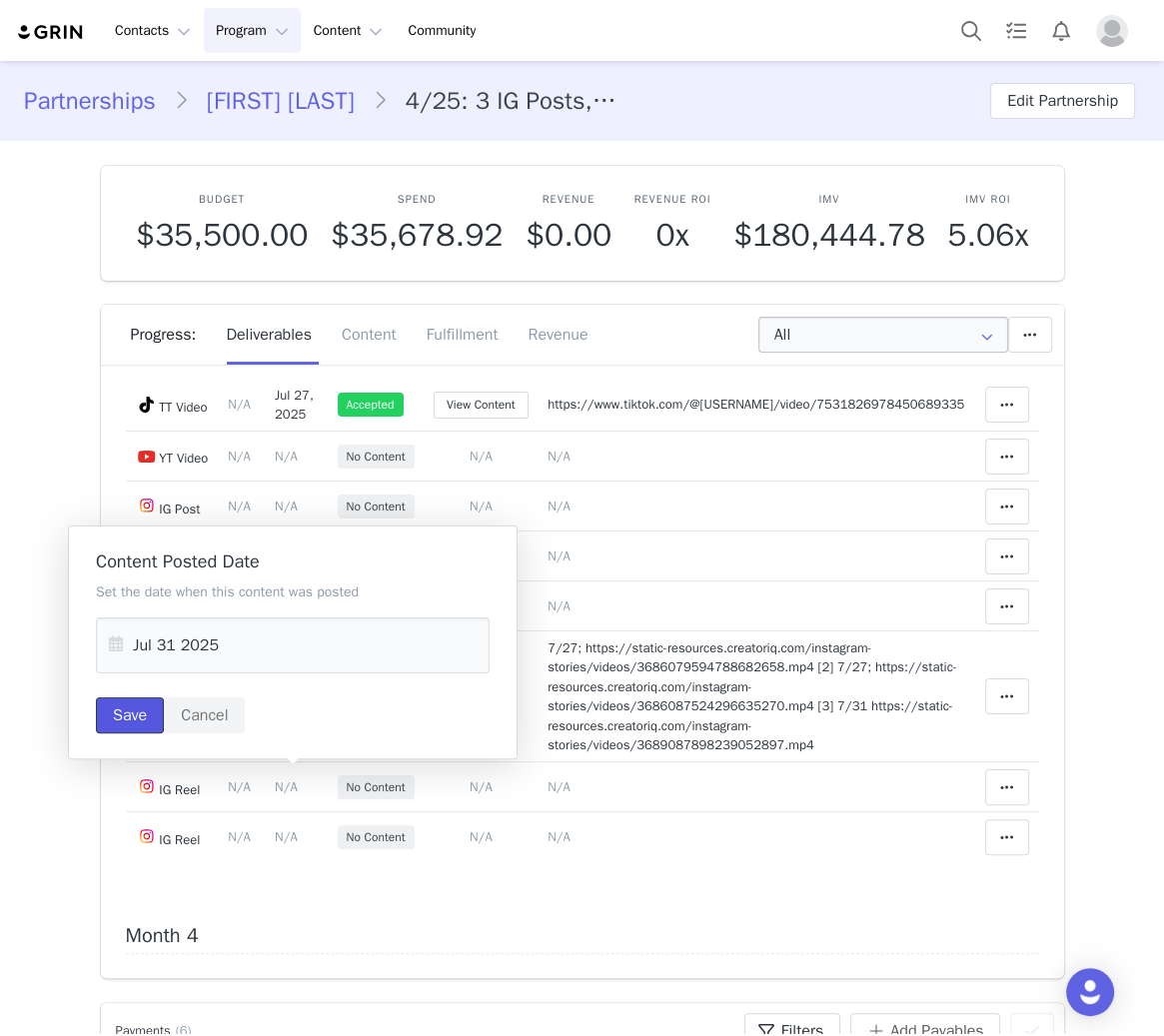 click on "Save" at bounding box center (130, 715) 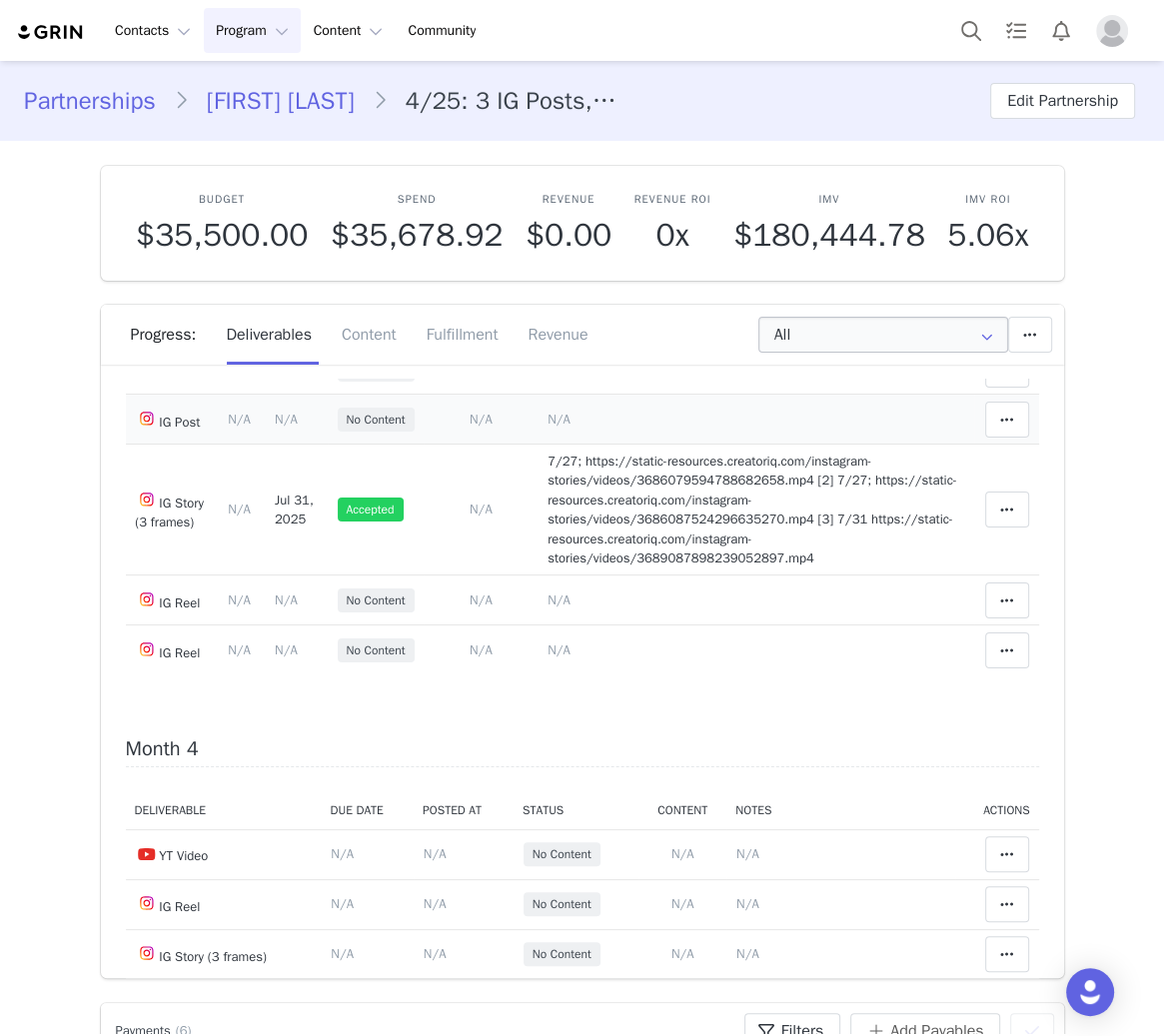 scroll, scrollTop: 1492, scrollLeft: 0, axis: vertical 